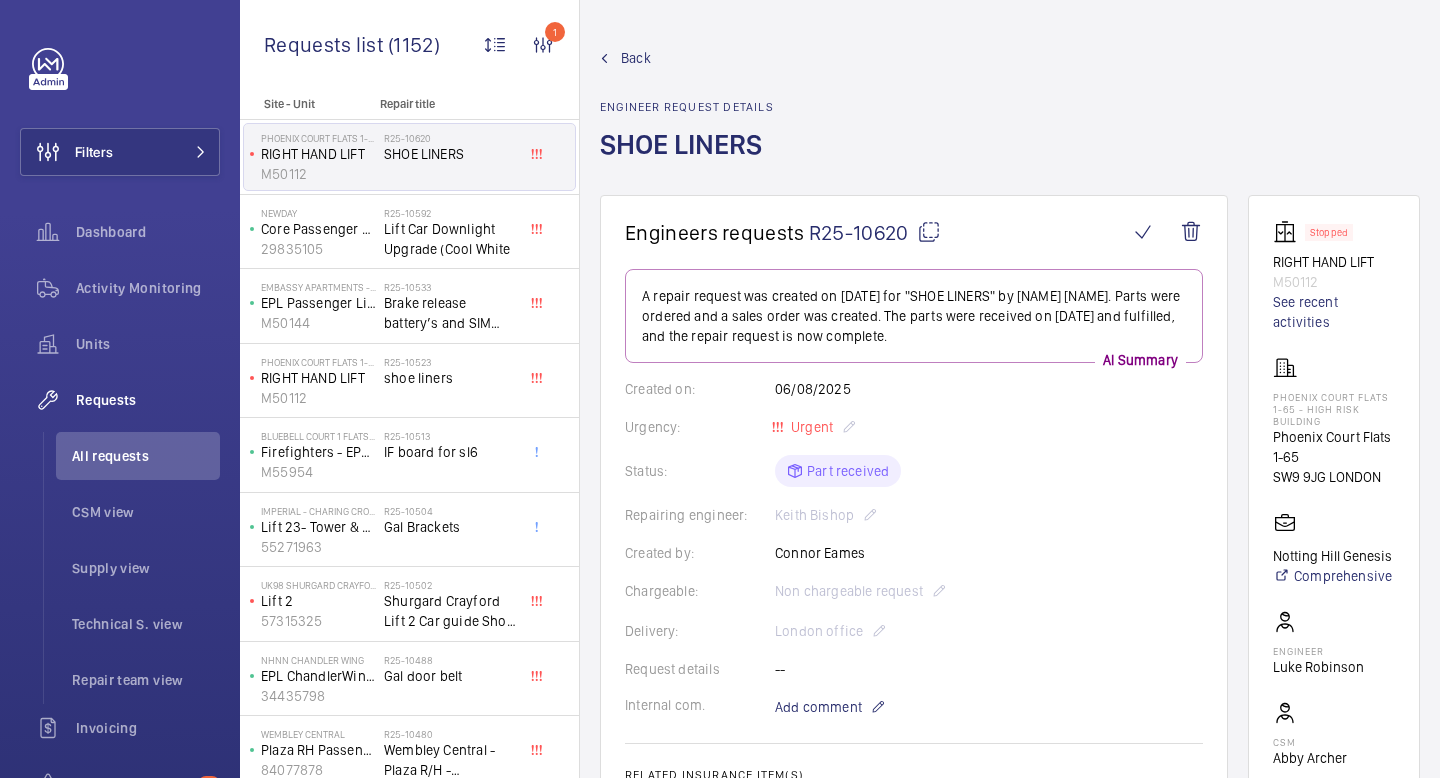 scroll, scrollTop: 0, scrollLeft: 0, axis: both 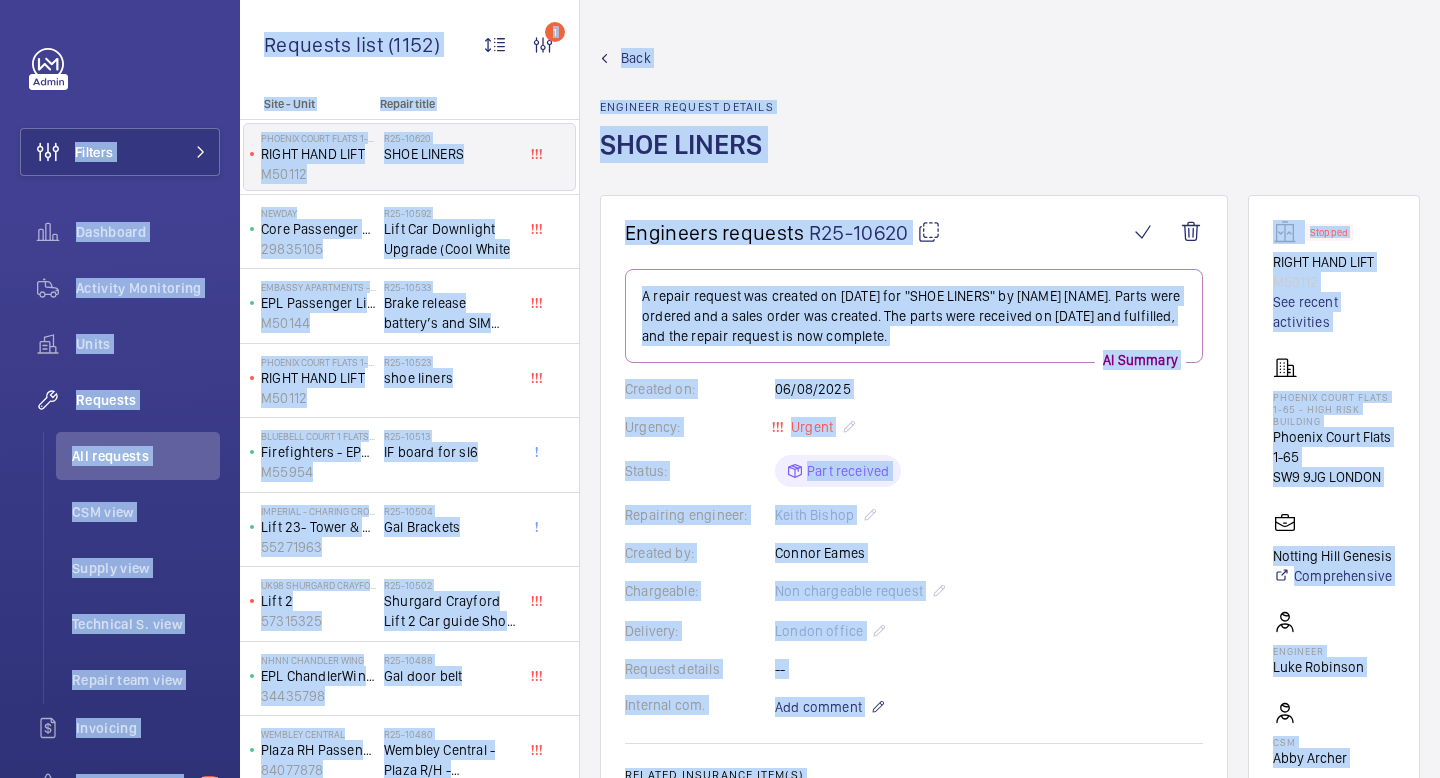 click on "Back Engineer request details  SHOE LINERS" 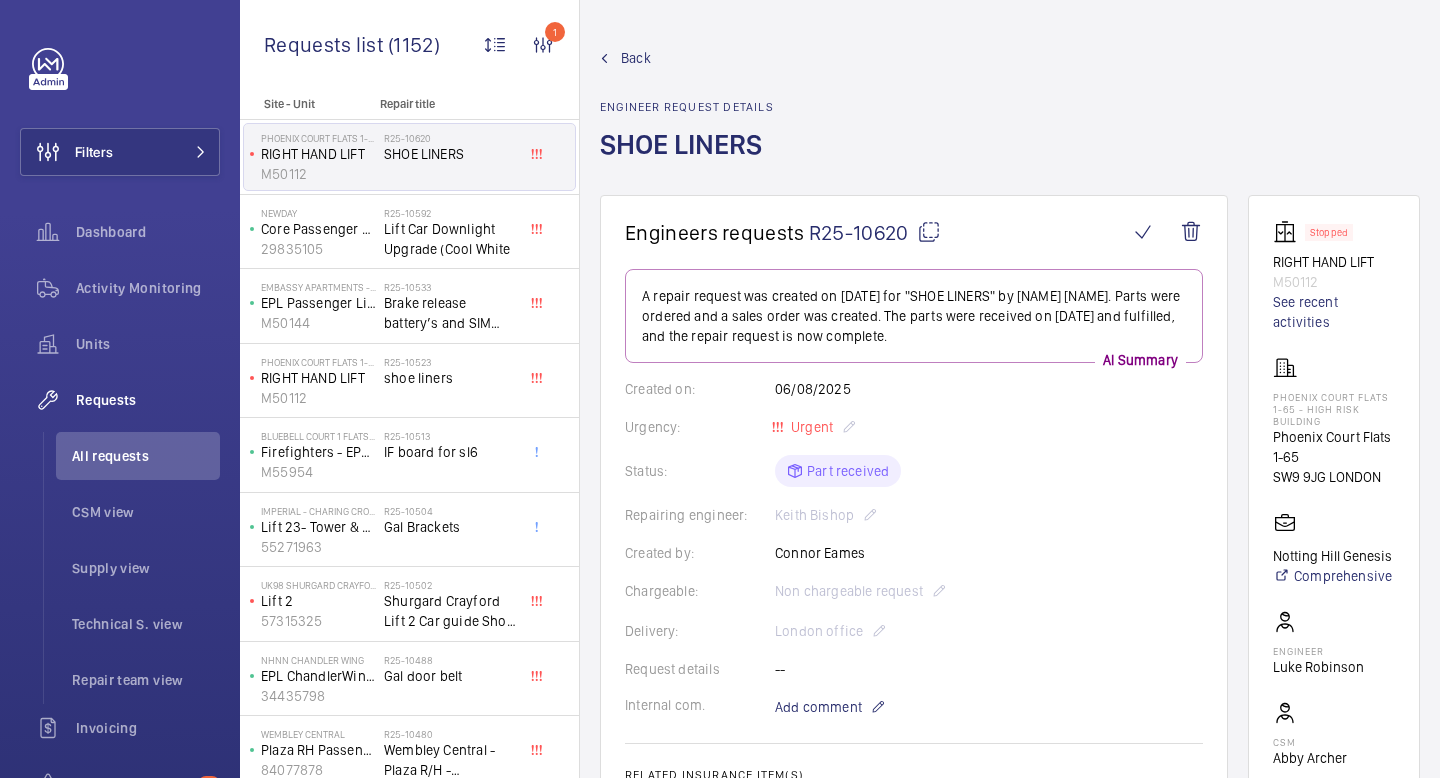click on "Back Engineer request details  SHOE LINERS" 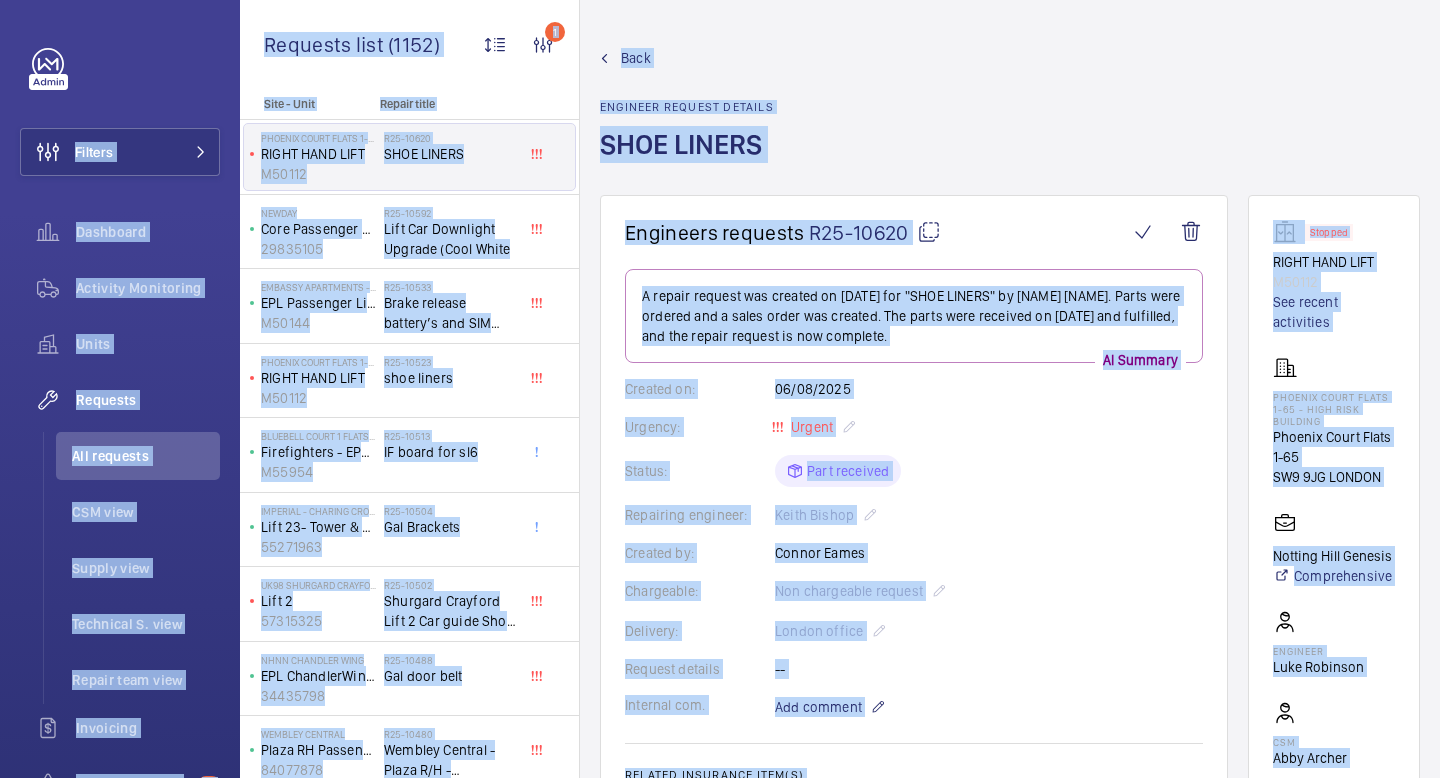 click on "Back Engineer request details  SHOE LINERS" 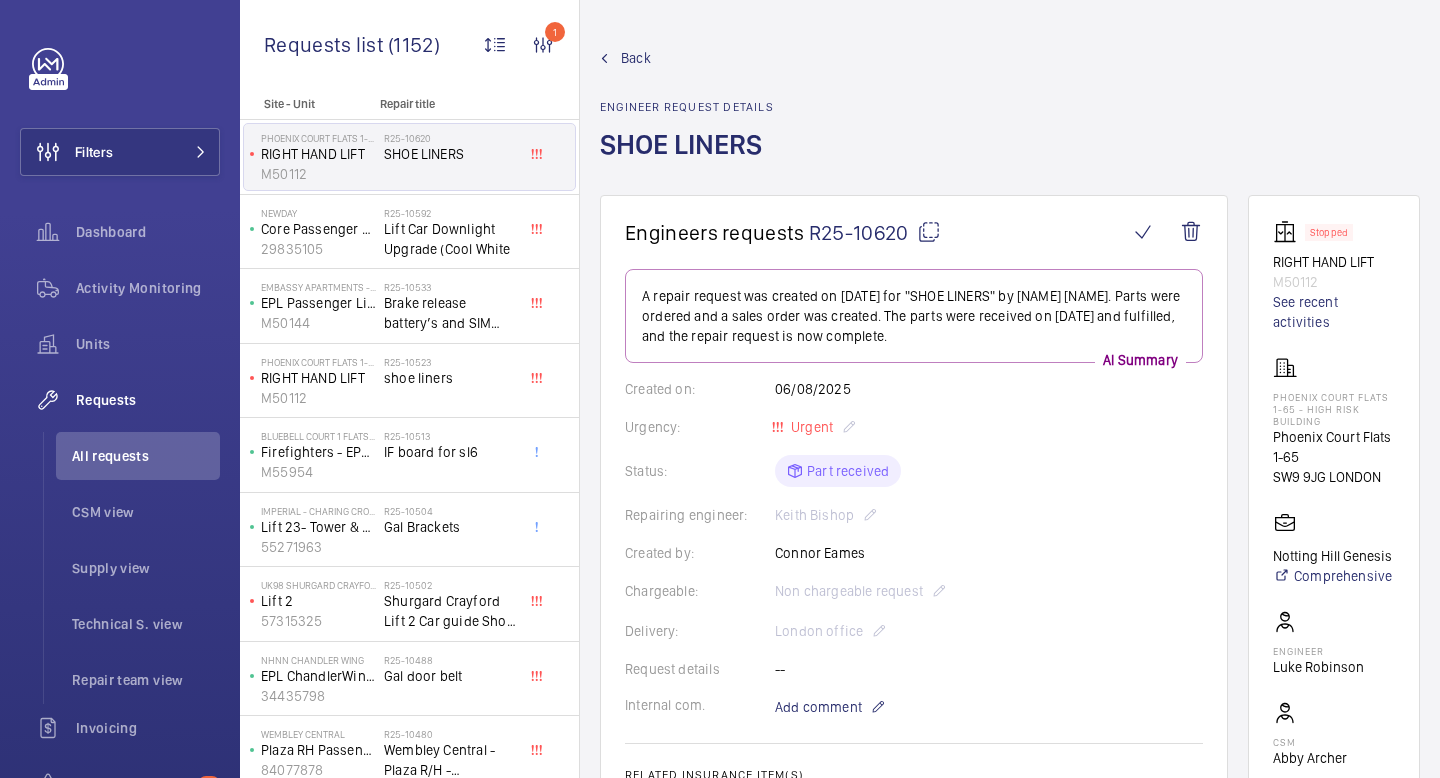 click on "Engineers requests  R25-10620   A repair request was created on 2025-08-06 for "SHOE LINERS" by Connor Eames. Parts were ordered and a sales order was created. The parts were received on 2025-08-07 and fulfilled, and the repair request is now complete.  AI Summary Created on:  06/08/2025  Urgency: Urgent Status: Part received Repairing engineer:  Keith Bishop  Created by:  Connor Eames  Chargeable: Non chargeable request Delivery:  London office  Request details -- Internal com. Add comment Related insurance item(s)  No insurance items linked  Quote info SF quote link: No quote needed Quote price: No quote needed Quote status No quote needed Sales order info Netsuite link: https://6461500.app.netsuite.com/app/accounting/transactions/salesord.nl?id=2883059" 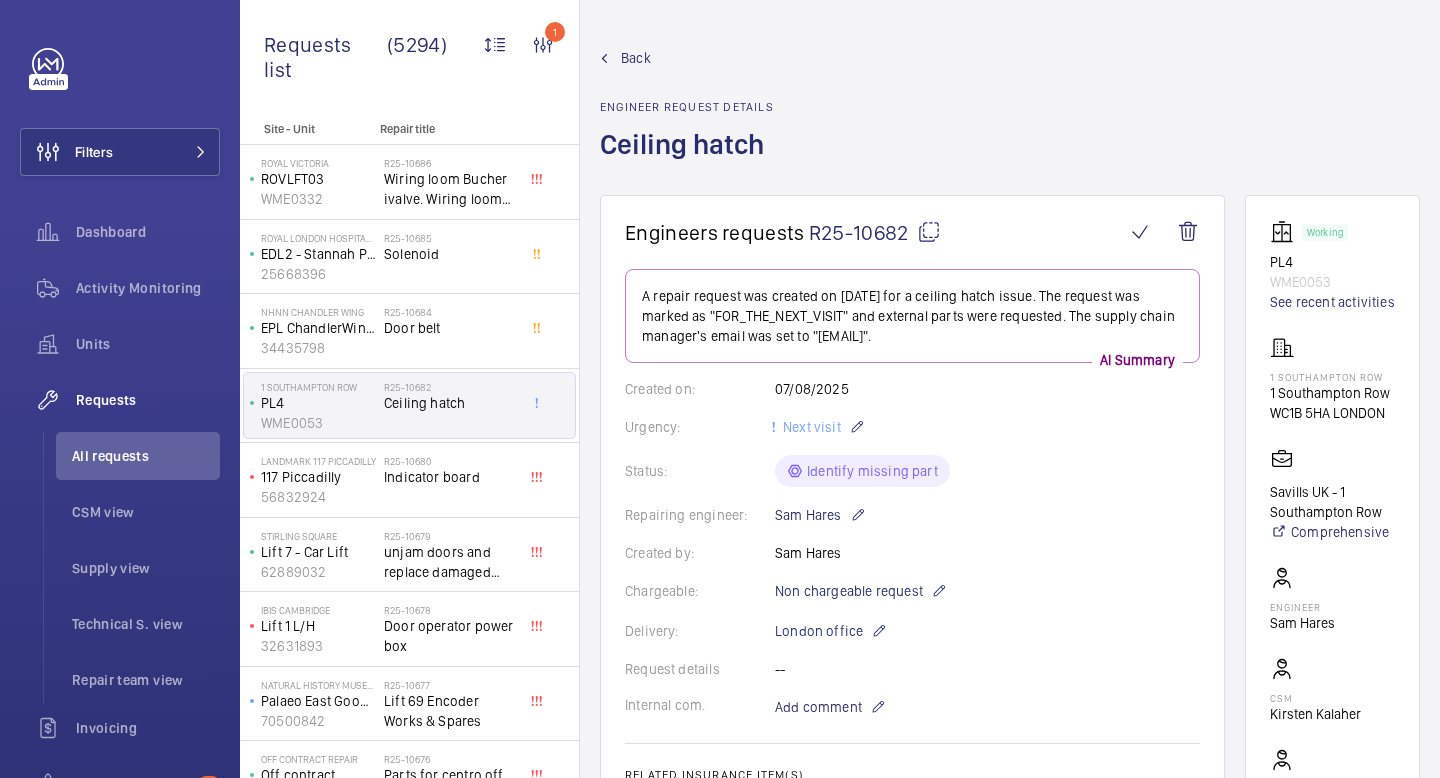 click on "Back Engineer request details  Ceiling hatch" 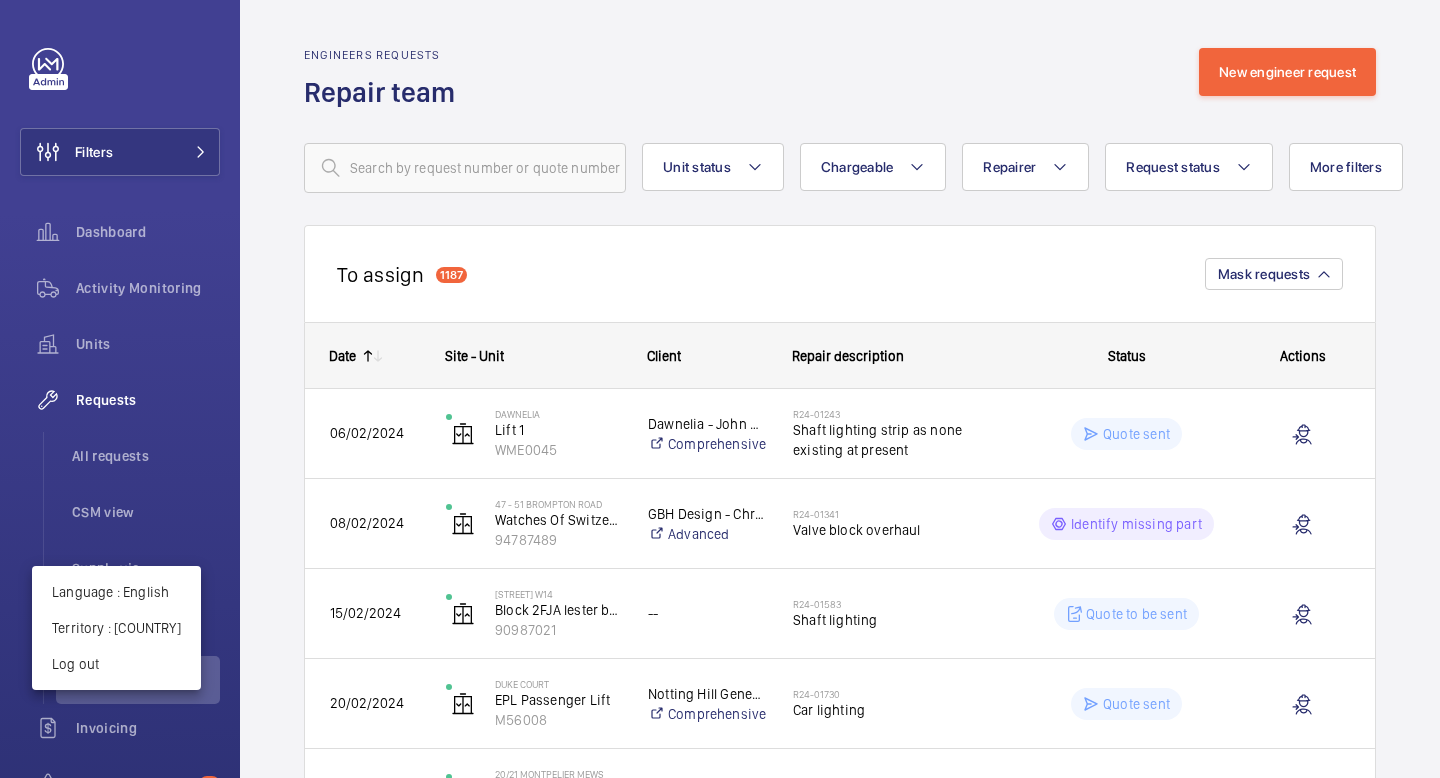scroll, scrollTop: 0, scrollLeft: 0, axis: both 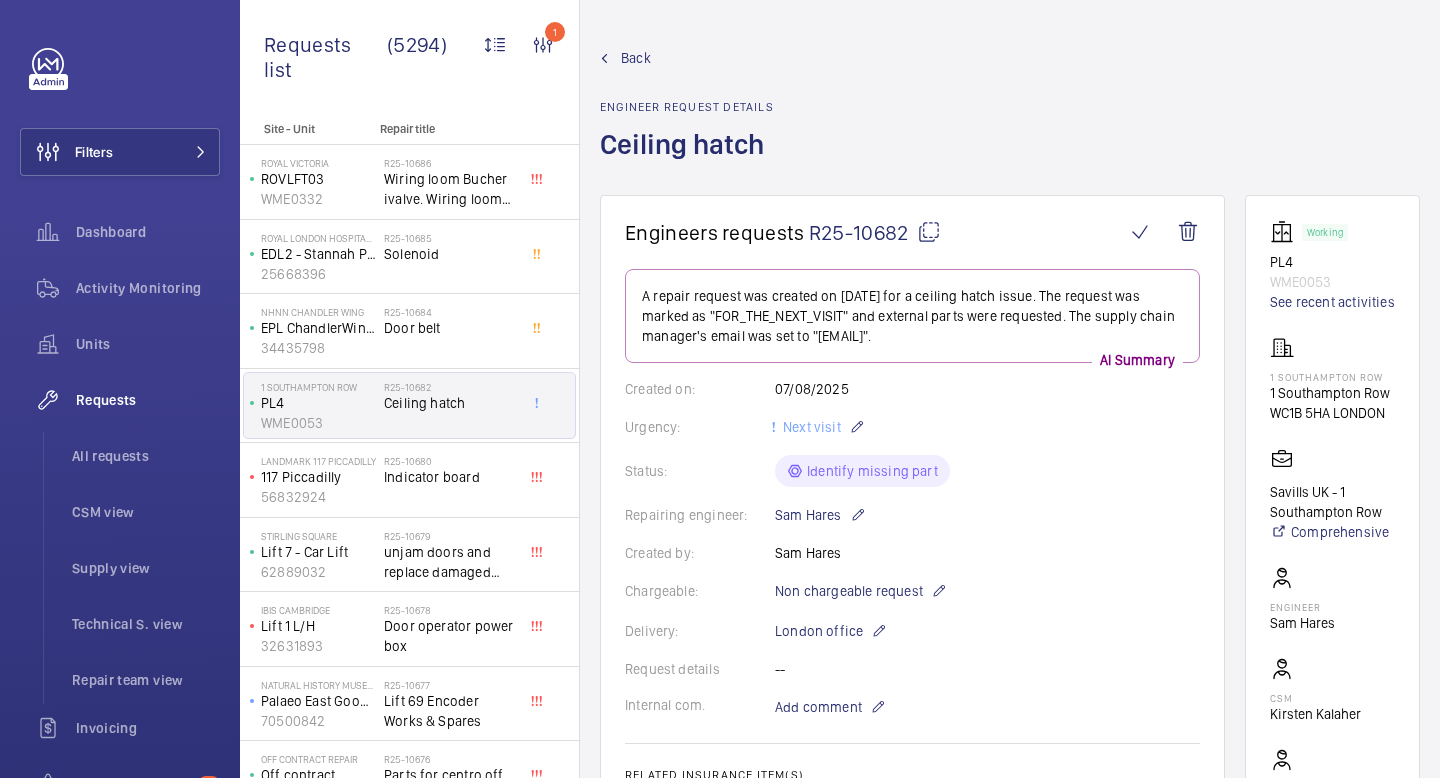 click on "Back Engineer request details  Ceiling hatch" 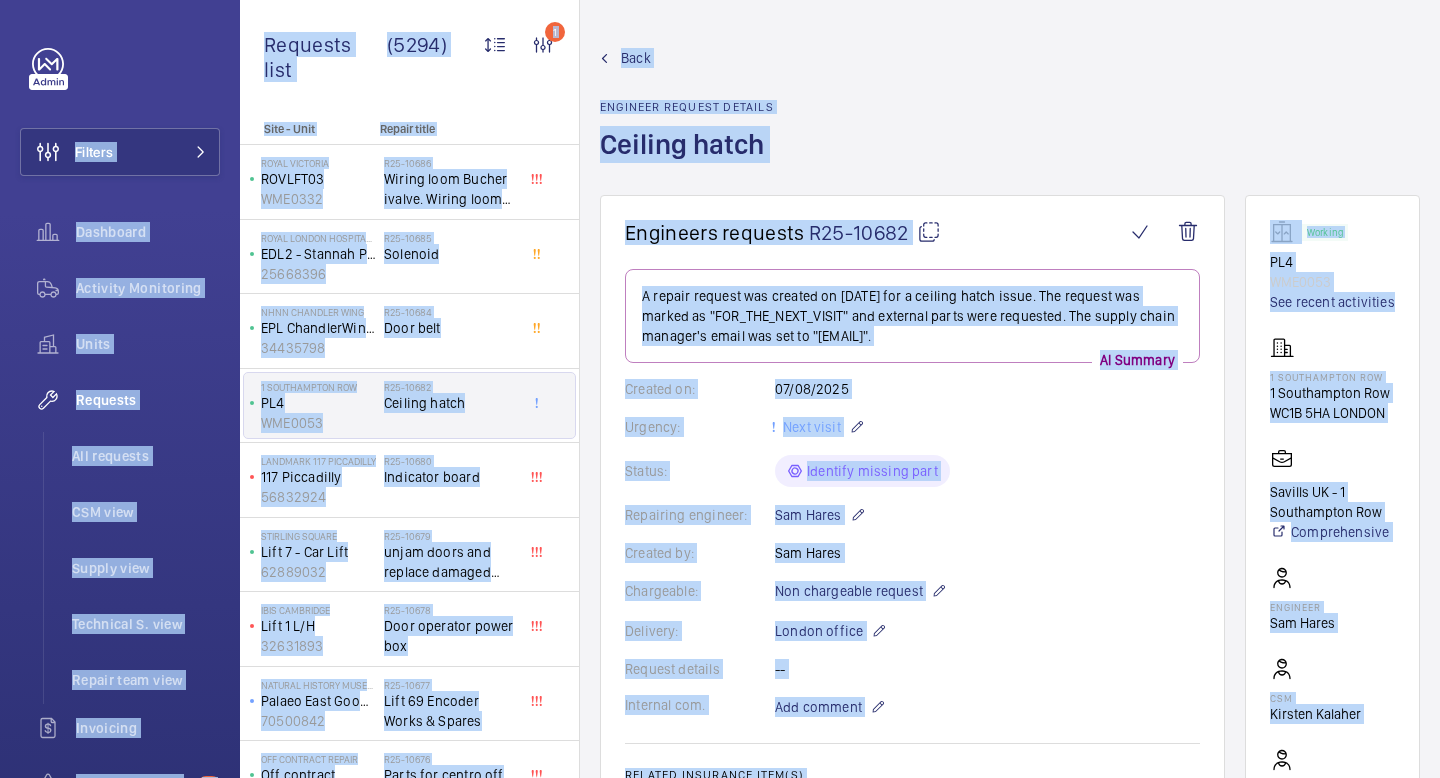 copy on "Filters  Dashboard   Activity Monitoring   Units   Requests   All requests   CSM view   Supply view   Technical S. view   Repair team view   Invoicing   Insurance items  98  Questions   Reports   Contacts   IoT  Beta GD Georgia Damide Filters  Dashboard   Activity Monitoring   Units   By status   To onboard   Requests   All requests   CSM view   Supply view   Technical S. view   Repair team view   Invoicing   Insurance items   By address   Detailed list   Transcription  98  Questions   Manager   Reports   Contacts   IoT  Beta  Dashboard   Installations  G My profile Language:  English Territory:   United Kingdom Logout Requests list (5294)  1 Unit status Request type  Chargeable Units Request status  12 Urgency Repairing engineer Engineer Device type Assigned technician With technician assigned Reset all filters Site - Unit Repair title  Royal Victoria   ROVLFT03   WME0332   R25-10686   Wiring loom Bucher ivalve. Wiring loom from valve to icon card    Royal London Hospital for Integrated Medicine (UCLH)   ..." 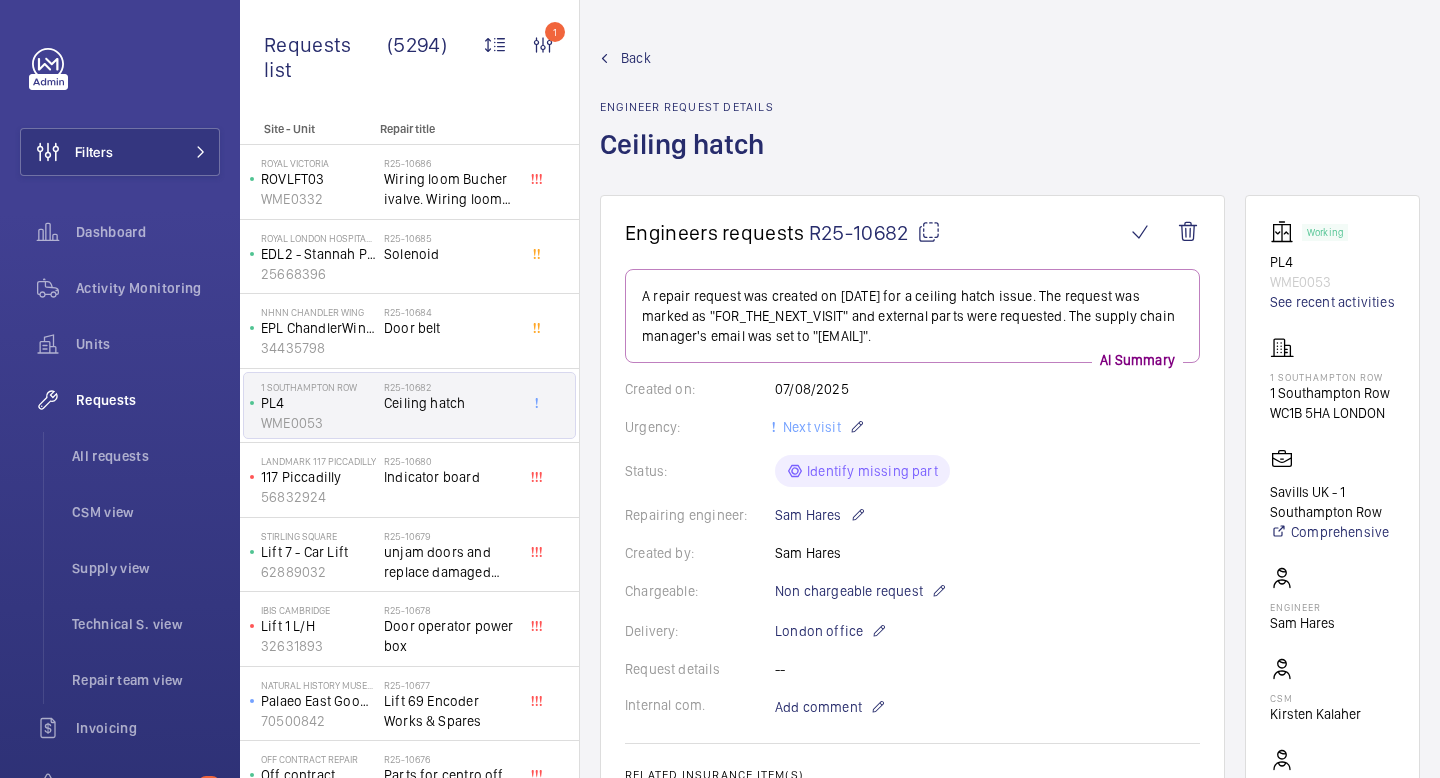 click on "Back Engineer request details  Ceiling hatch" 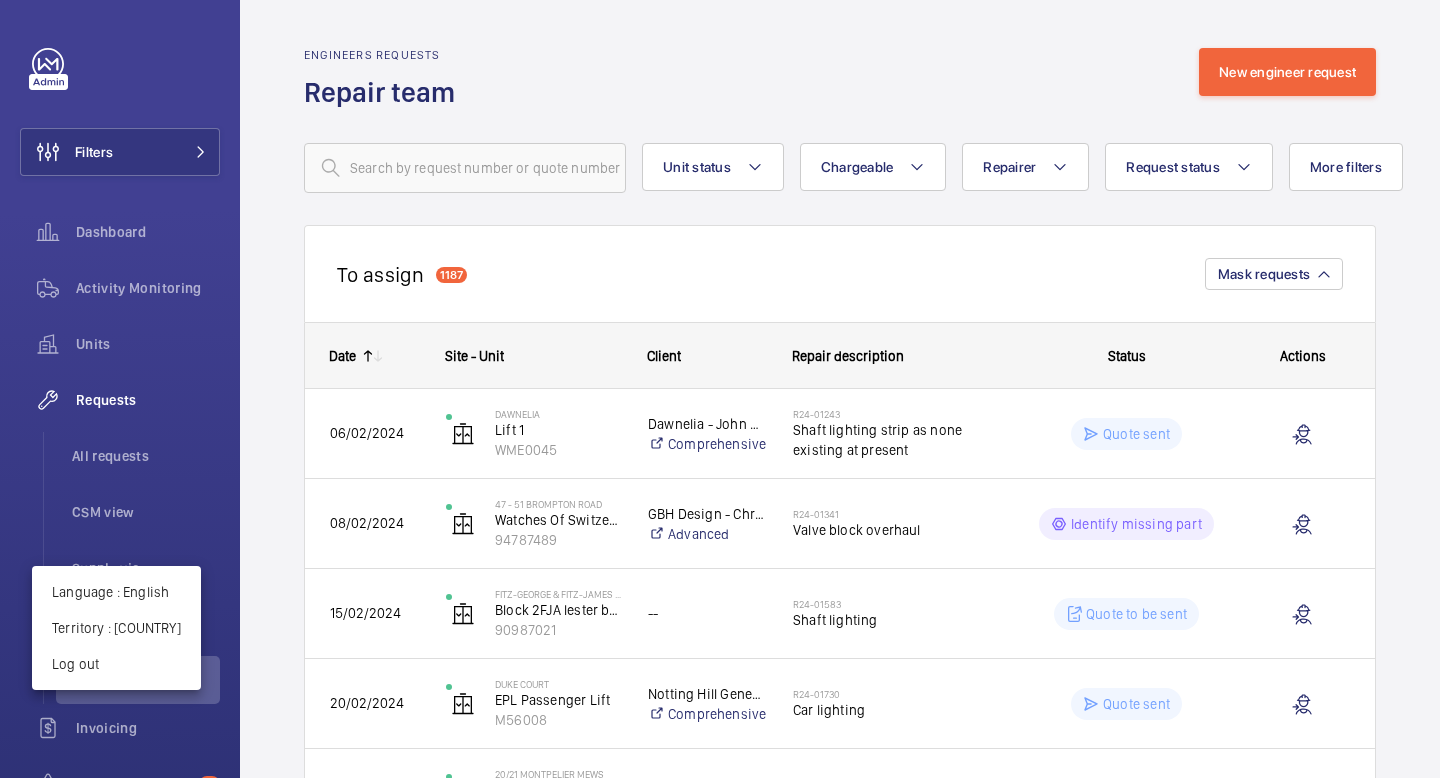 scroll, scrollTop: 0, scrollLeft: 0, axis: both 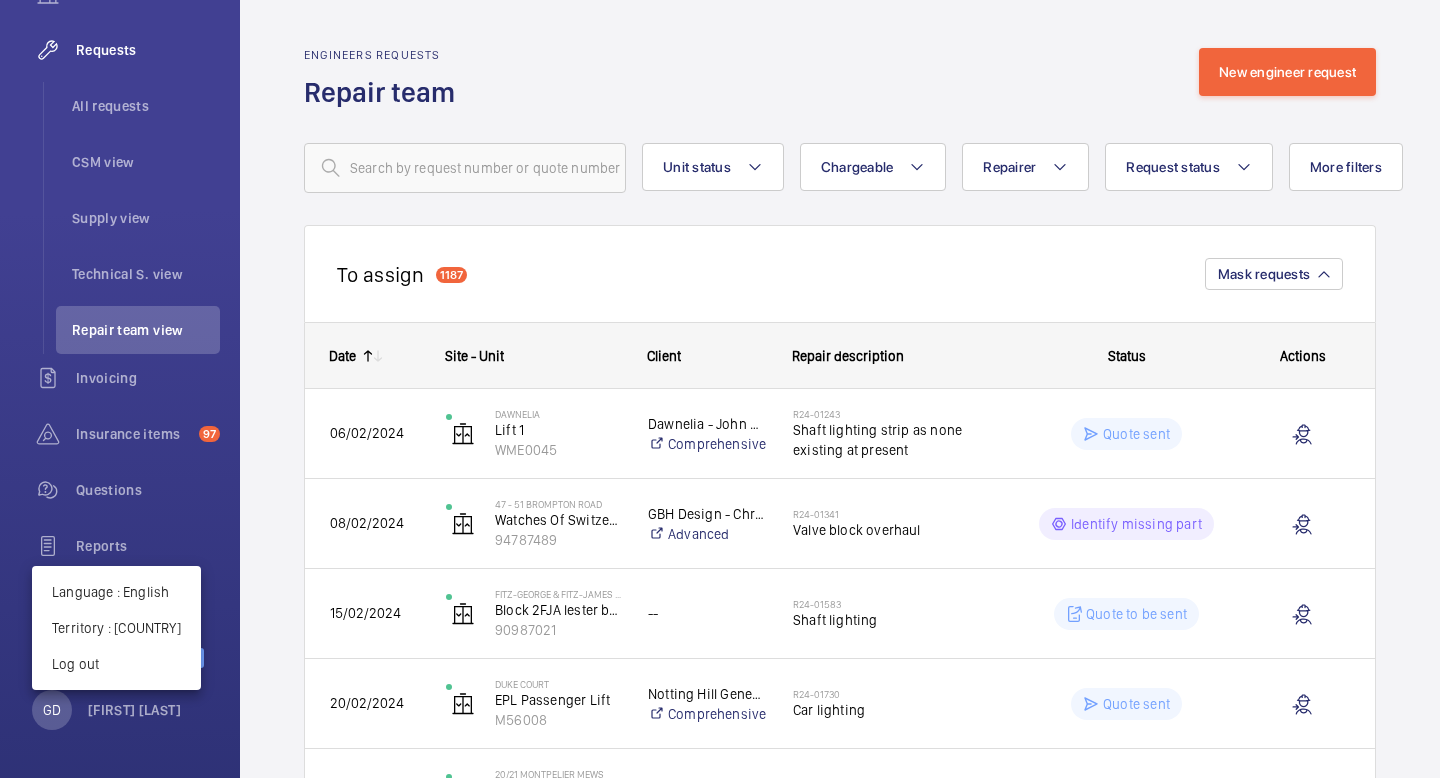 click at bounding box center (720, 389) 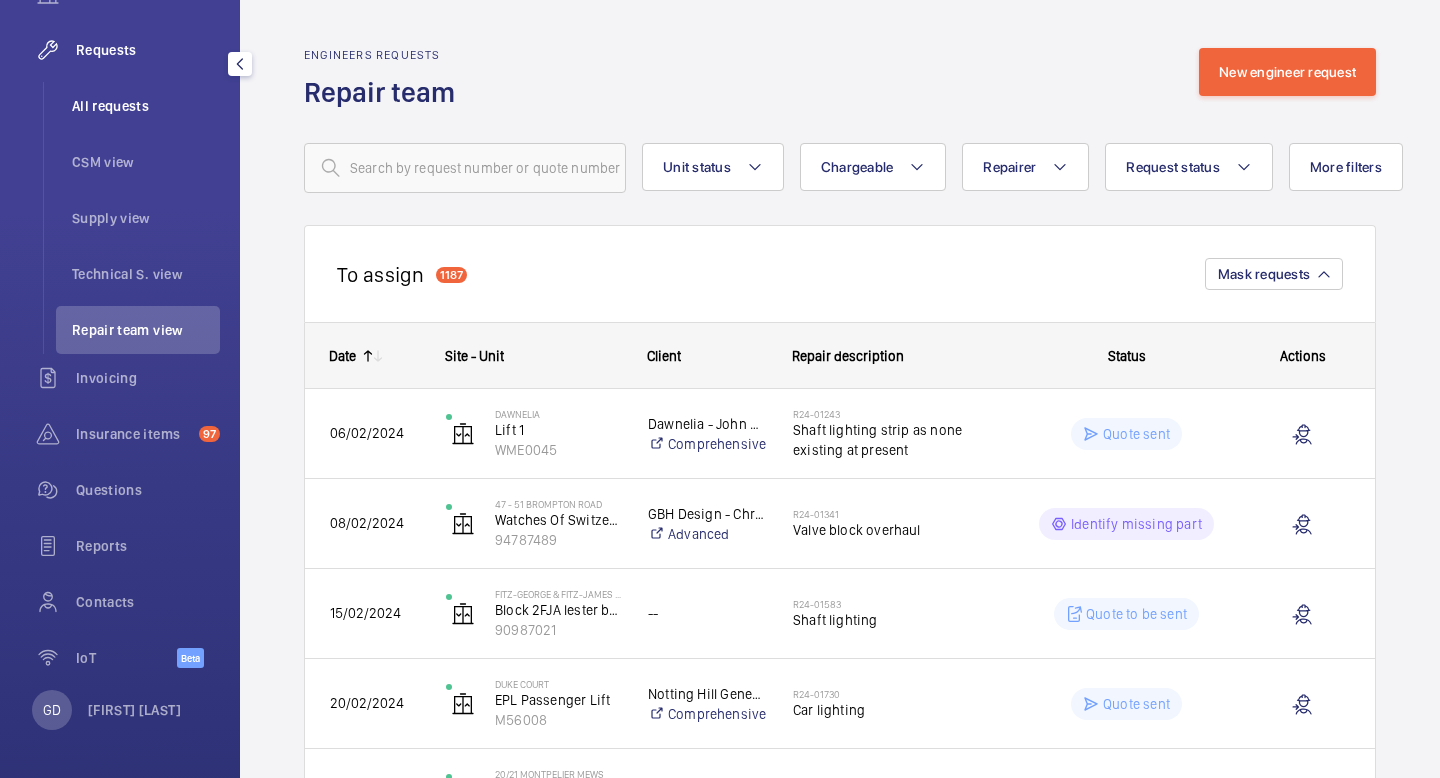 click on "All requests" 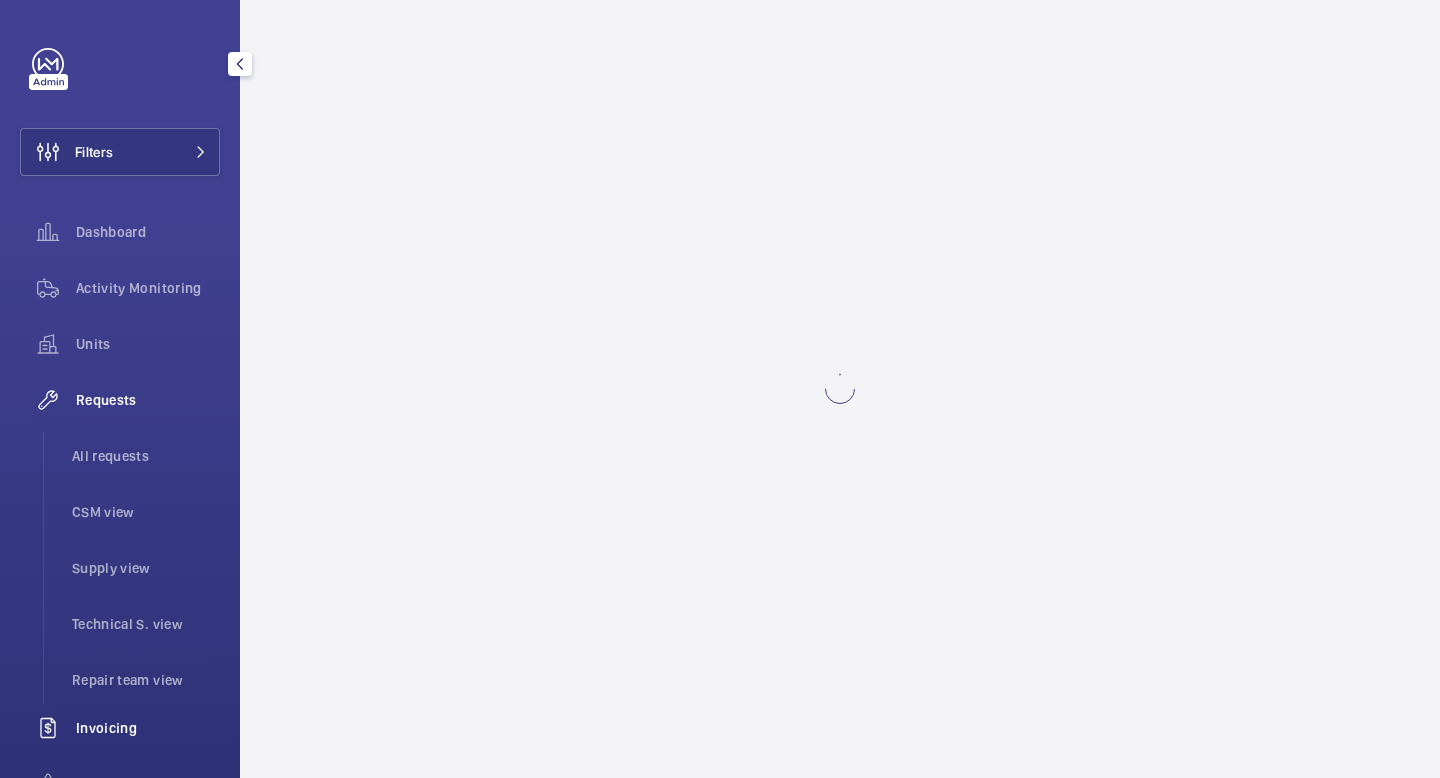 scroll, scrollTop: 0, scrollLeft: 0, axis: both 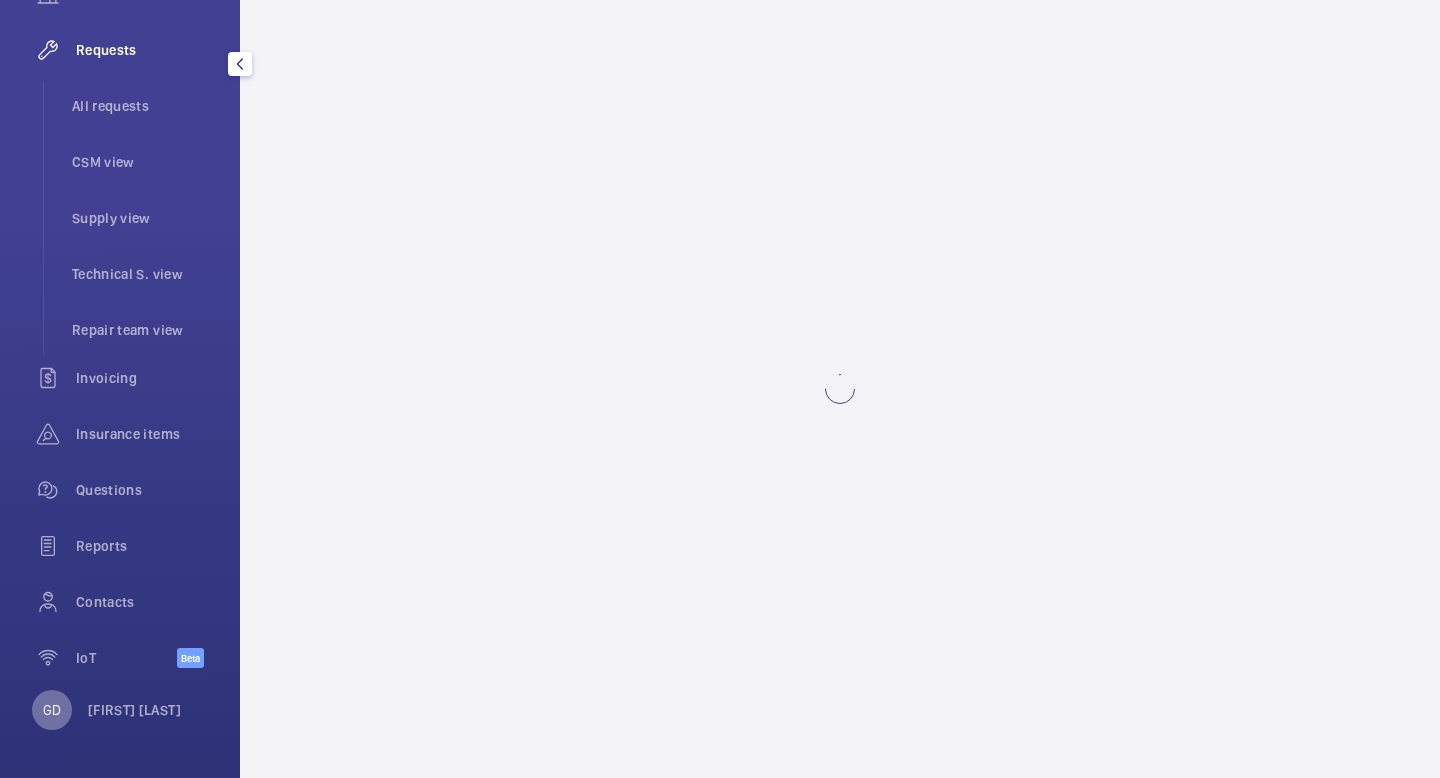 click on "GD" 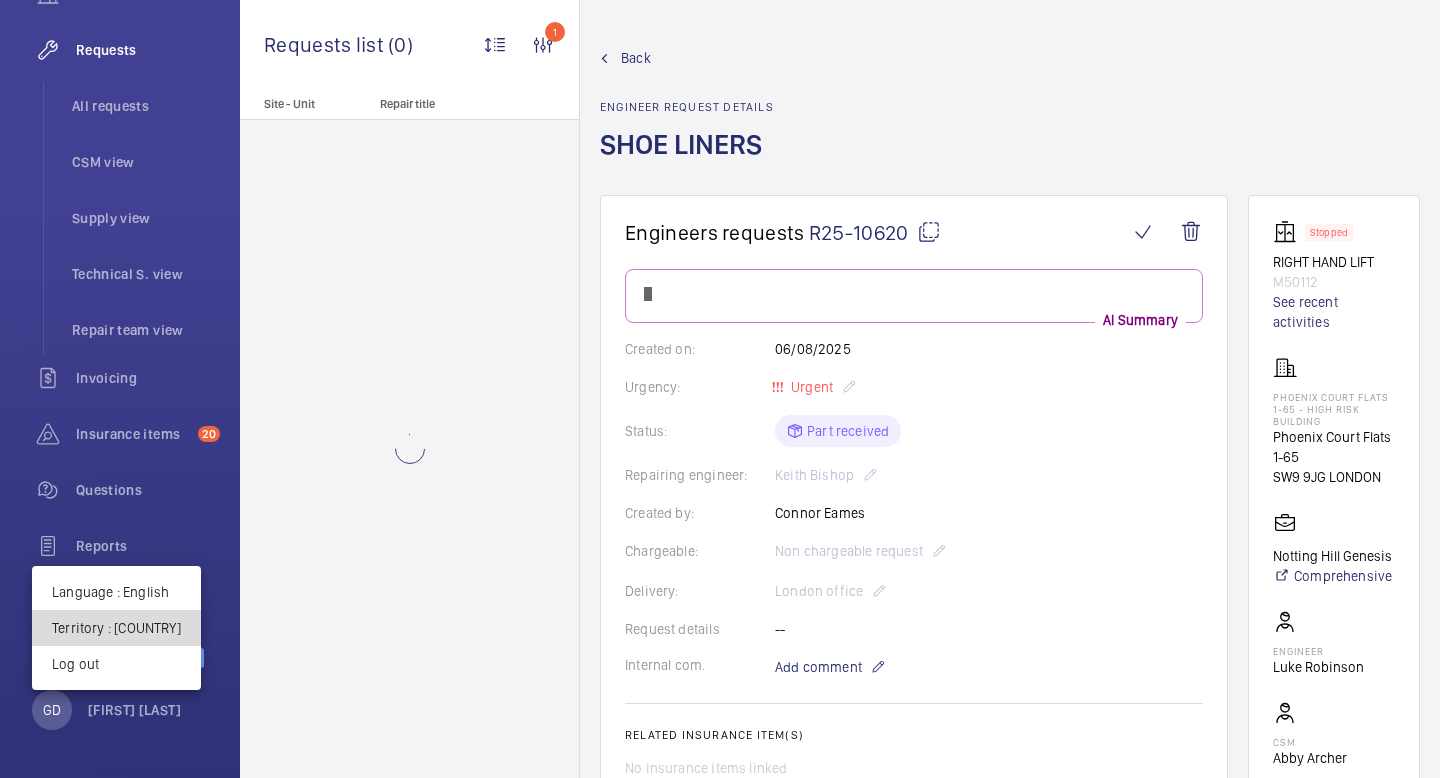 click on "Territory : United Kingdom" at bounding box center (116, 628) 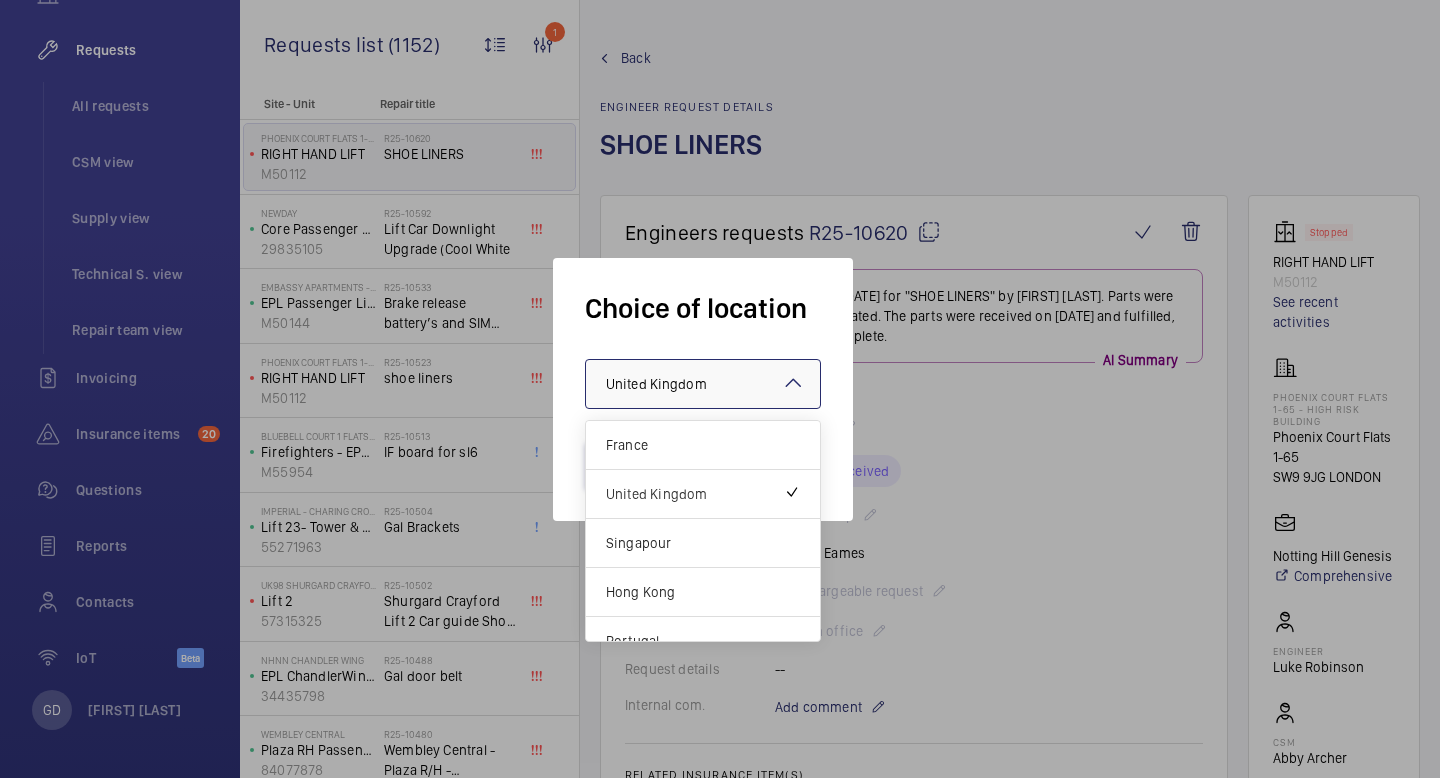 click at bounding box center [703, 384] 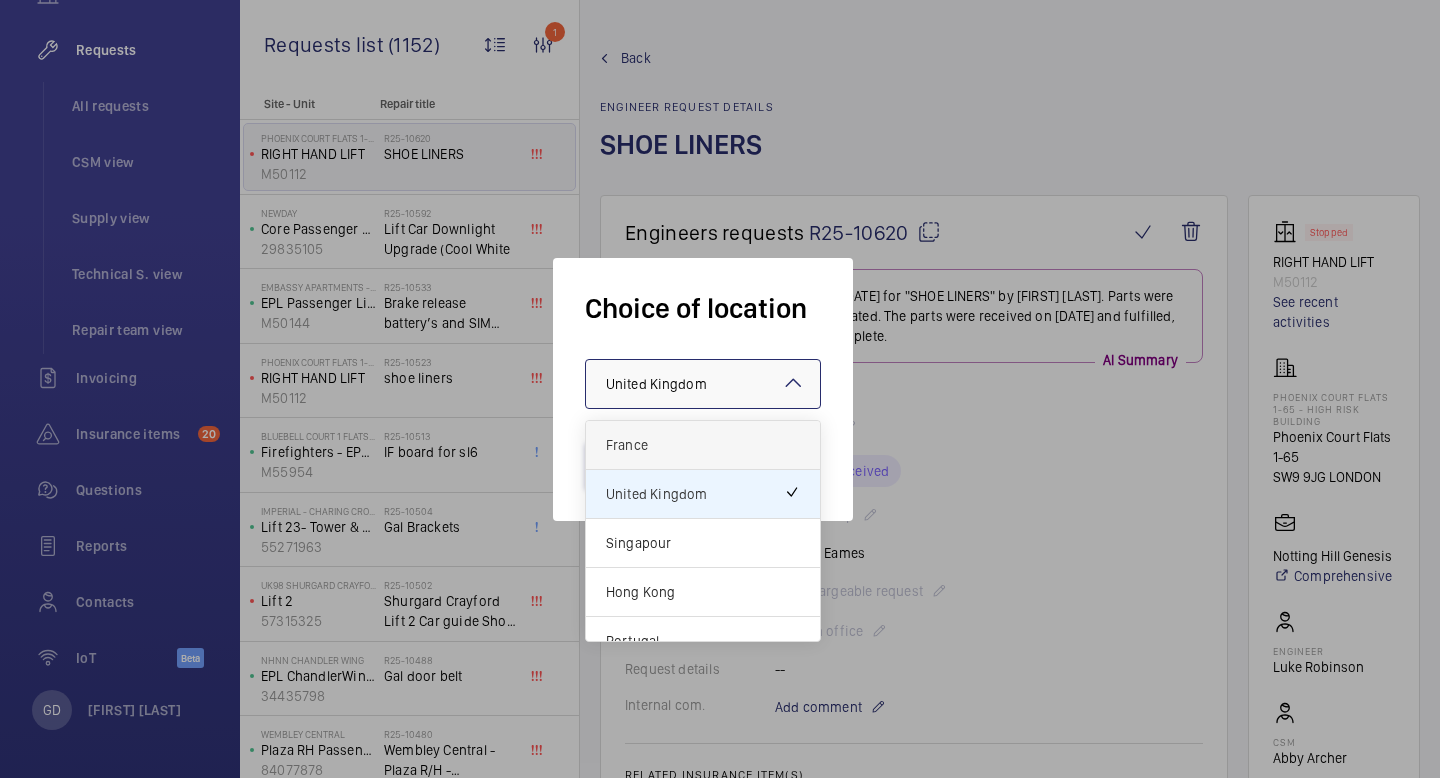 click on "France" at bounding box center [703, 445] 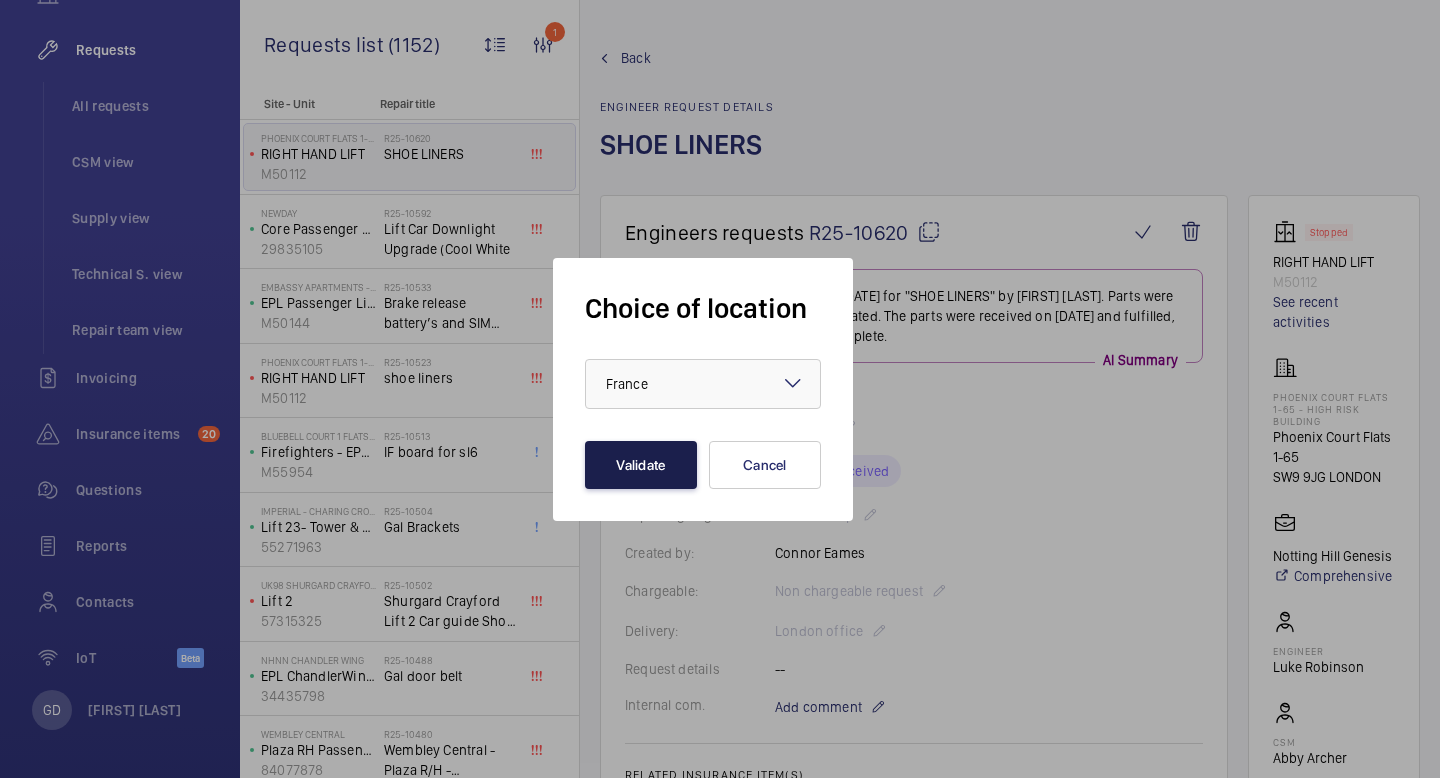 click on "Validate" at bounding box center (641, 465) 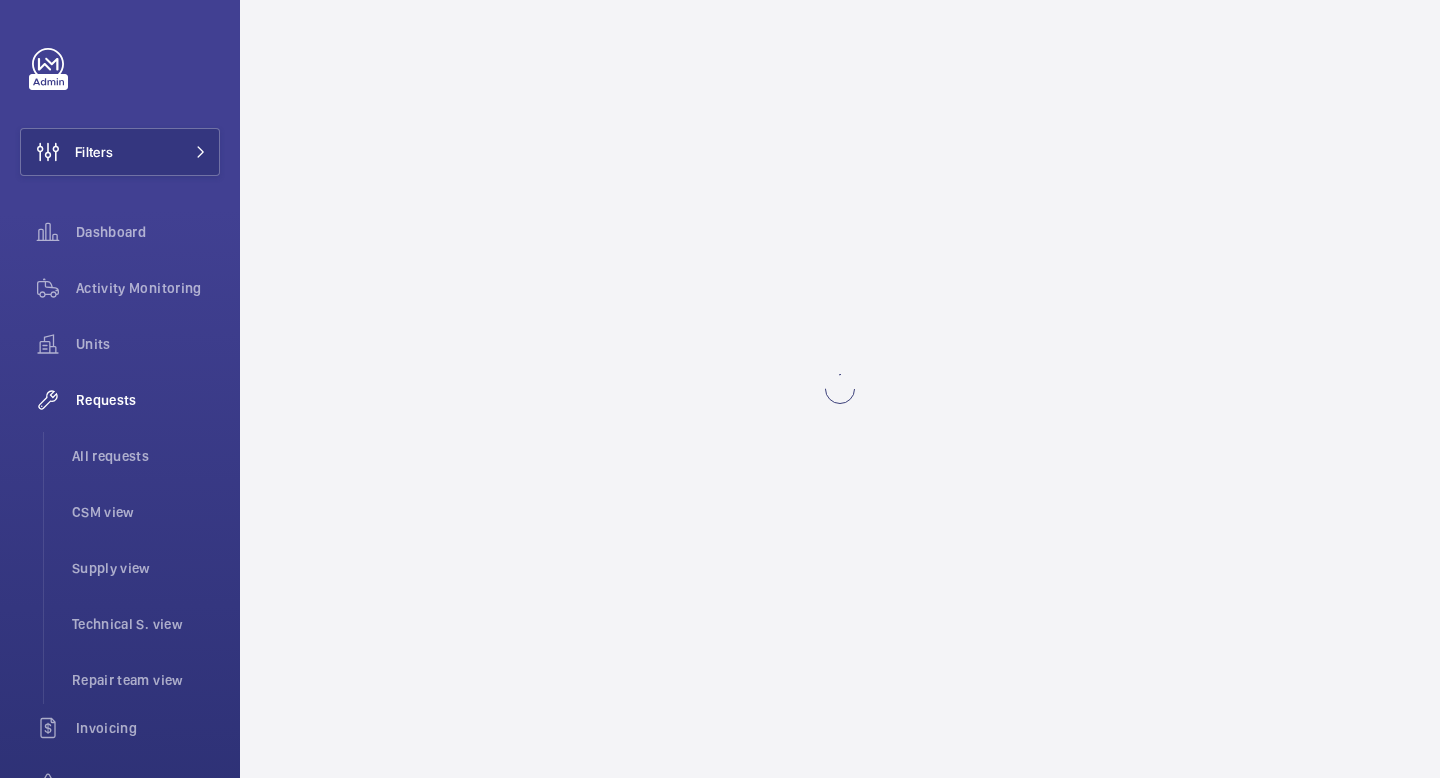 scroll, scrollTop: 0, scrollLeft: 0, axis: both 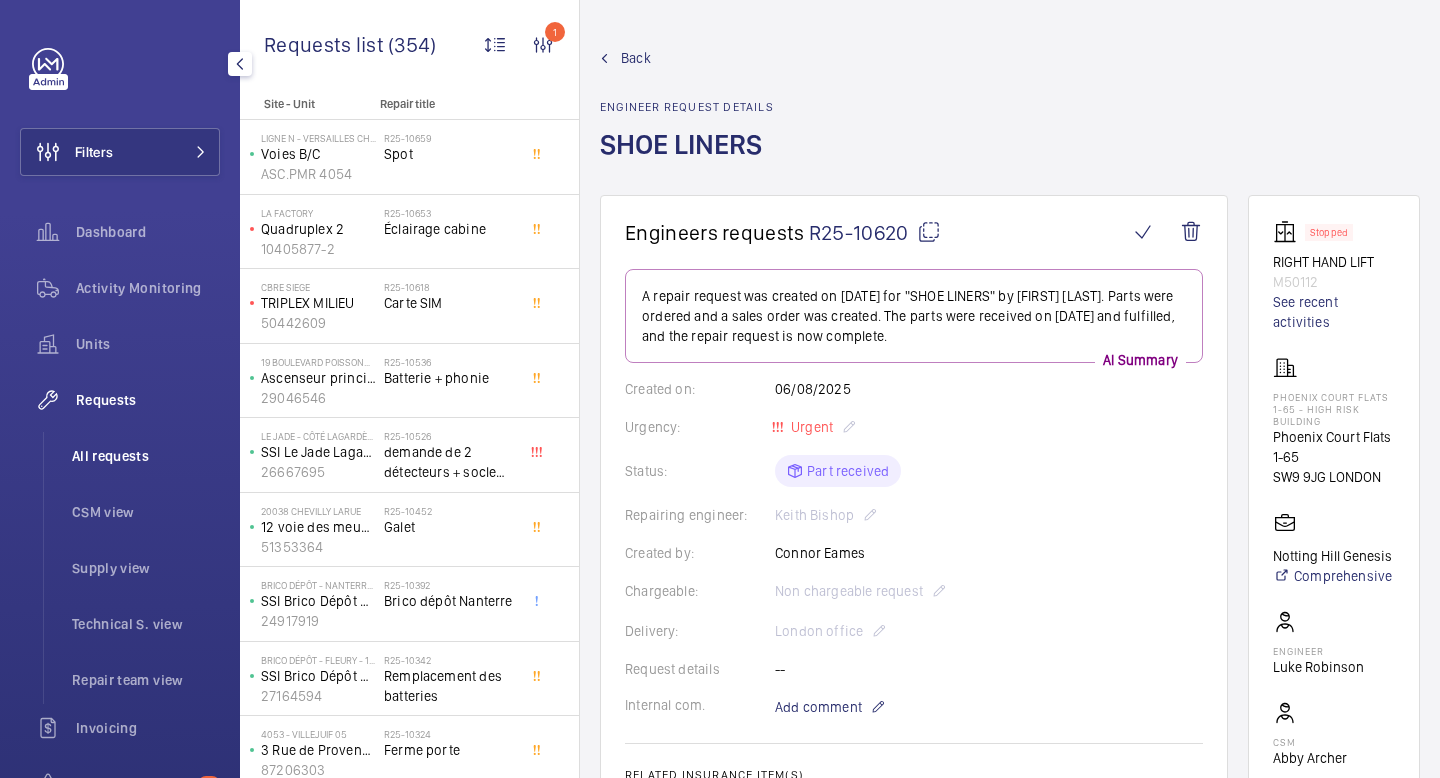 click on "All requests" 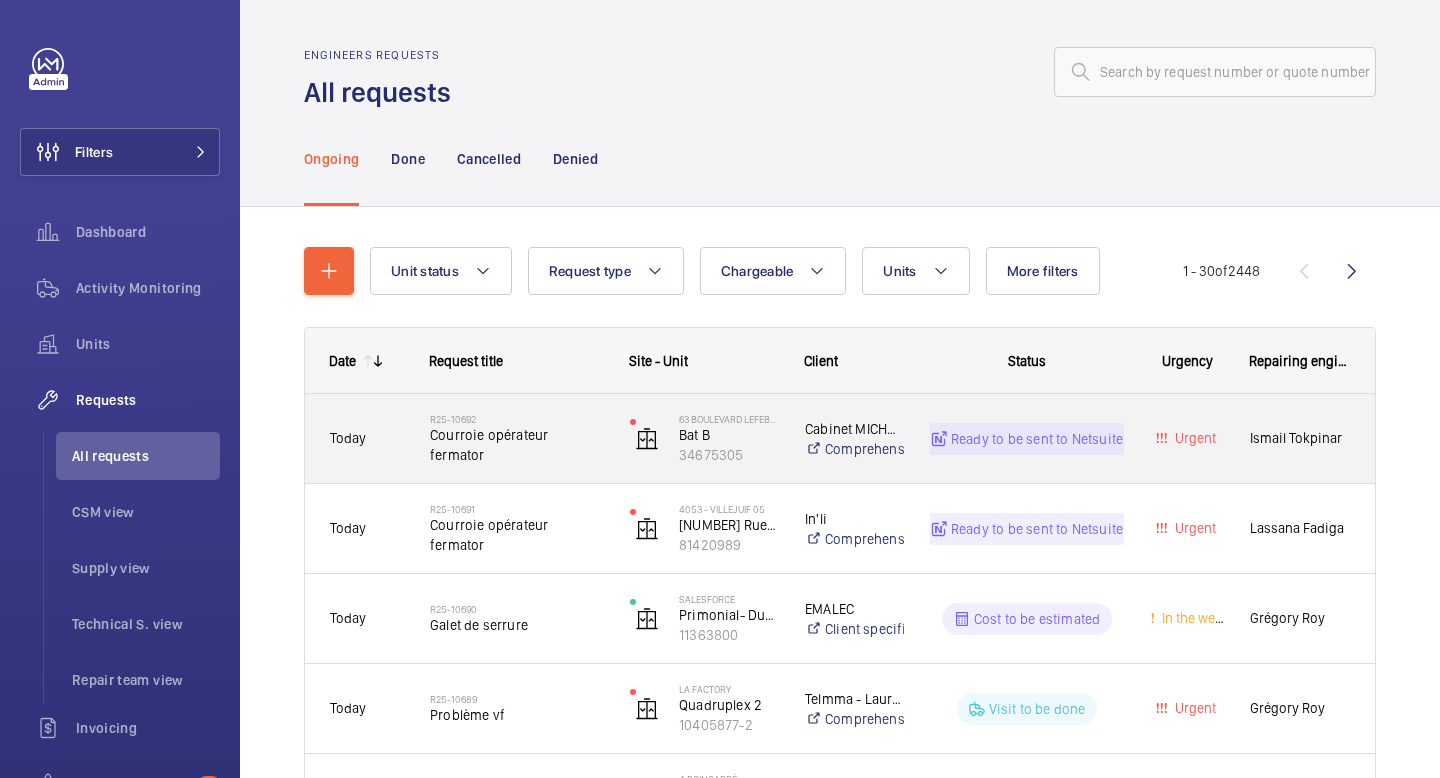 click on "R25-10692   Courroie opérateur fermator" 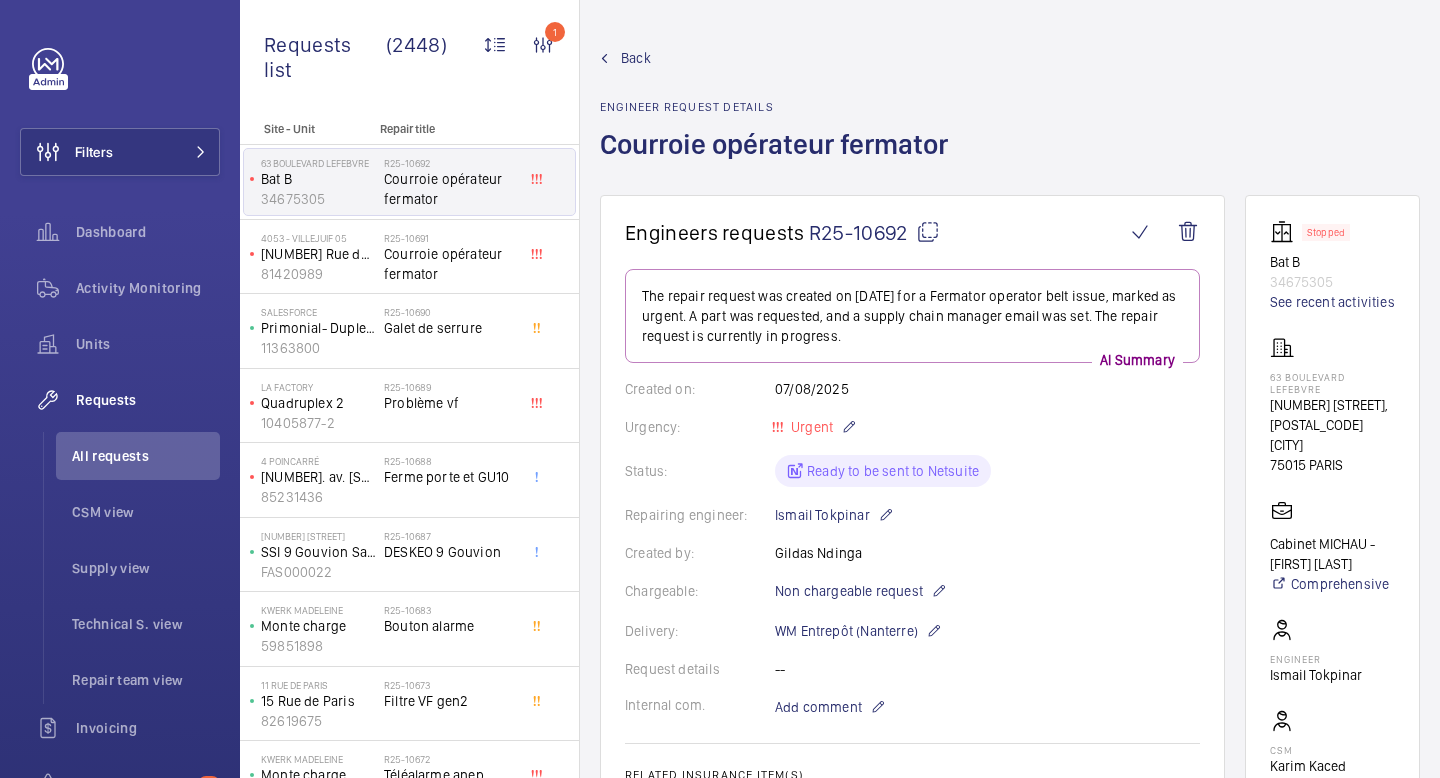 click on "Back Engineer request details  Courroie opérateur fermator" 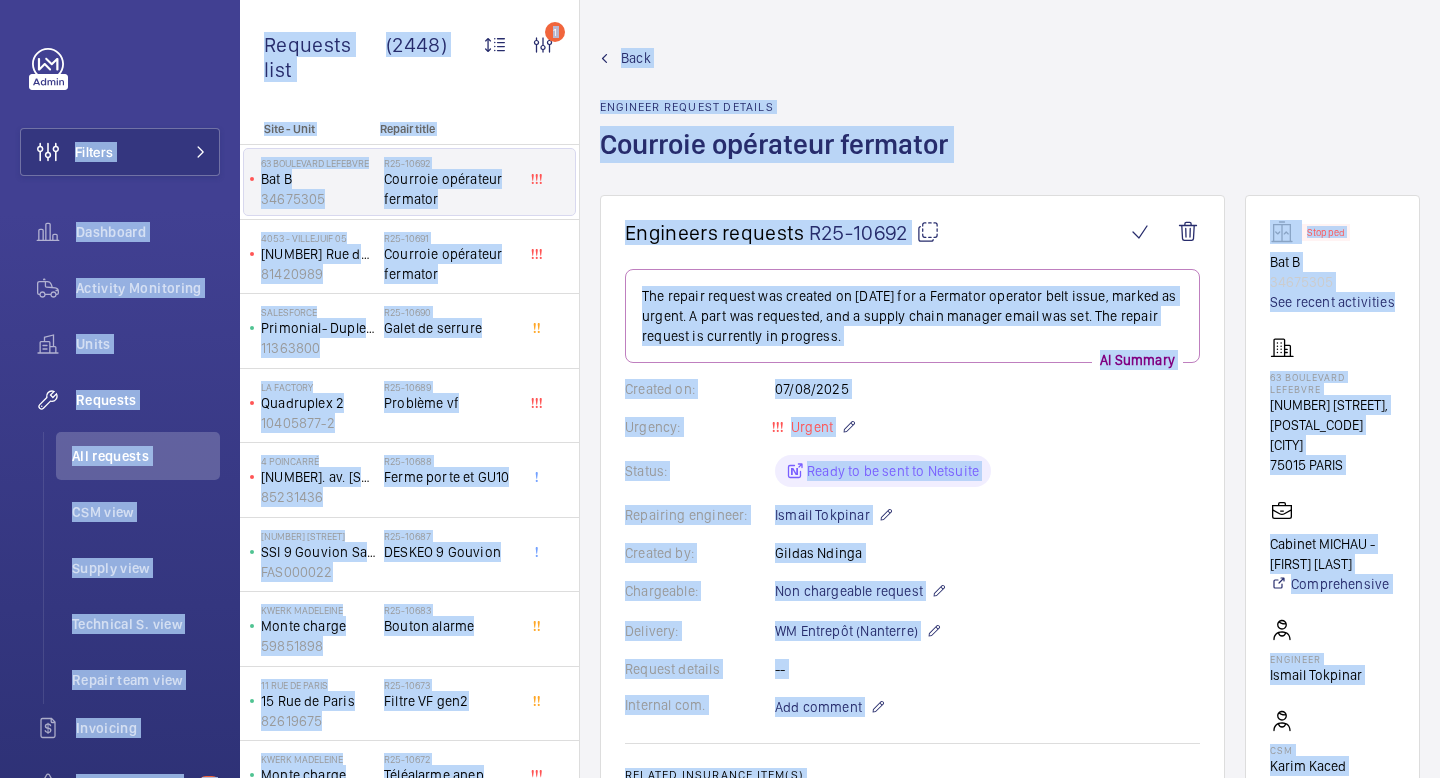copy on "Filters  Dashboard   Activity Monitoring   Units   Requests   All requests   CSM view   Supply view   Technical S. view   Repair team view   Invoicing   Insurance items  63  Questions   Reports   Contacts   IoT  Beta GD Georgia Damide Filters  Dashboard   Activity Monitoring   Units   By status   To onboard   Requests   All requests   CSM view   Supply view   Technical S. view   Repair team view   Invoicing   Insurance items   By address   Detailed list   Transcription  63  Questions   Manager   Reports   Contacts   IoT  Beta  Dashboard   Installations  G My profile Language:  English Territory:   France Logout Requests list (2448)  1 Unit status Request type  Chargeable Units Request status  12 Urgency Repairing engineer Engineer Device type Assigned technician With technician assigned Reset all filters Site - Unit Repair title  63 Boulevard Lefebvre   Bat B   34675305   R25-10692   Courroie opérateur fermator    4053 - VILLEJUIF 05   1 Rue de Provence   81420989   R25-10691   Courroie opérateur fermator ..." 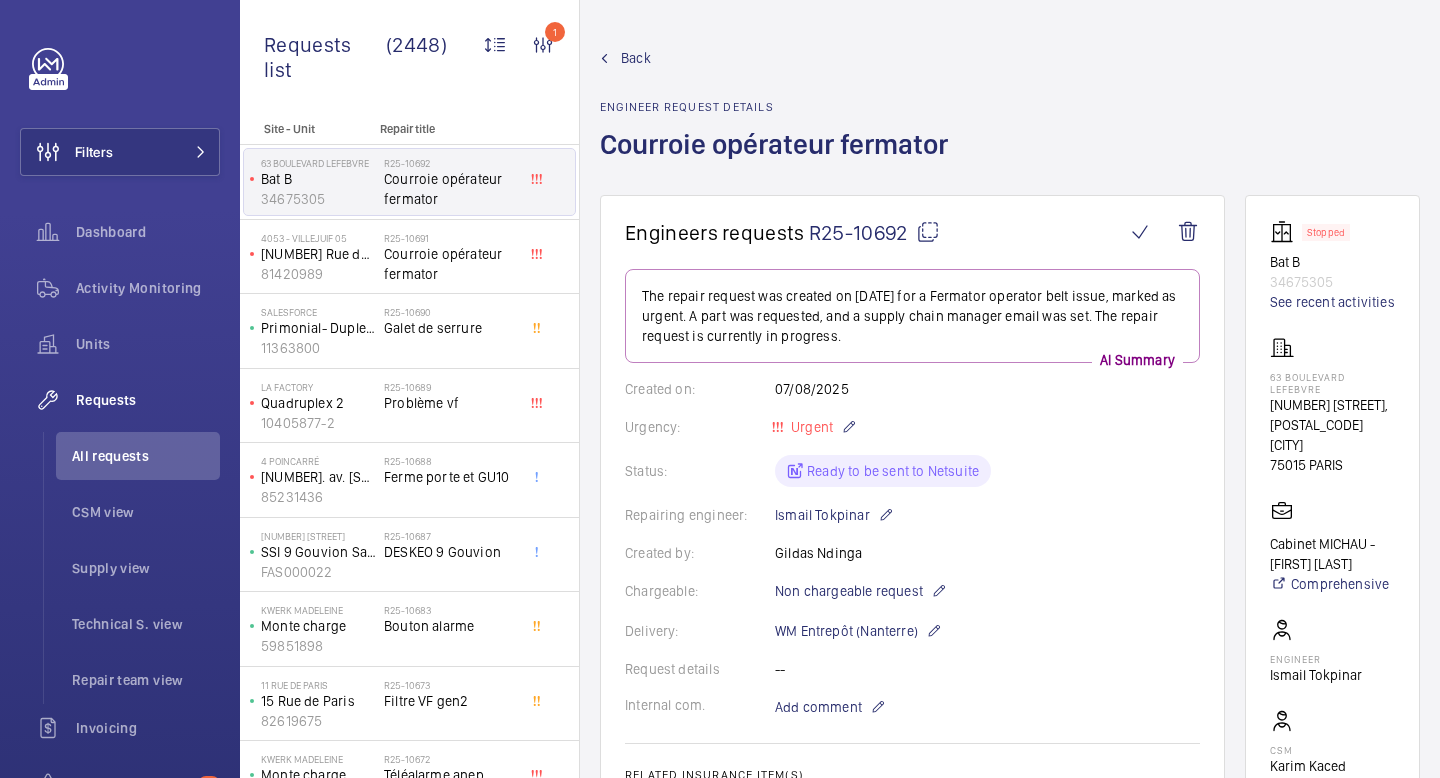 click on "Back Engineer request details  Courroie opérateur fermator" 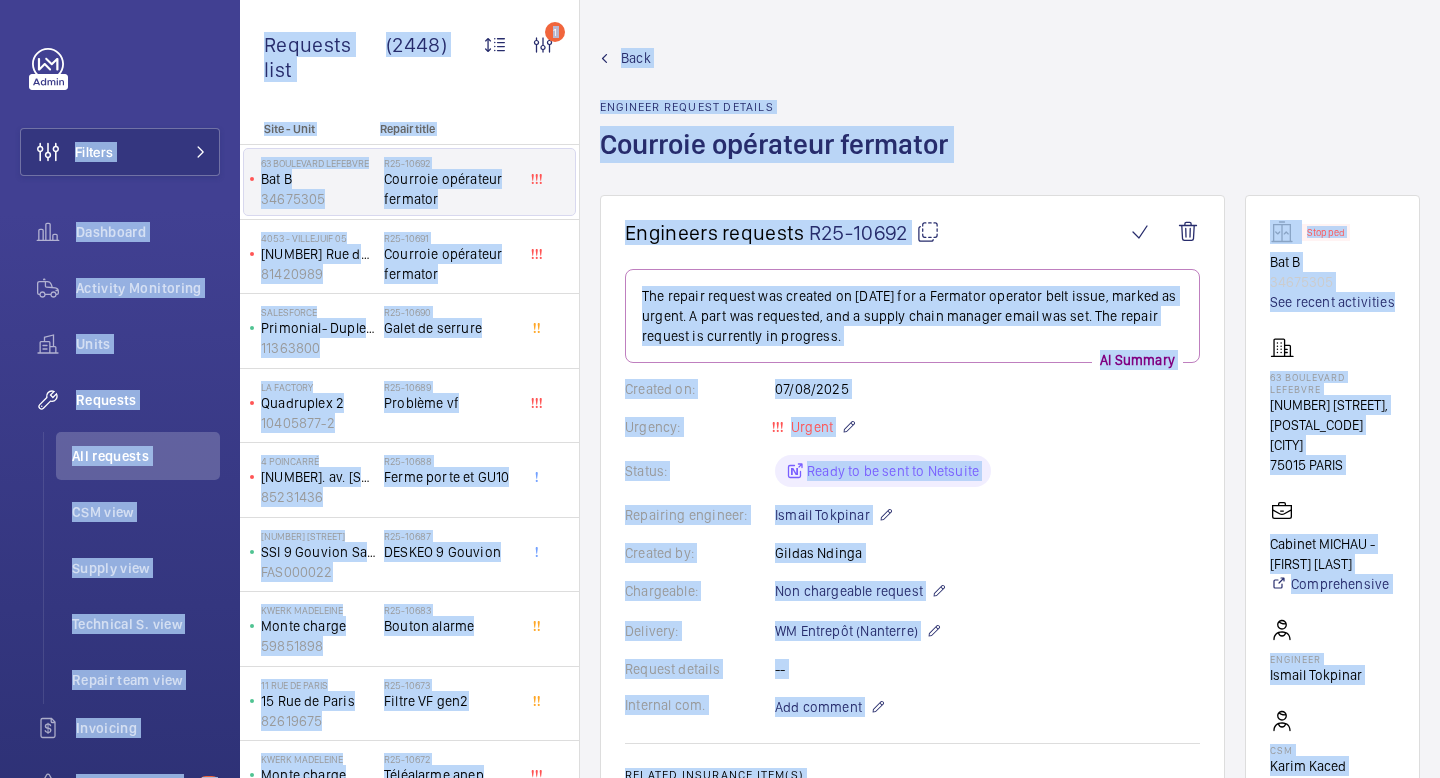 copy on "Filters  Dashboard   Activity Monitoring   Units   Requests   All requests   CSM view   Supply view   Technical S. view   Repair team view   Invoicing   Insurance items  63  Questions   Reports   Contacts   IoT  Beta GD Georgia Damide Filters  Dashboard   Activity Monitoring   Units   By status   To onboard   Requests   All requests   CSM view   Supply view   Technical S. view   Repair team view   Invoicing   Insurance items   By address   Detailed list   Transcription  63  Questions   Manager   Reports   Contacts   IoT  Beta  Dashboard   Installations  G My profile Language:  English Territory:   France Logout Requests list (2448)  1 Unit status Request type  Chargeable Units Request status  12 Urgency Repairing engineer Engineer Device type Assigned technician With technician assigned Reset all filters Site - Unit Repair title  63 Boulevard Lefebvre   Bat B   34675305   R25-10692   Courroie opérateur fermator    4053 - VILLEJUIF 05   1 Rue de Provence   81420989   R25-10691   Courroie opérateur fermator ..." 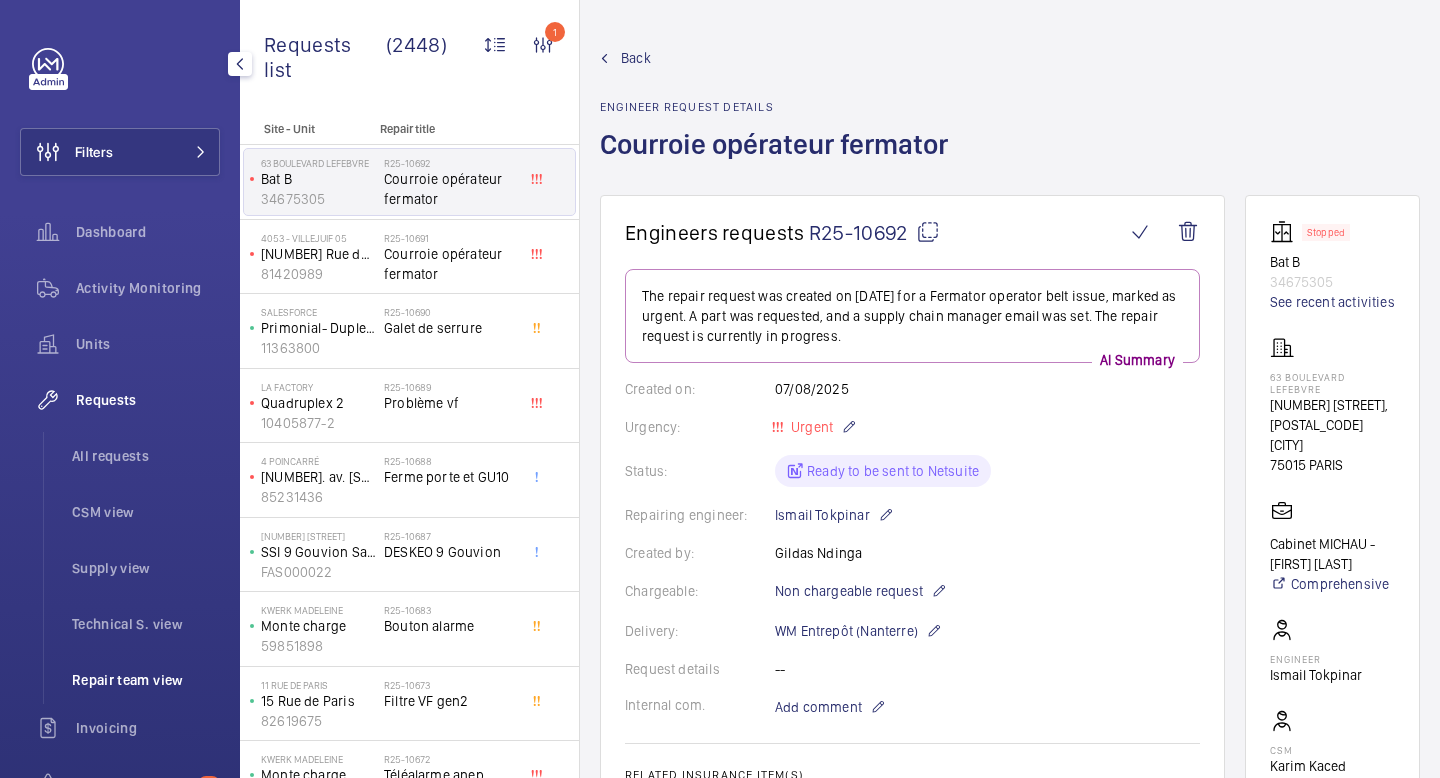 scroll, scrollTop: 350, scrollLeft: 0, axis: vertical 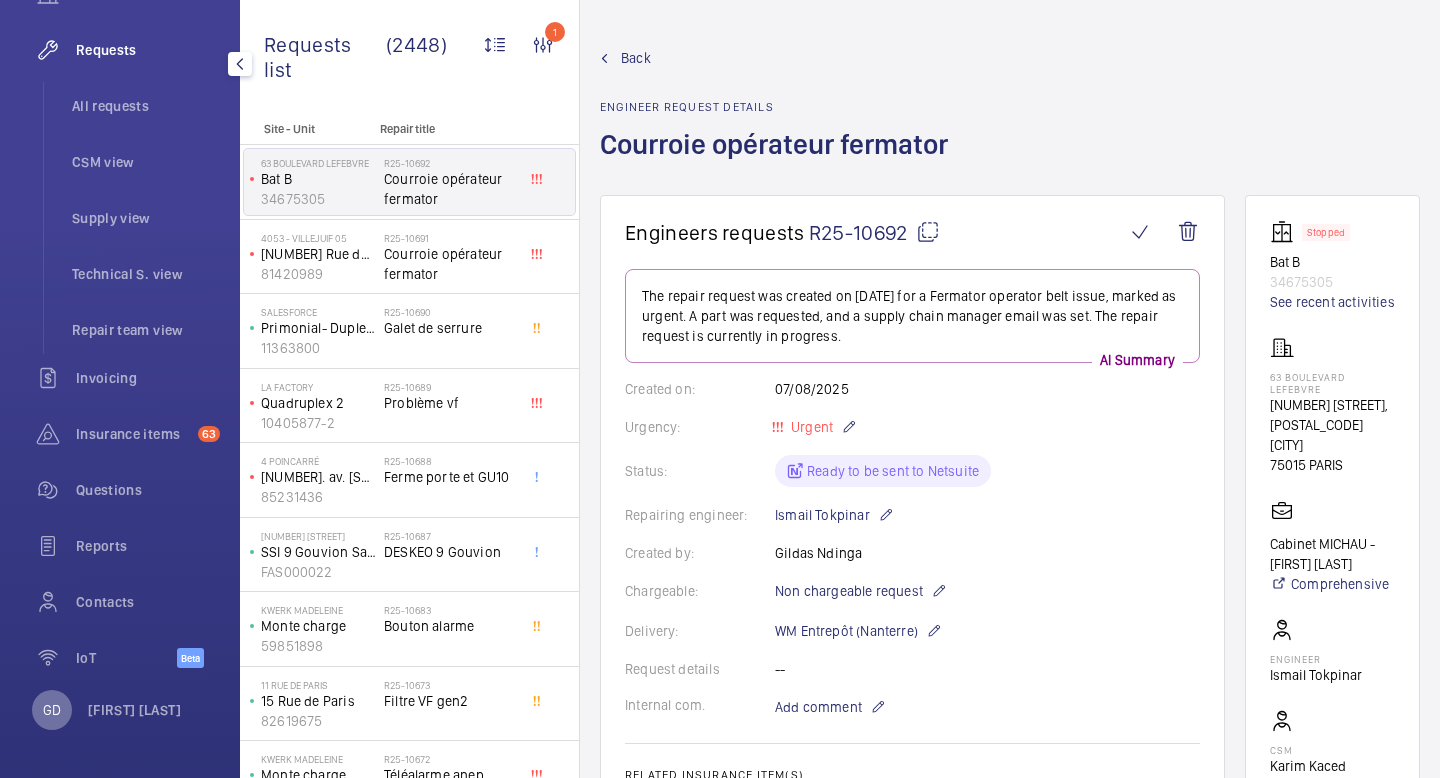 click on "GD" 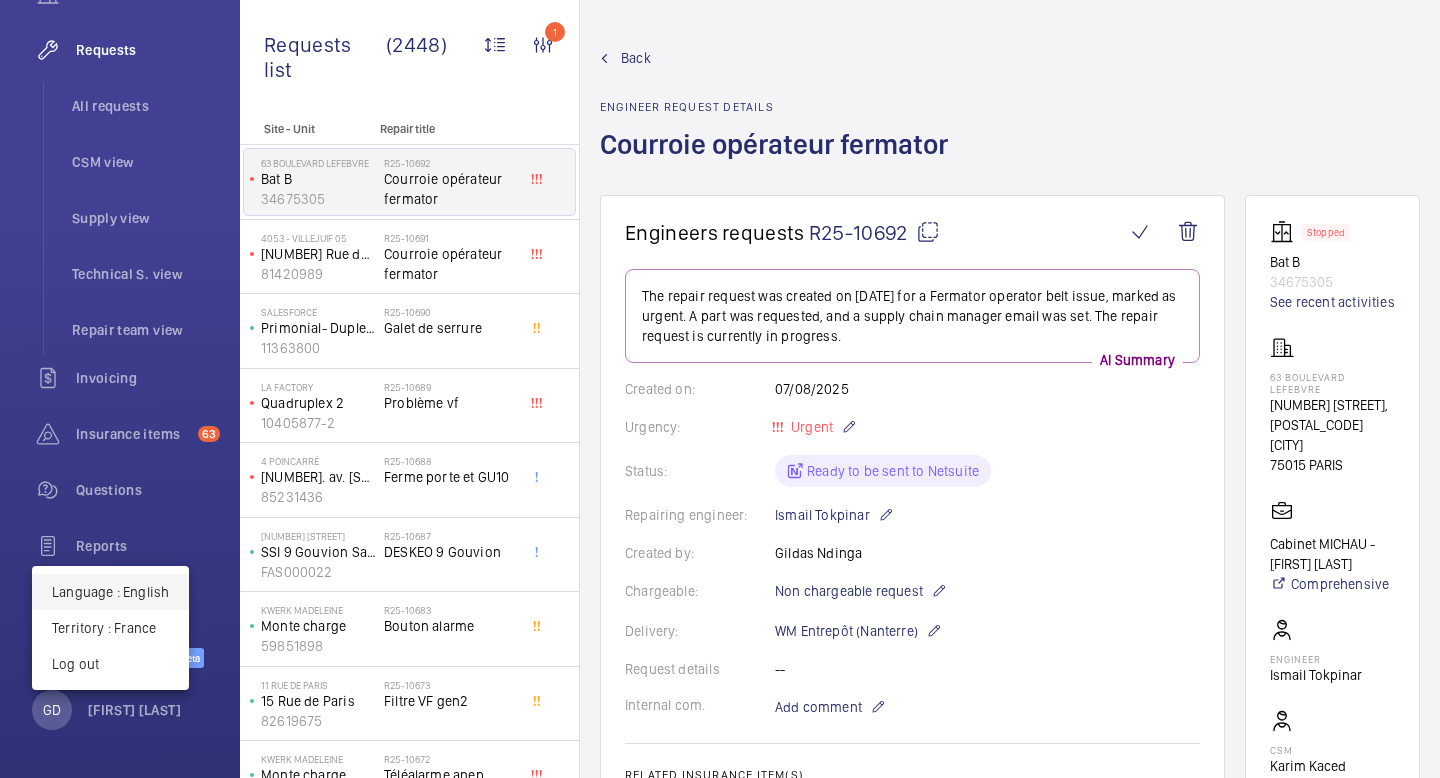 click on "Language : English" at bounding box center (110, 592) 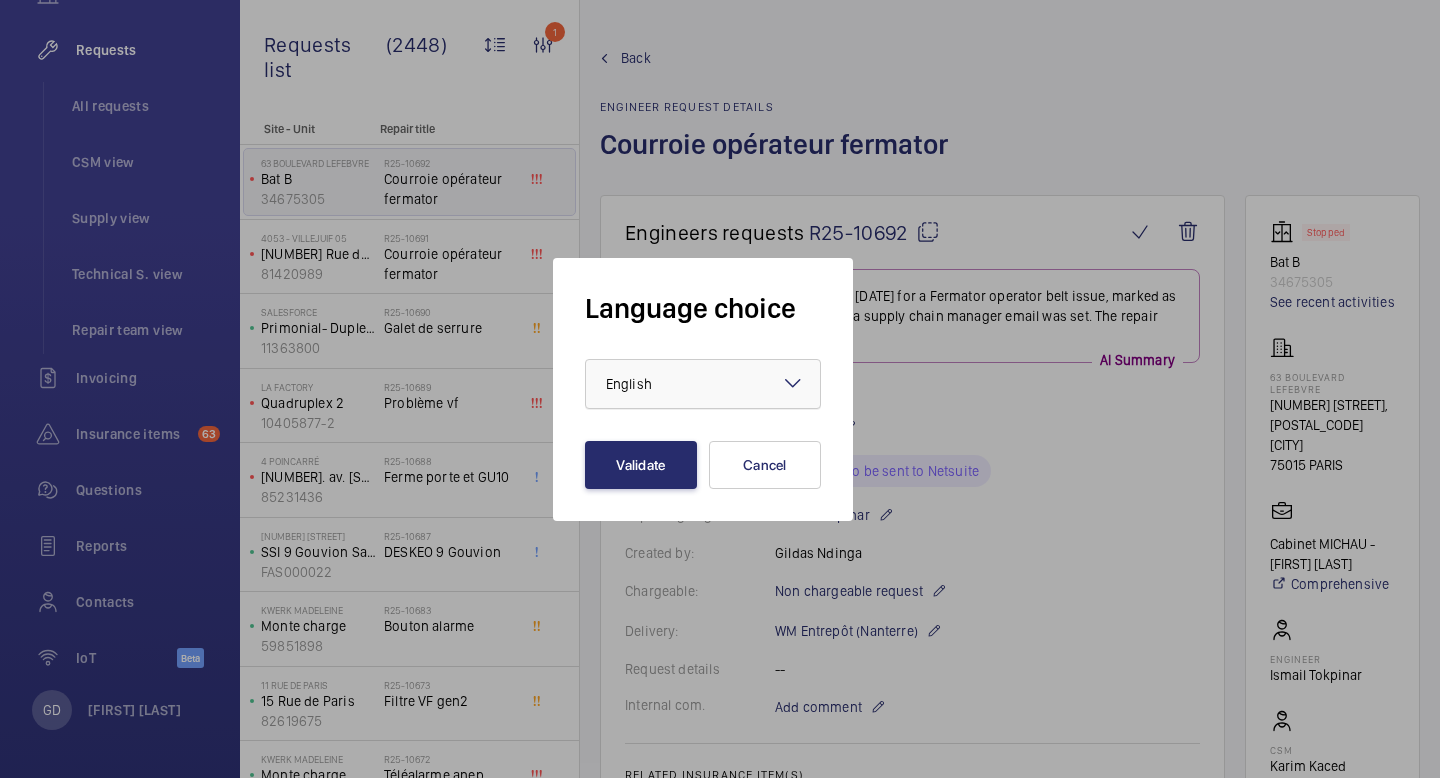 click at bounding box center [703, 384] 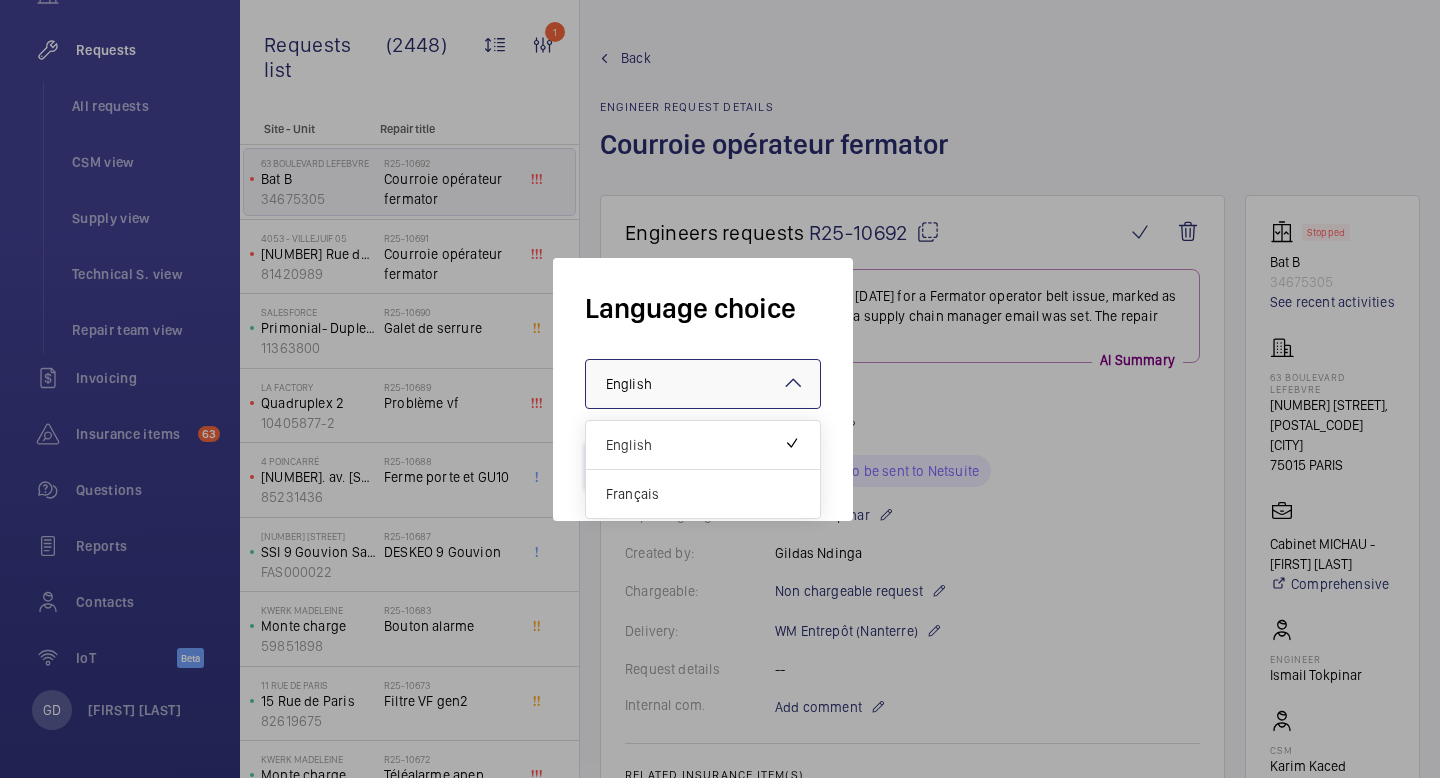 click at bounding box center [720, 389] 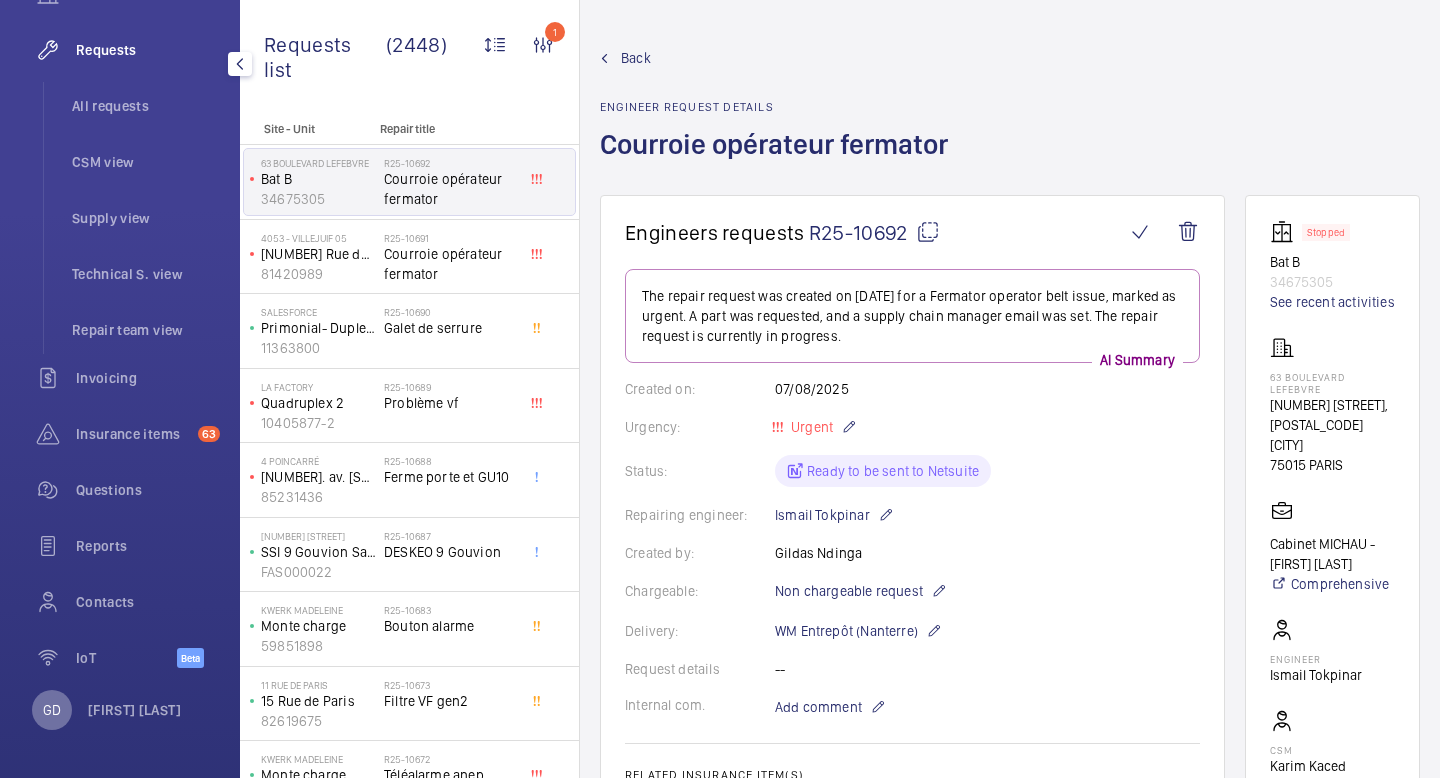 click on "GD" 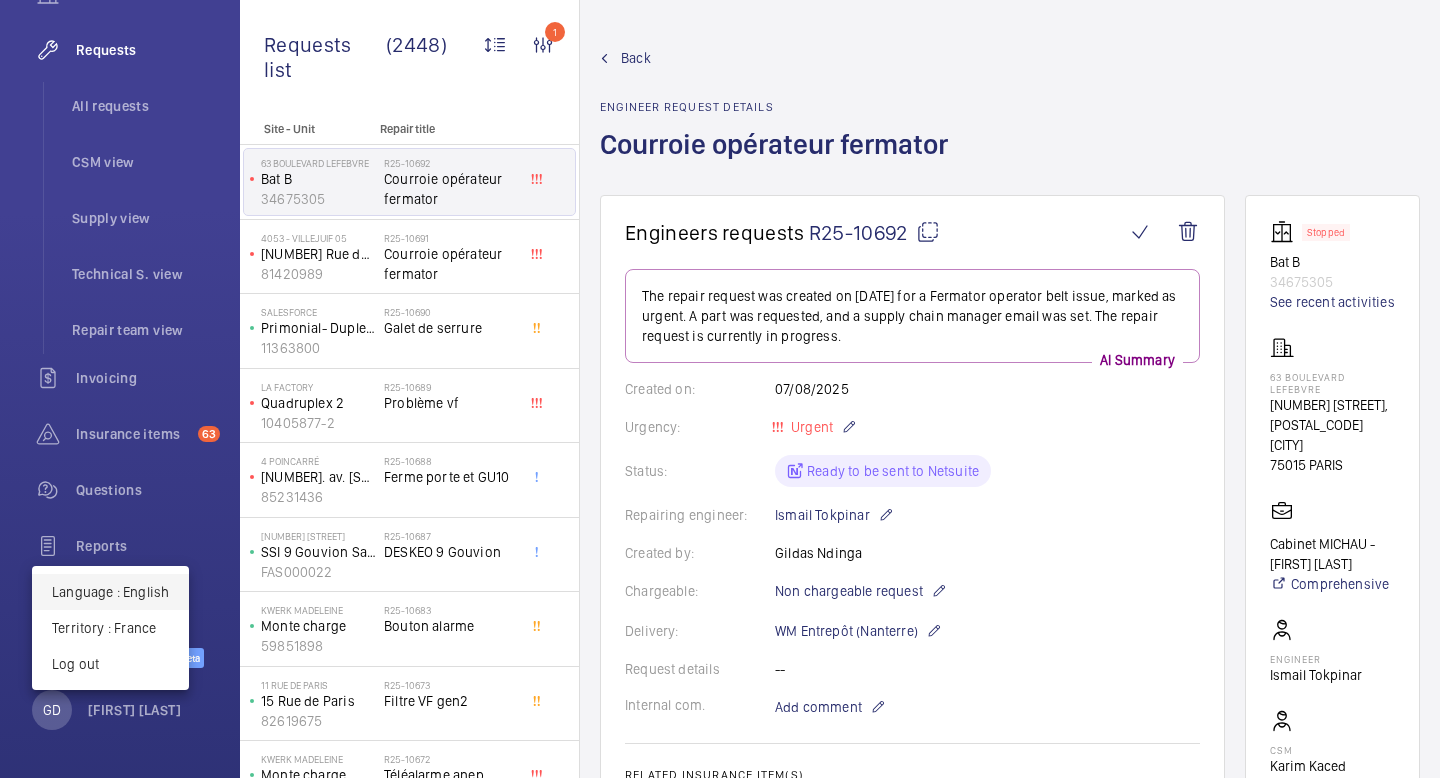 click on "Language : English" at bounding box center [110, 592] 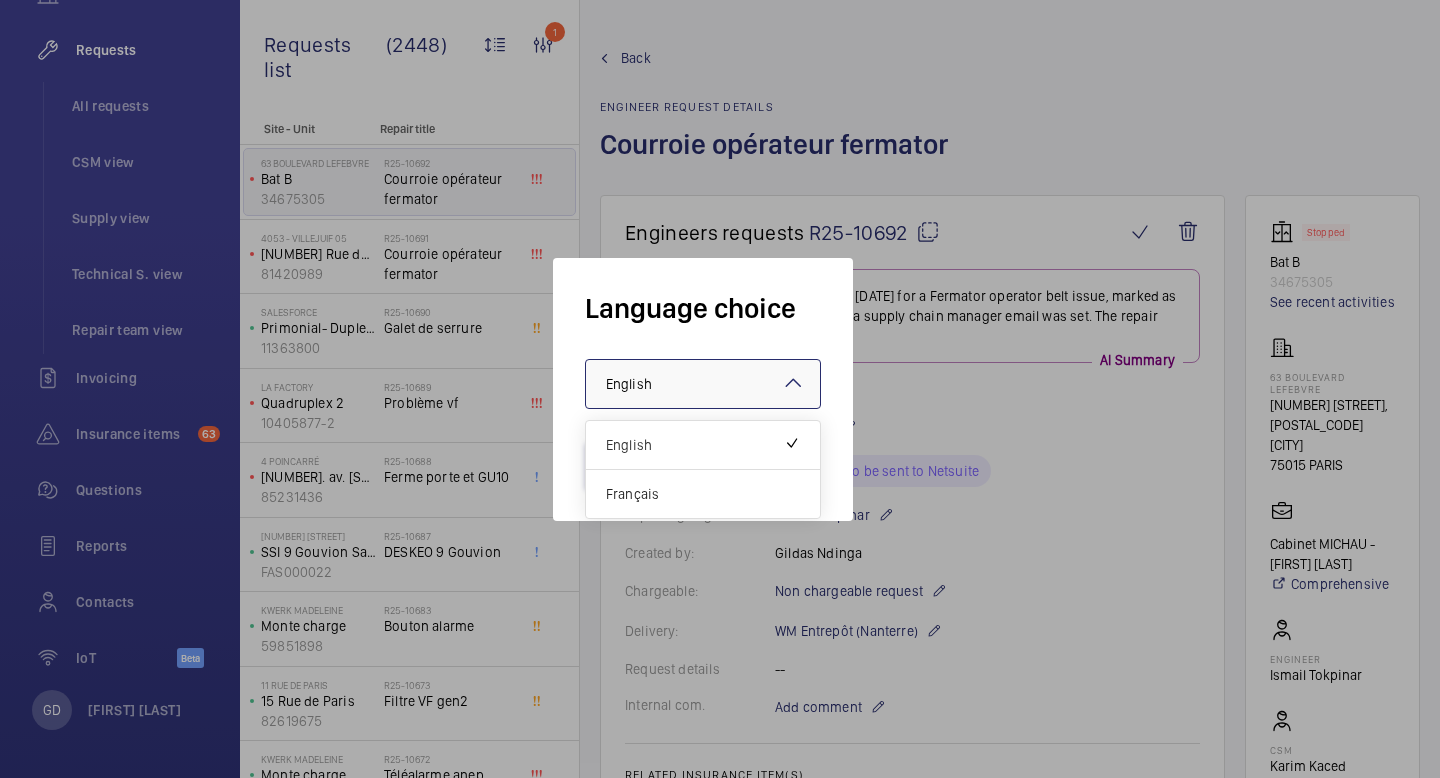 click at bounding box center [703, 384] 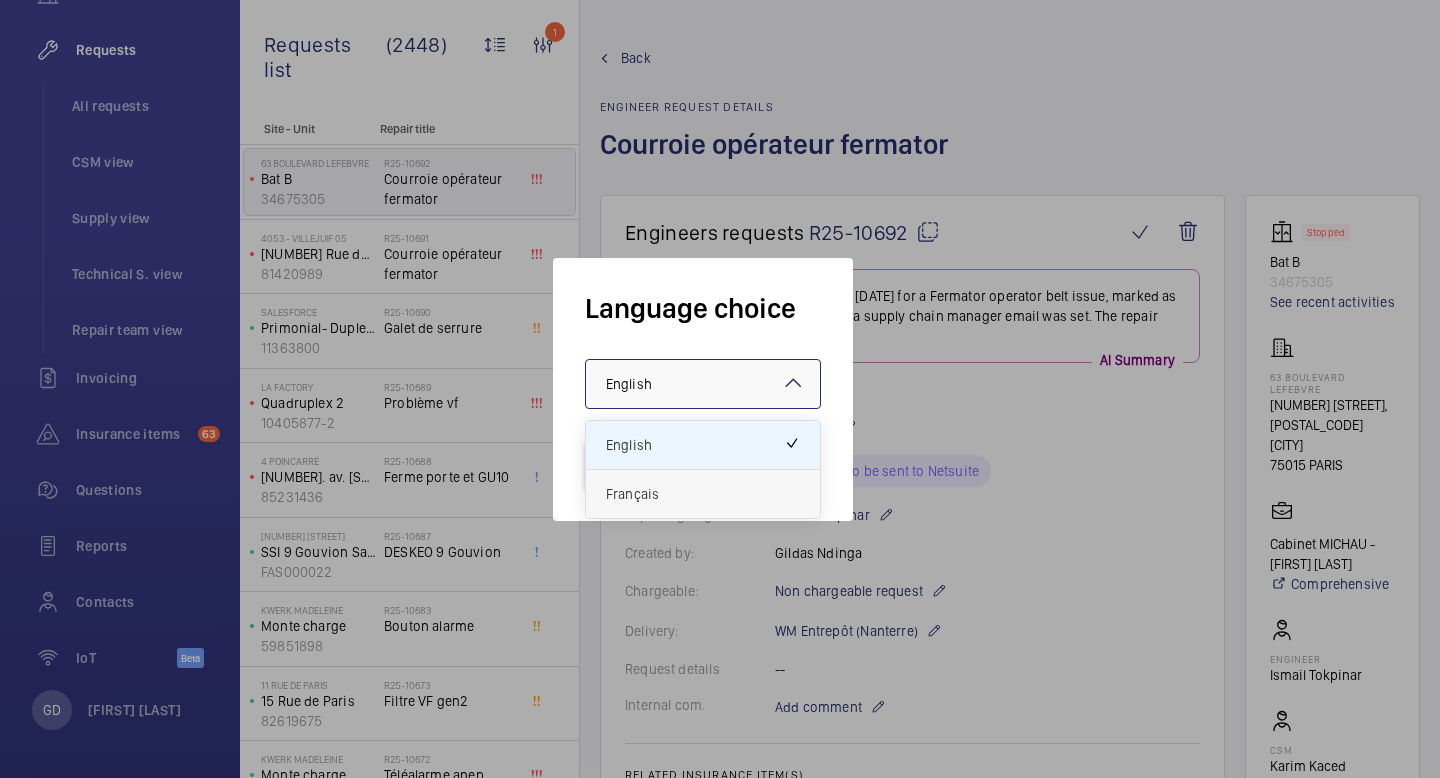 click on "Français" at bounding box center [703, 494] 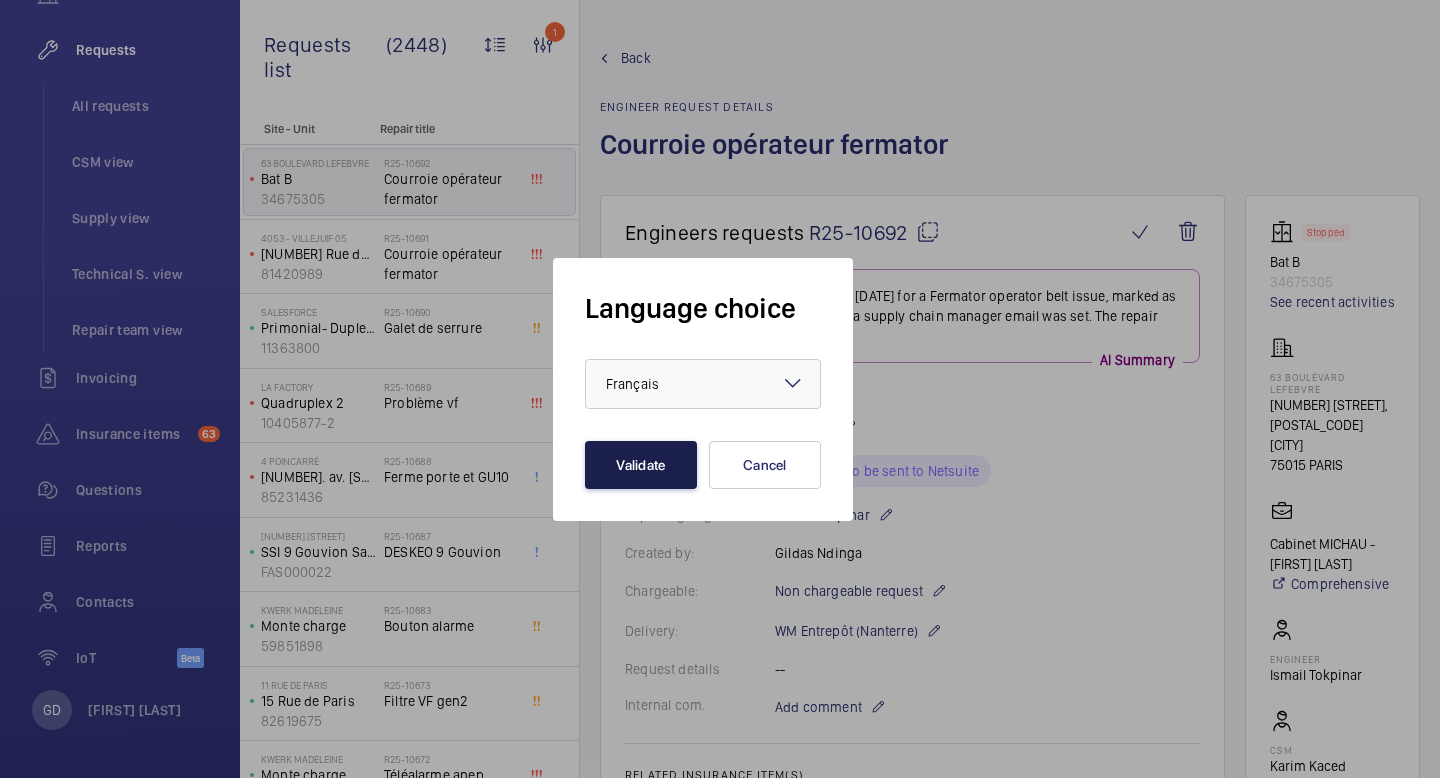 click on "Validate" at bounding box center [641, 465] 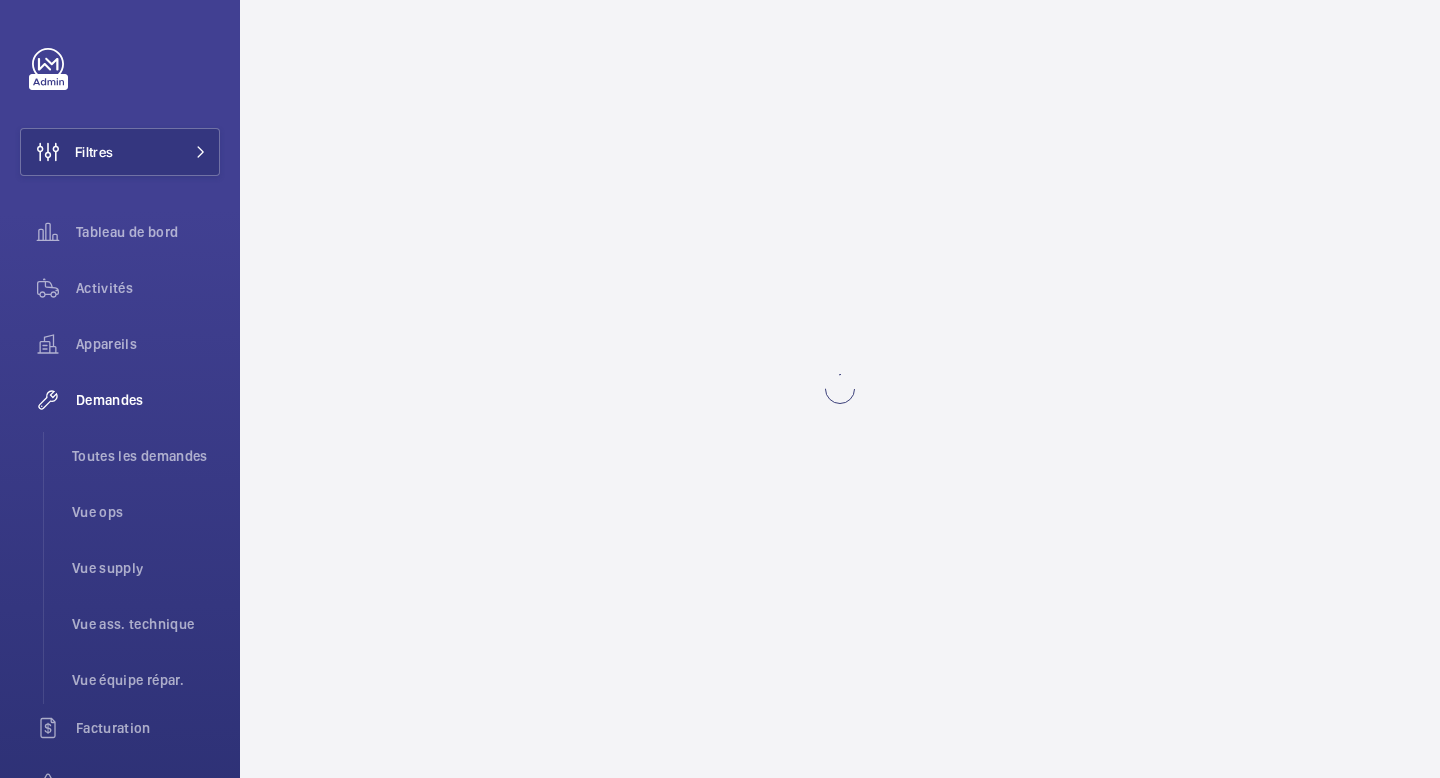 scroll, scrollTop: 0, scrollLeft: 0, axis: both 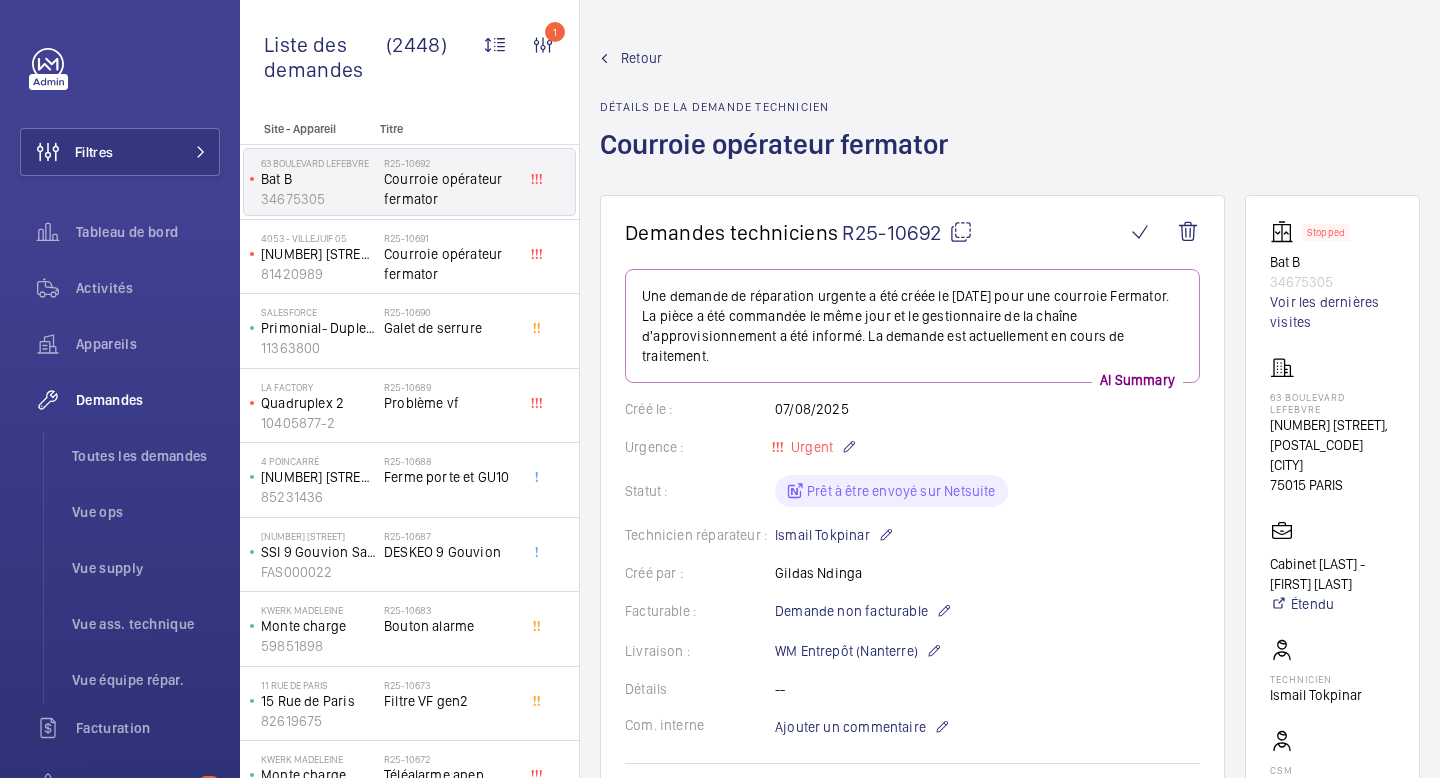 click on "Retour  Détails de la demande technicien  Courroie opérateur fermator" 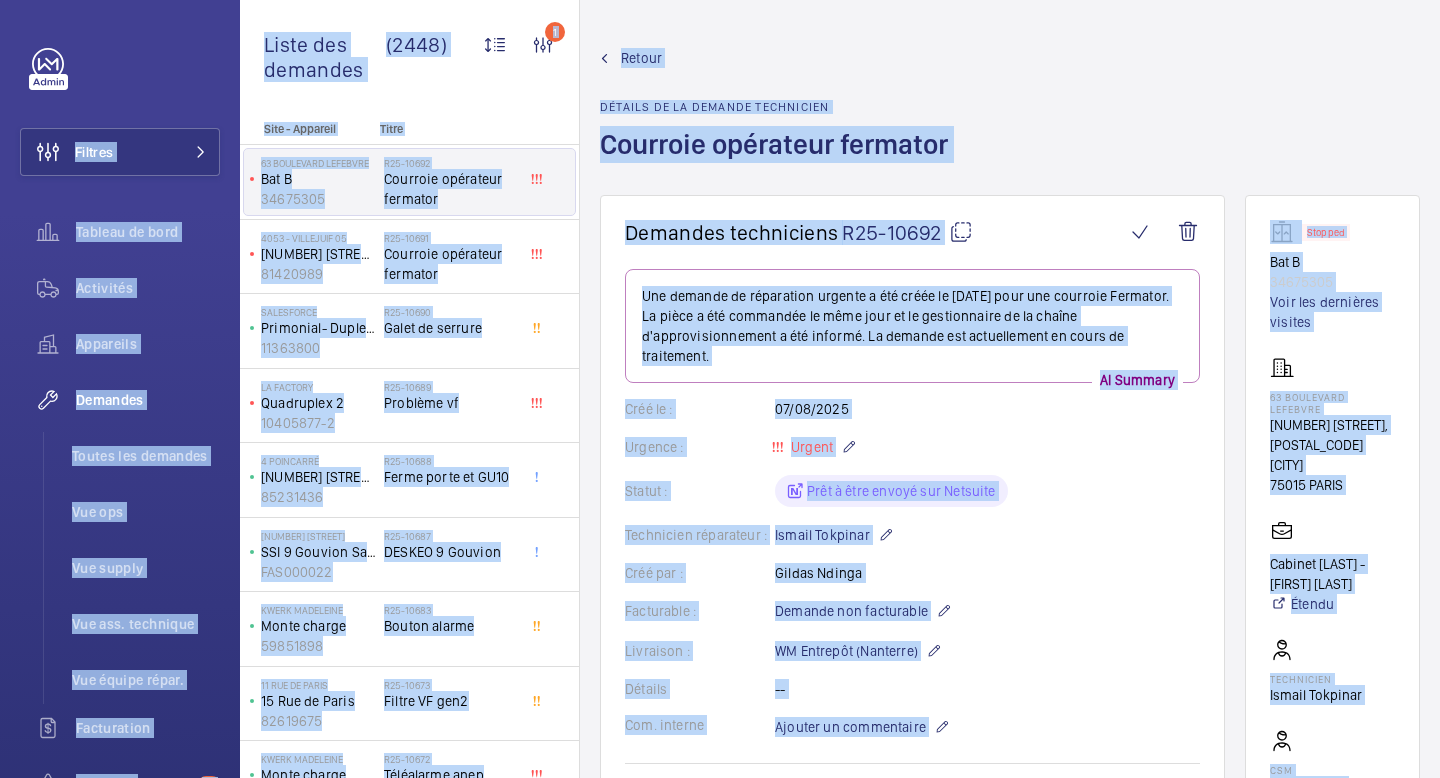 click on "Une demande de réparation urgente a été créée le 07/08/2025 pour une courroie Fermator. La pièce a été commandée le même jour et le gestionnaire de la chaîne d'approvisionnement a été informé. La demande est actuellement en cours de traitement.  AI Summary Créé le :  07/08/2025  Urgence : Urgent Statut : Prêt à être envoyé sur Netsuite Technicien réparateur :  Ismail Tokpinar  Créé par :  Gildas Ndinga  Facturable : Demande non facturable  Livraison :  WM Entrepôt (Nanterre)  Détails --  Com. interne  Ajouter un commentaire Réserve(s) liée(s)  Aucune réserve liée Devis Salesforce Lien SF : Aucun devis nécessaire Prix du devis : Aucun devis nécessaire Statut du devis  Aucun devis nécessaire Netsuite SO Lien Netsuite : Envoyer sur Netsuite" 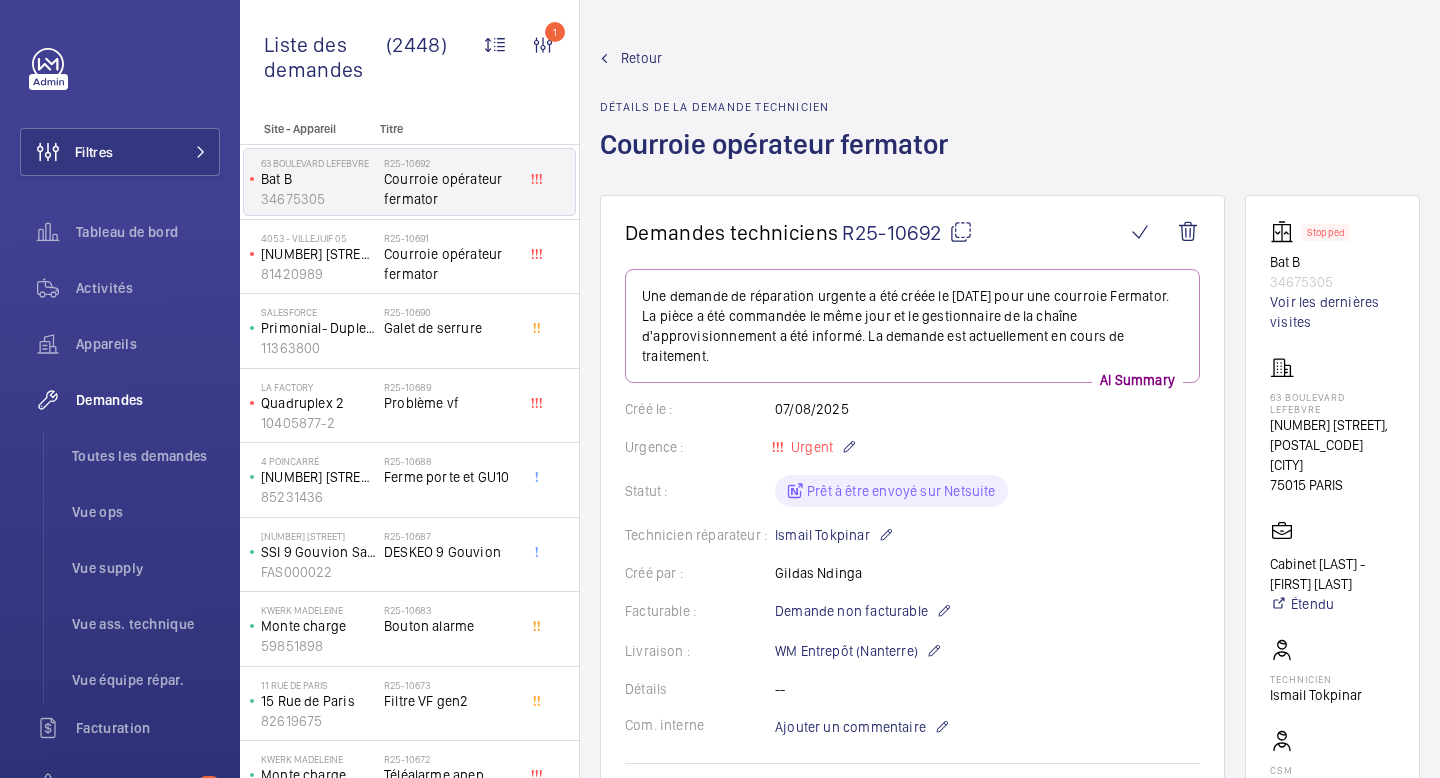 click on "Retour  Détails de la demande technicien  Courroie opérateur fermator" 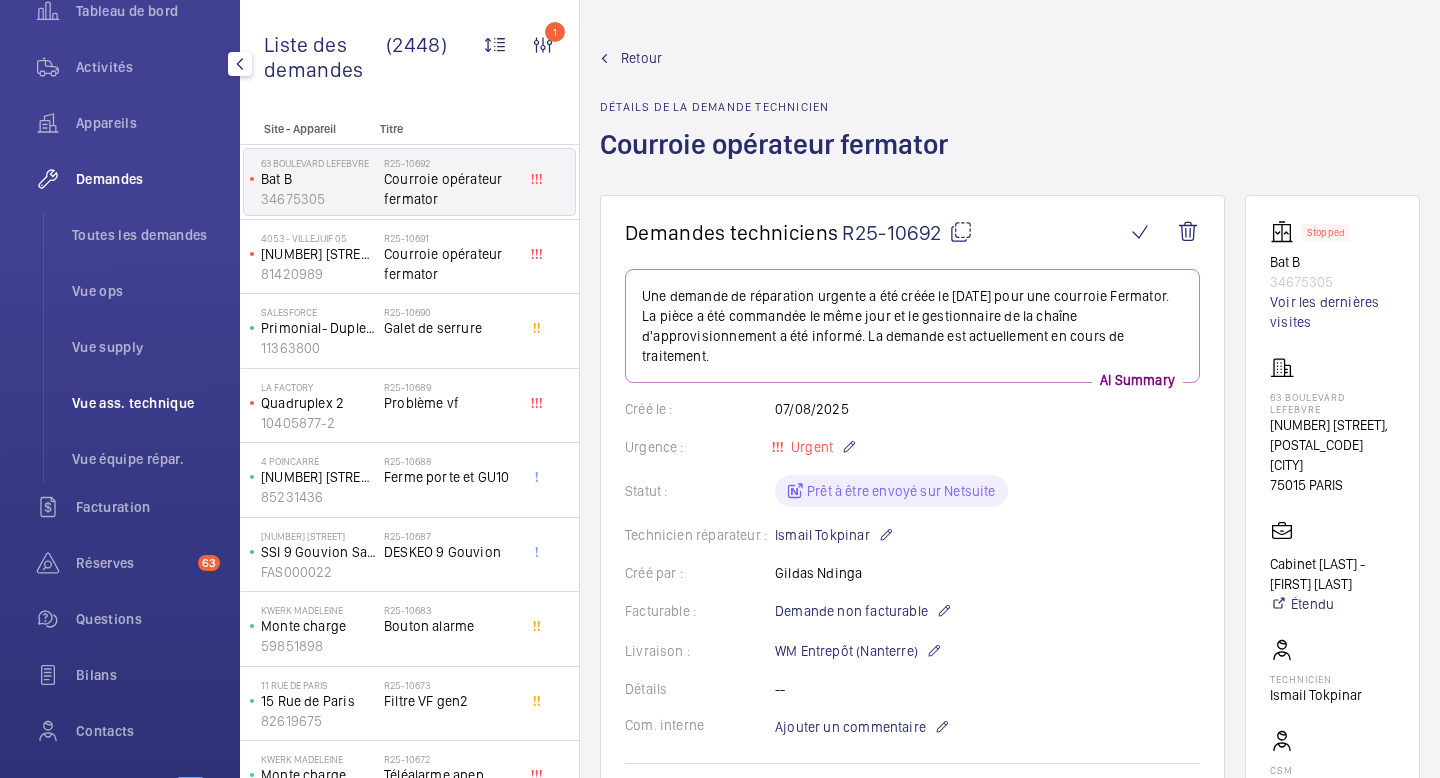 scroll, scrollTop: 350, scrollLeft: 0, axis: vertical 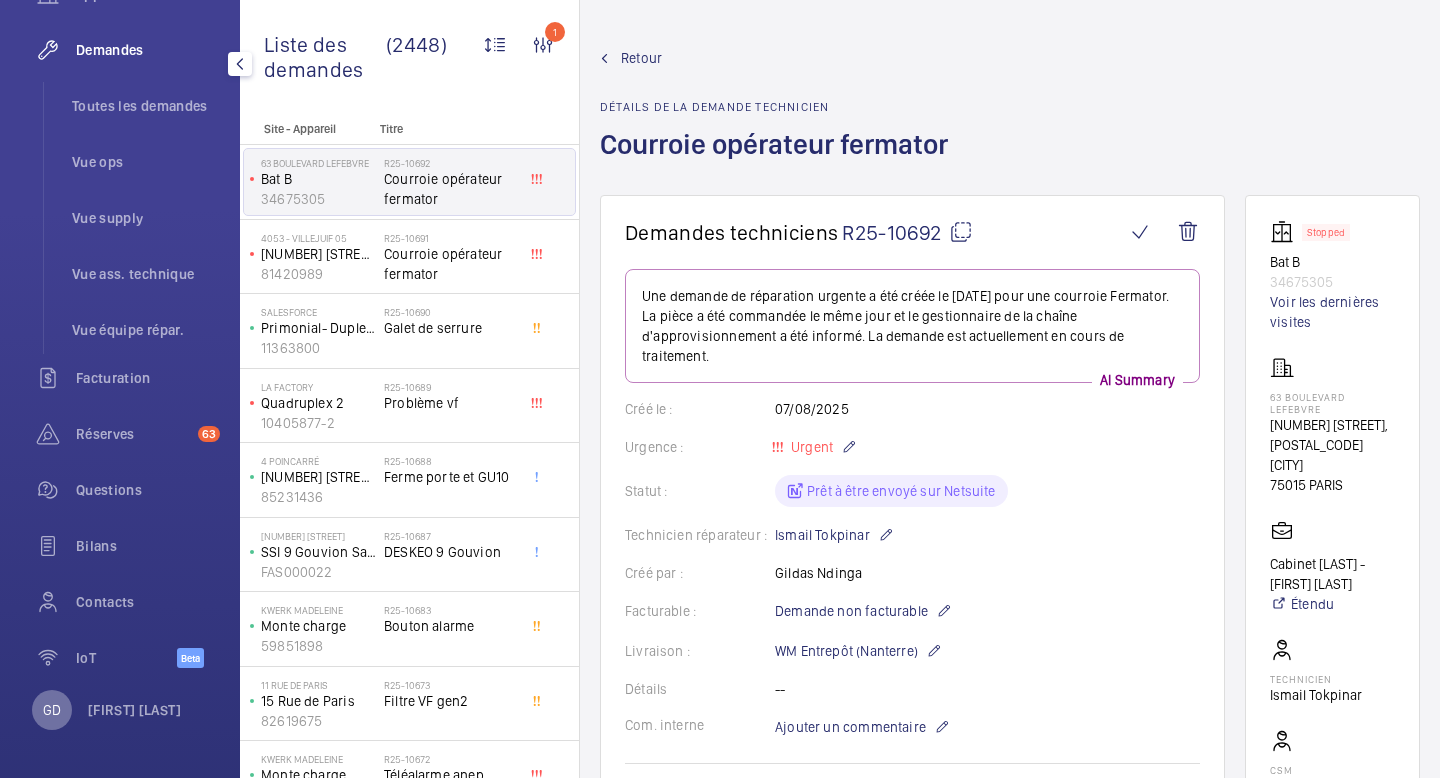 click on "GD" 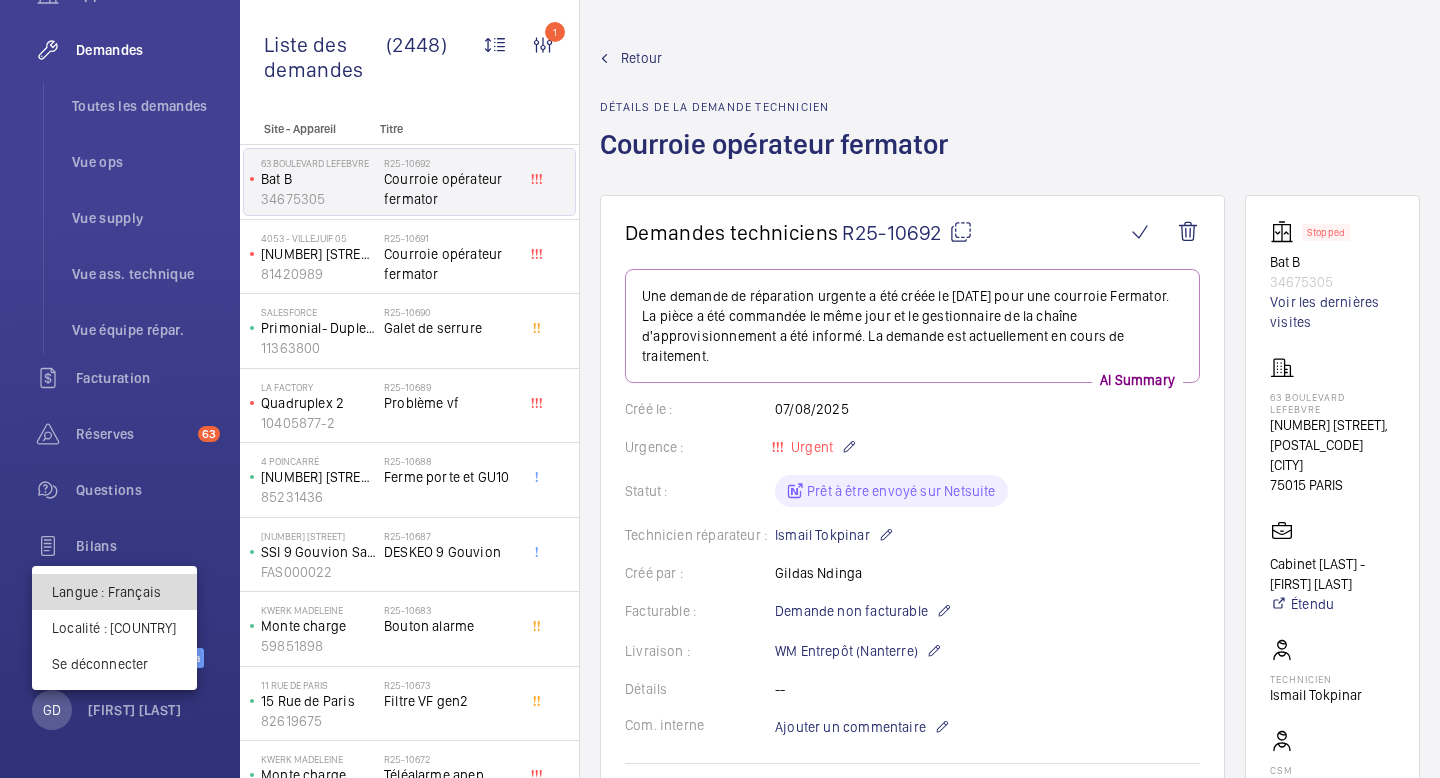 click on "Langue : Français" at bounding box center (114, 592) 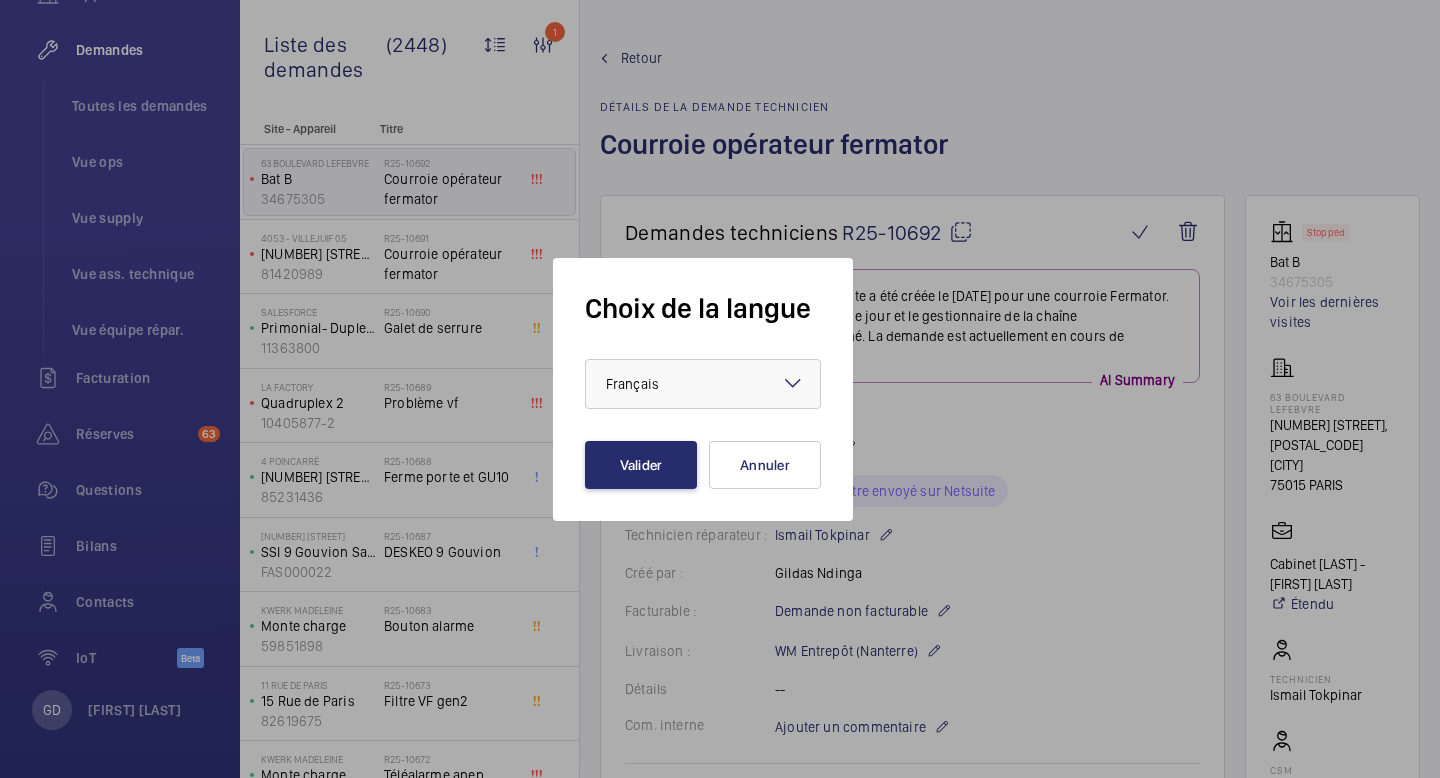 click 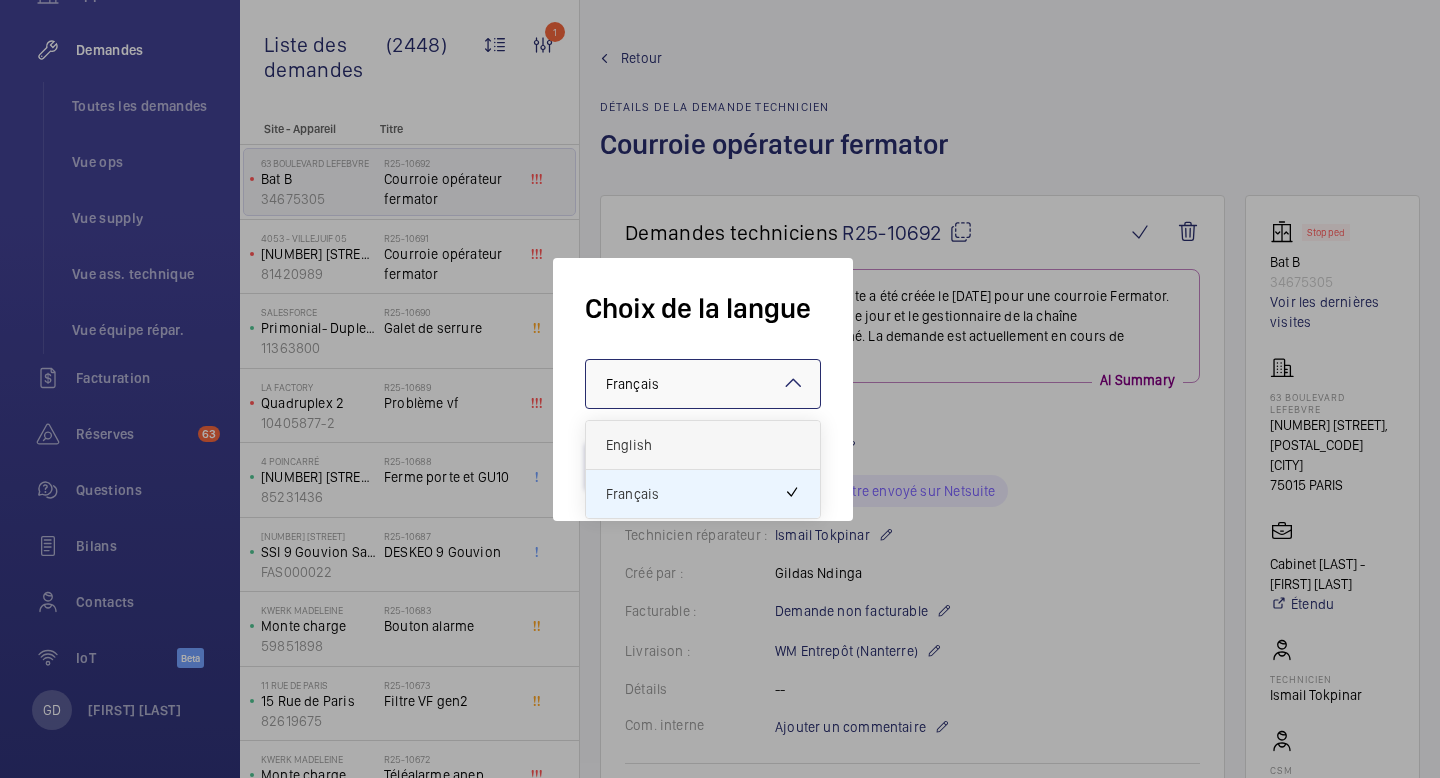 click on "English" at bounding box center (703, 445) 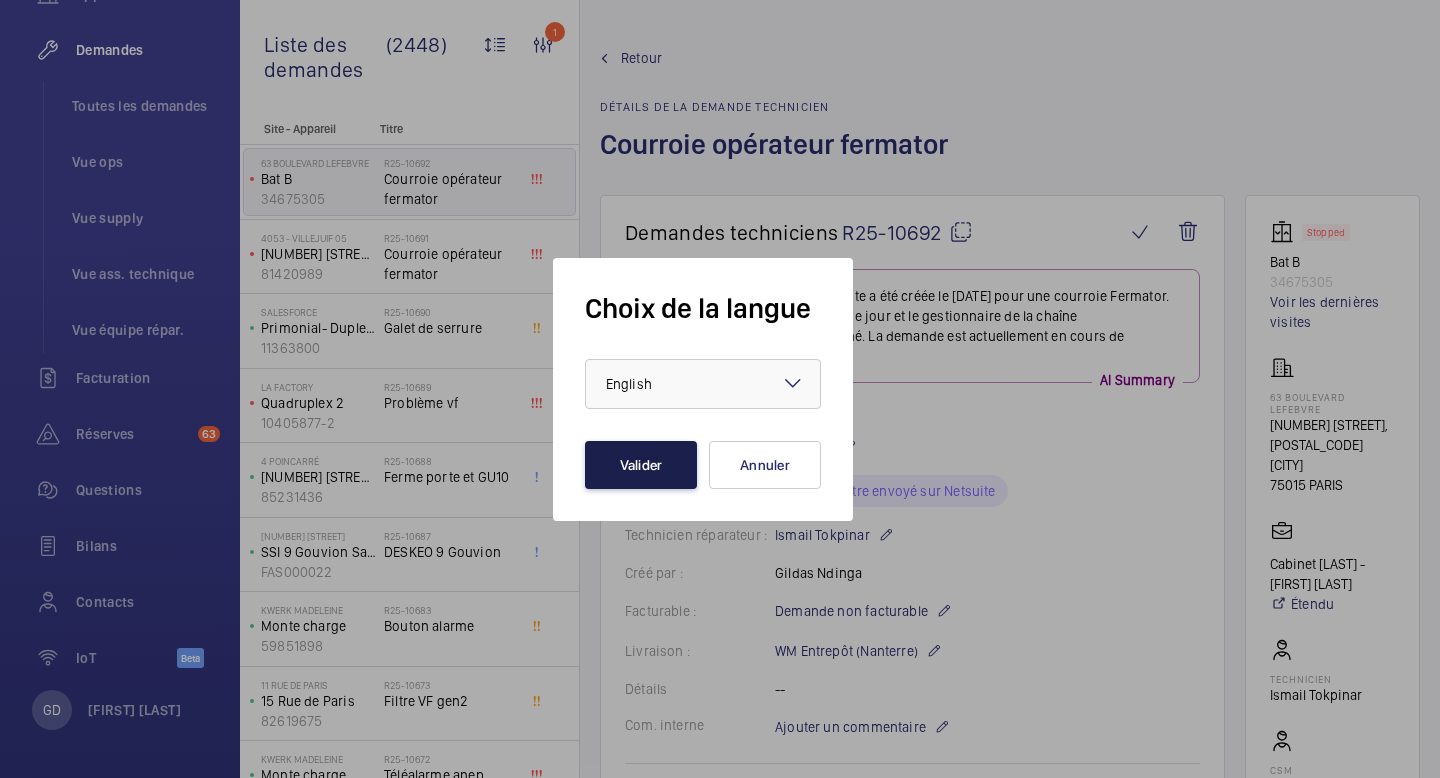 click on "Valider" at bounding box center (641, 465) 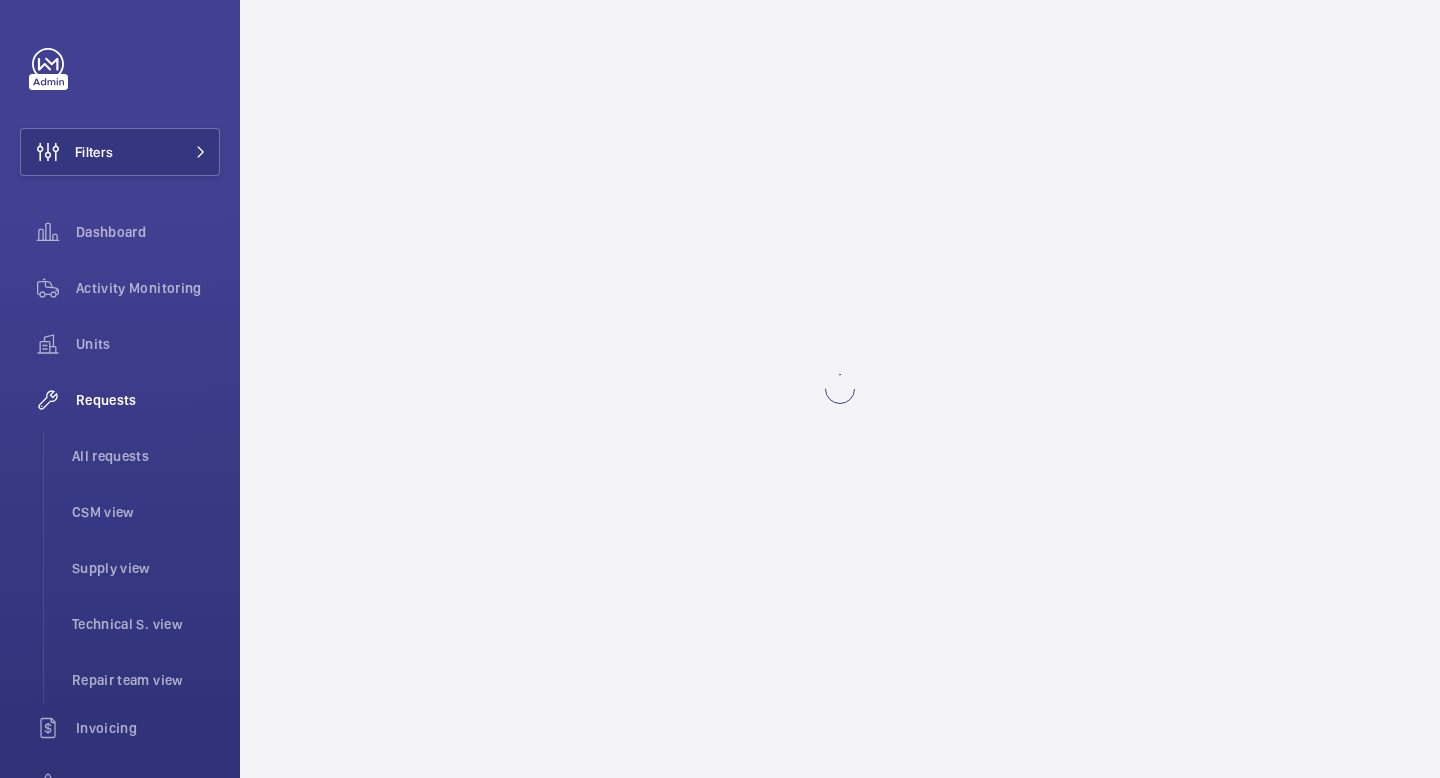scroll, scrollTop: 0, scrollLeft: 0, axis: both 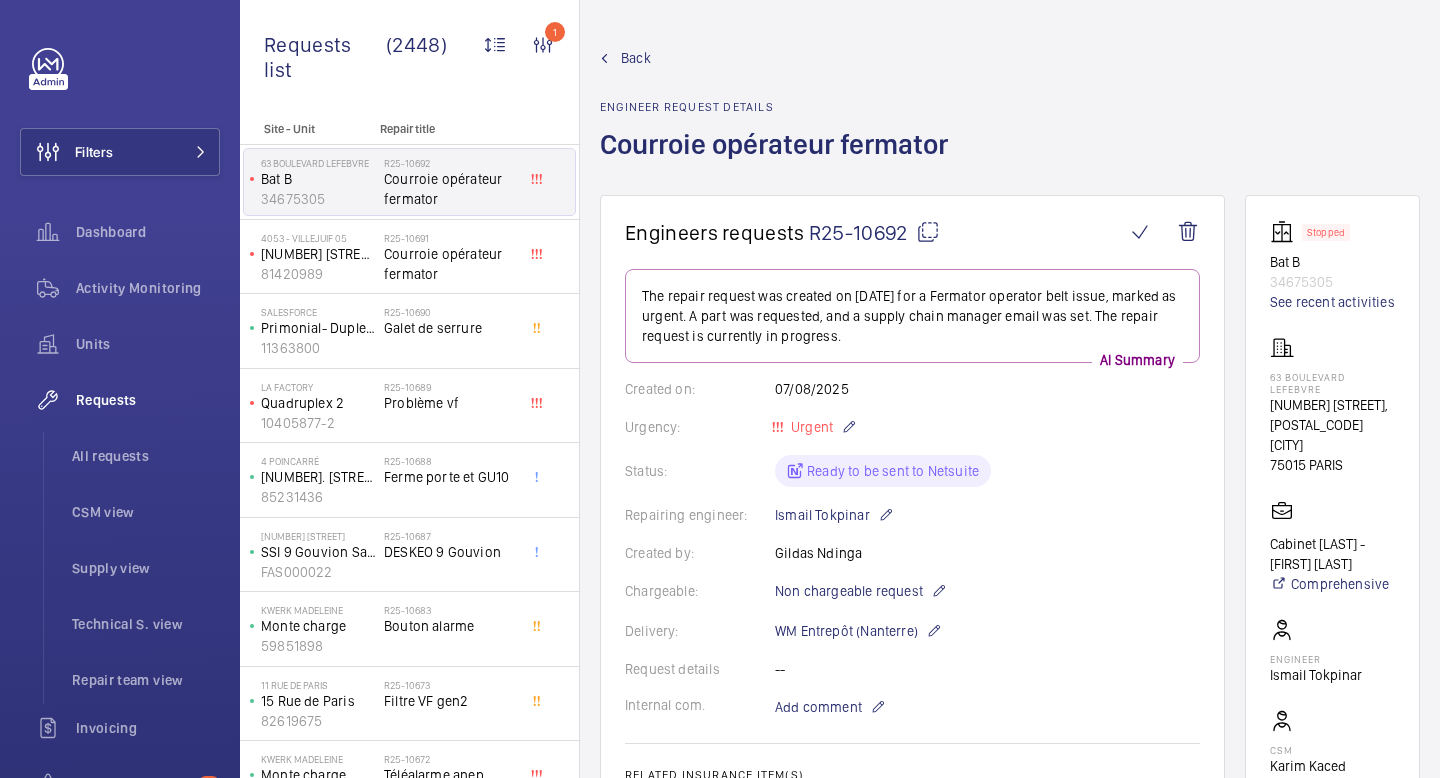 click on "Back Engineer request details  Courroie opérateur fermator" 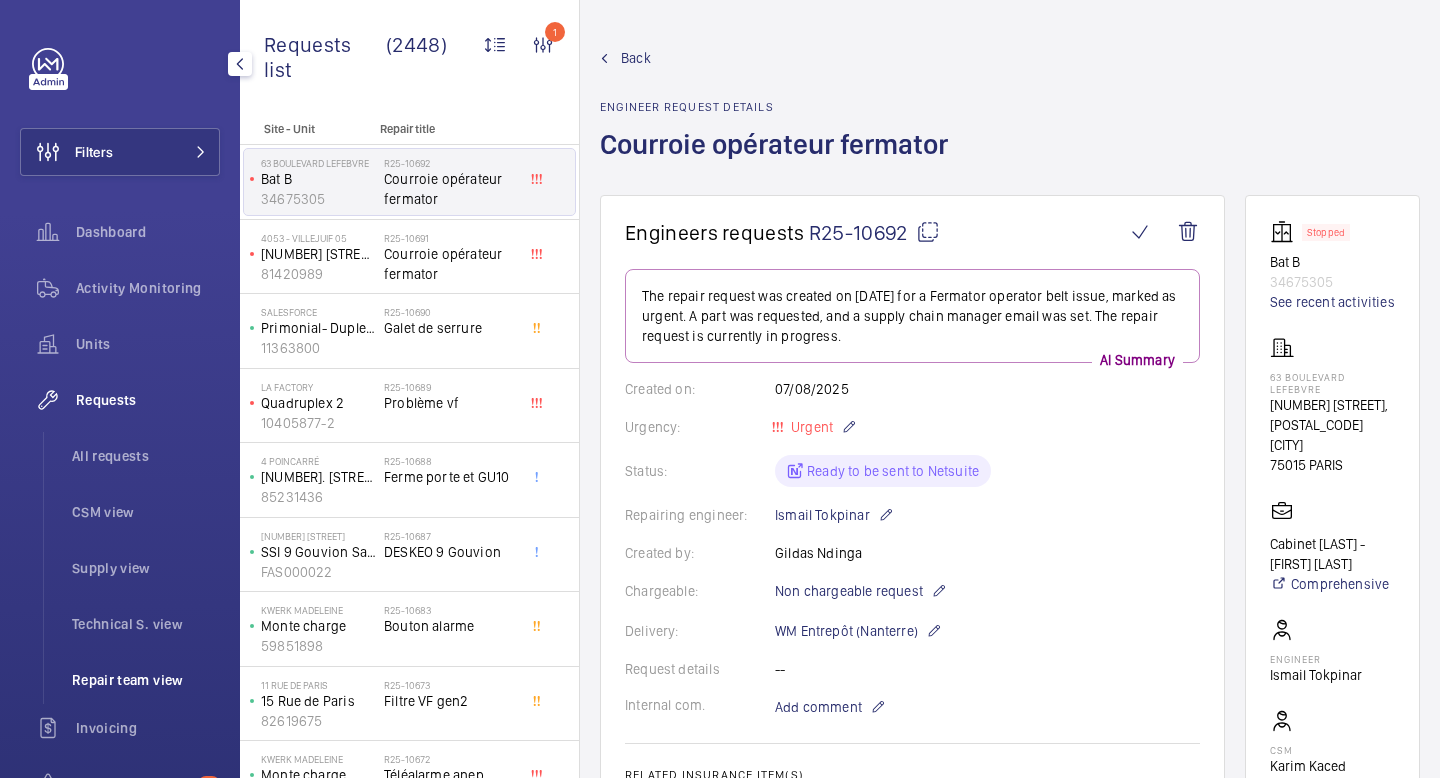 scroll, scrollTop: 350, scrollLeft: 0, axis: vertical 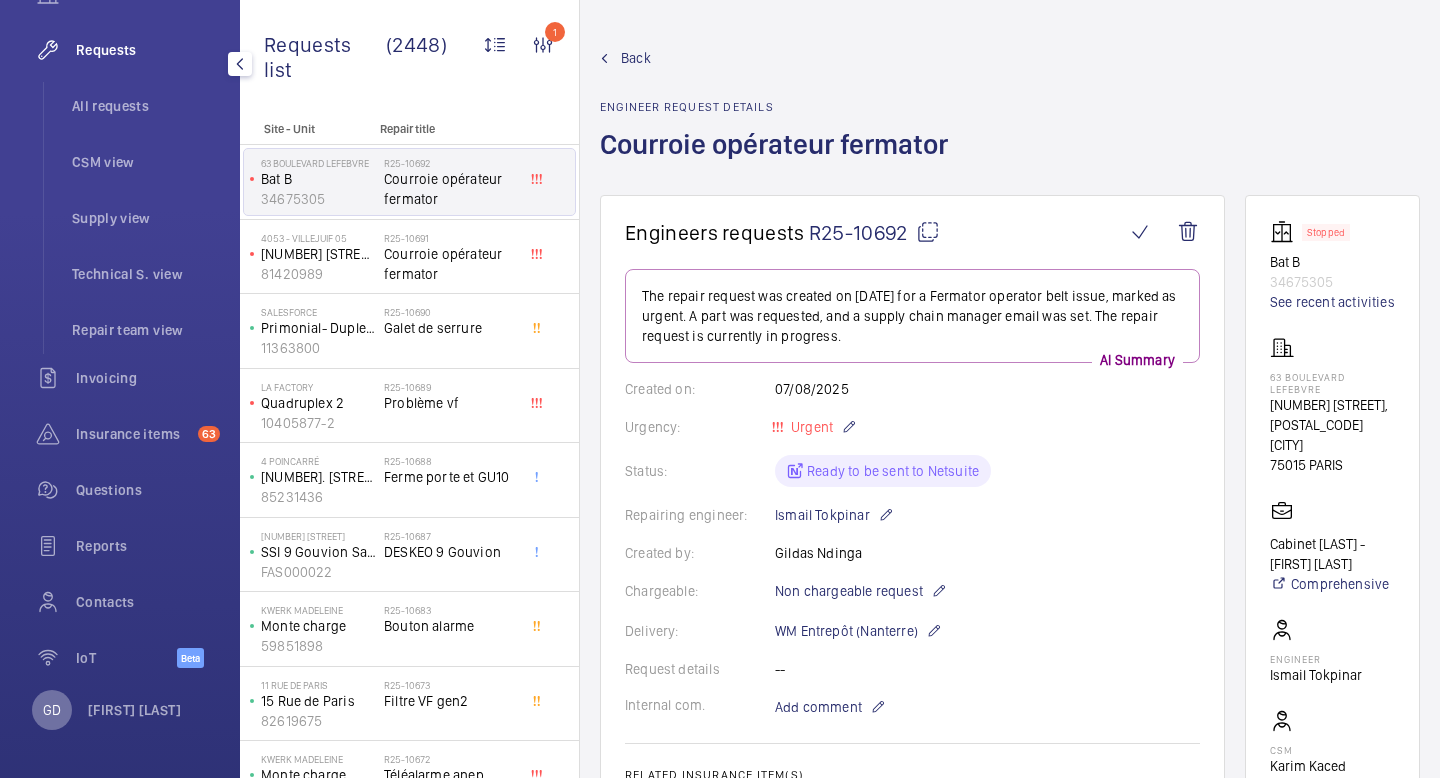 click on "GD" 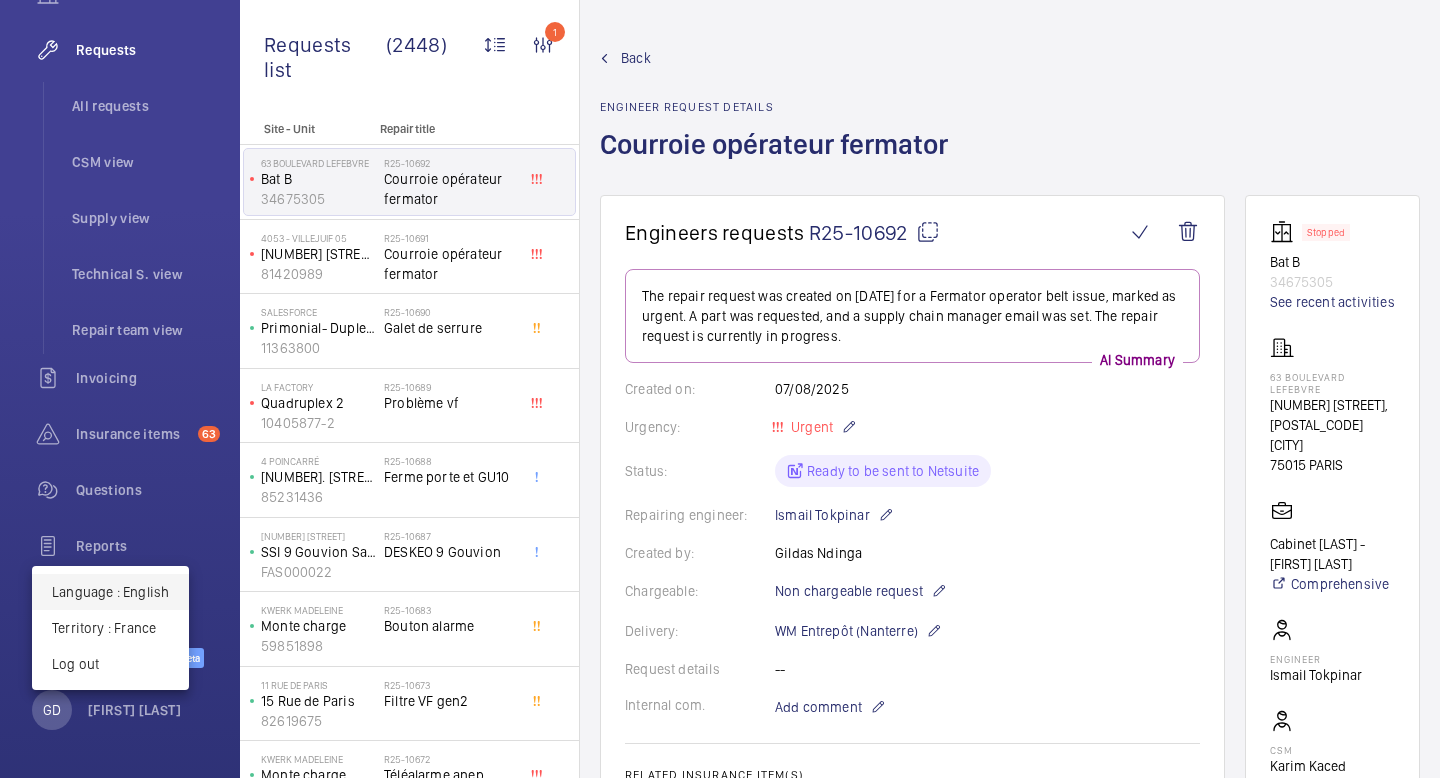 click on "Language : English" at bounding box center (110, 592) 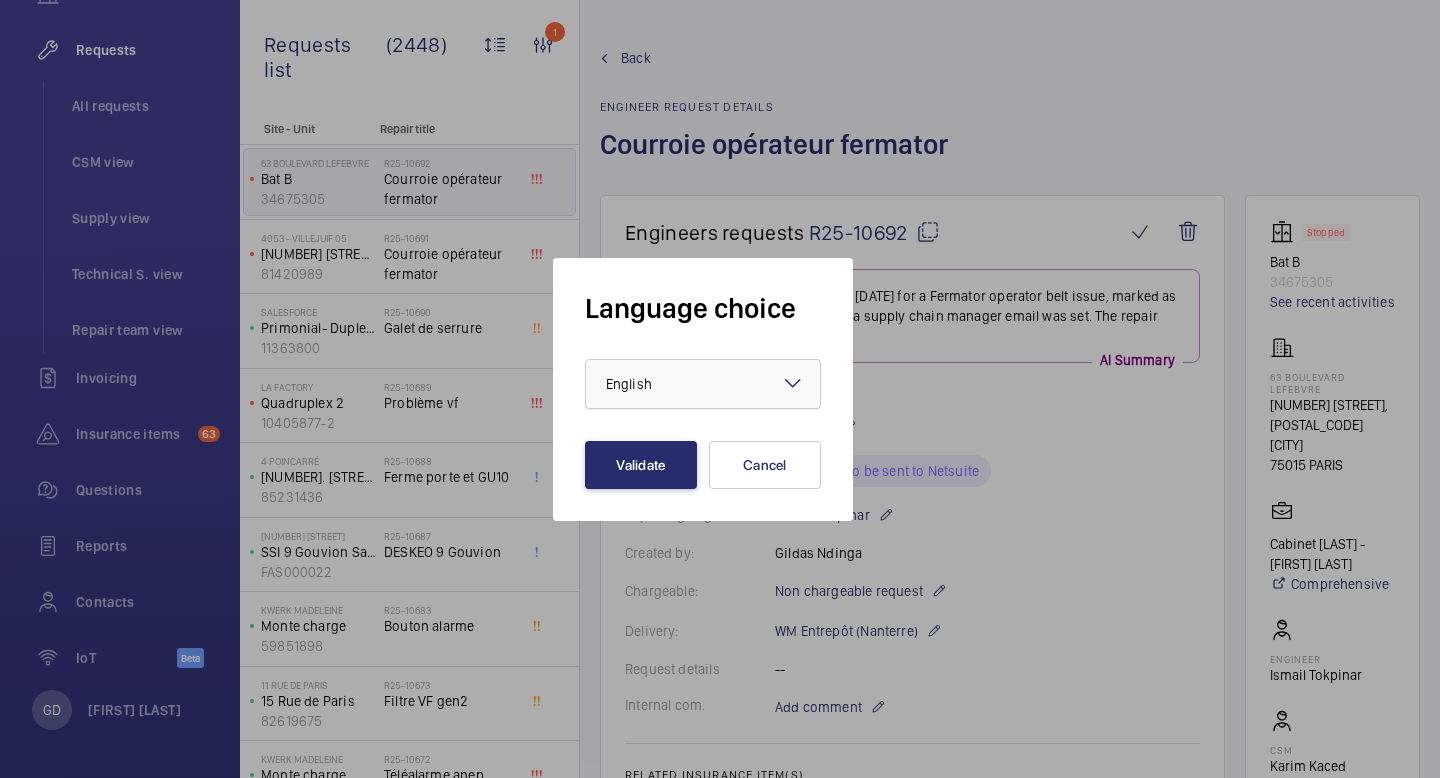 click at bounding box center (703, 384) 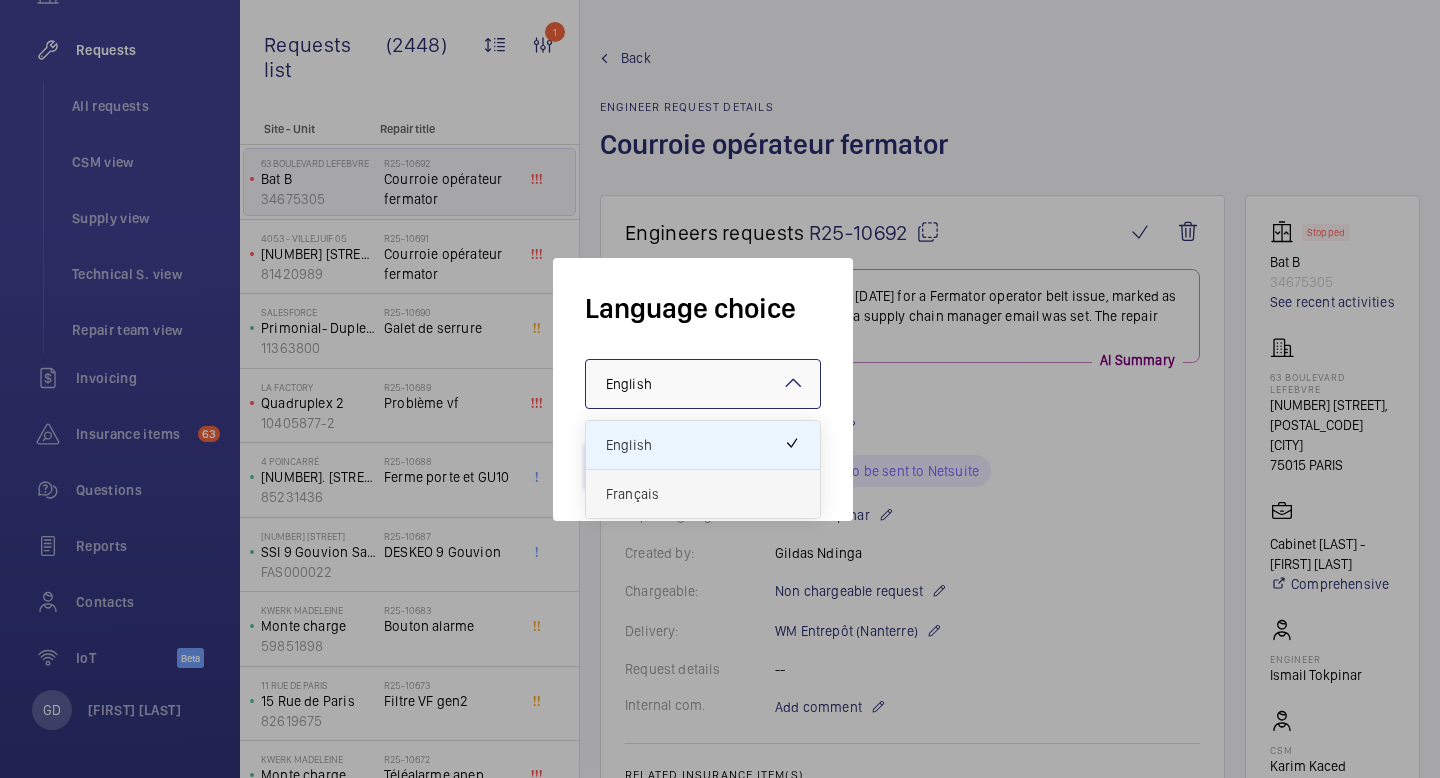 click on "Français" at bounding box center (703, 494) 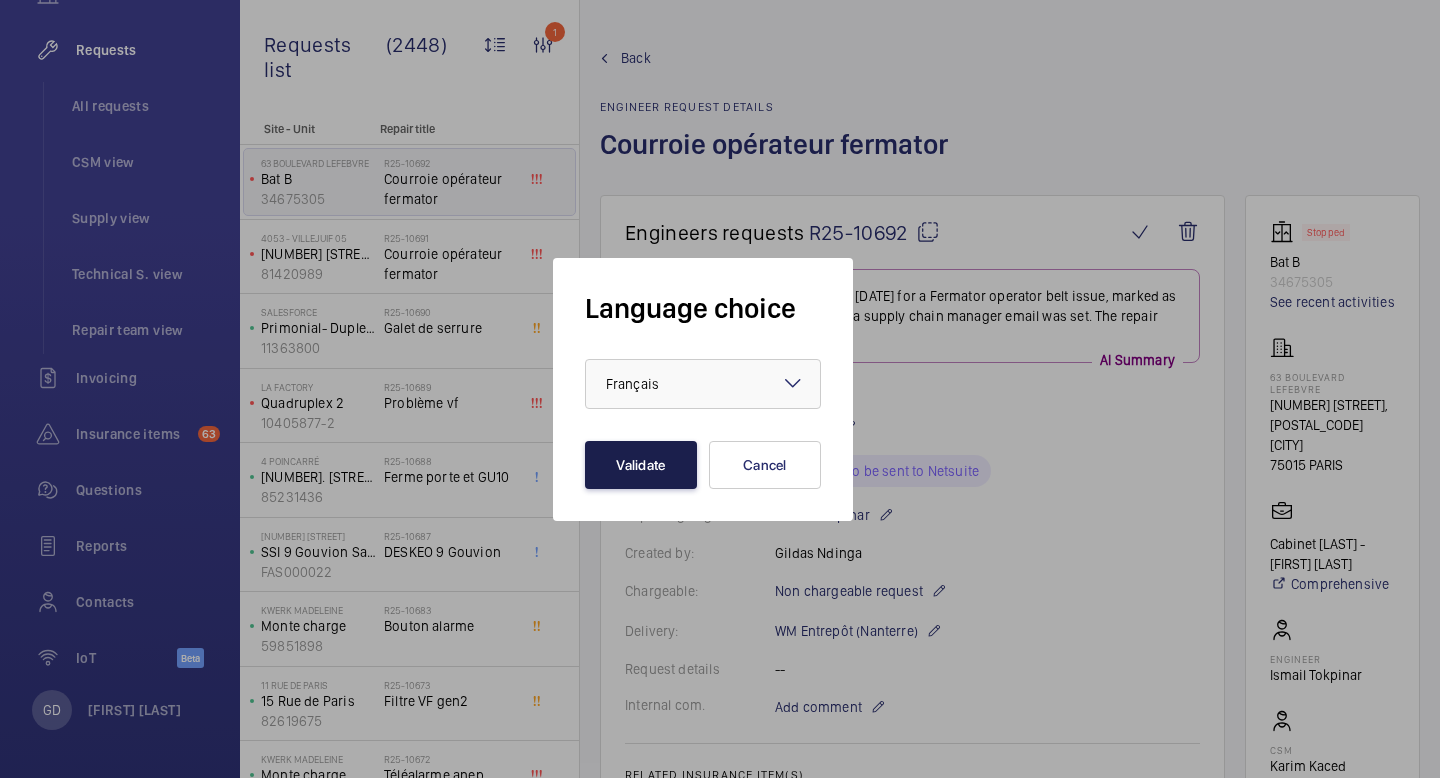 click on "Validate" at bounding box center [641, 465] 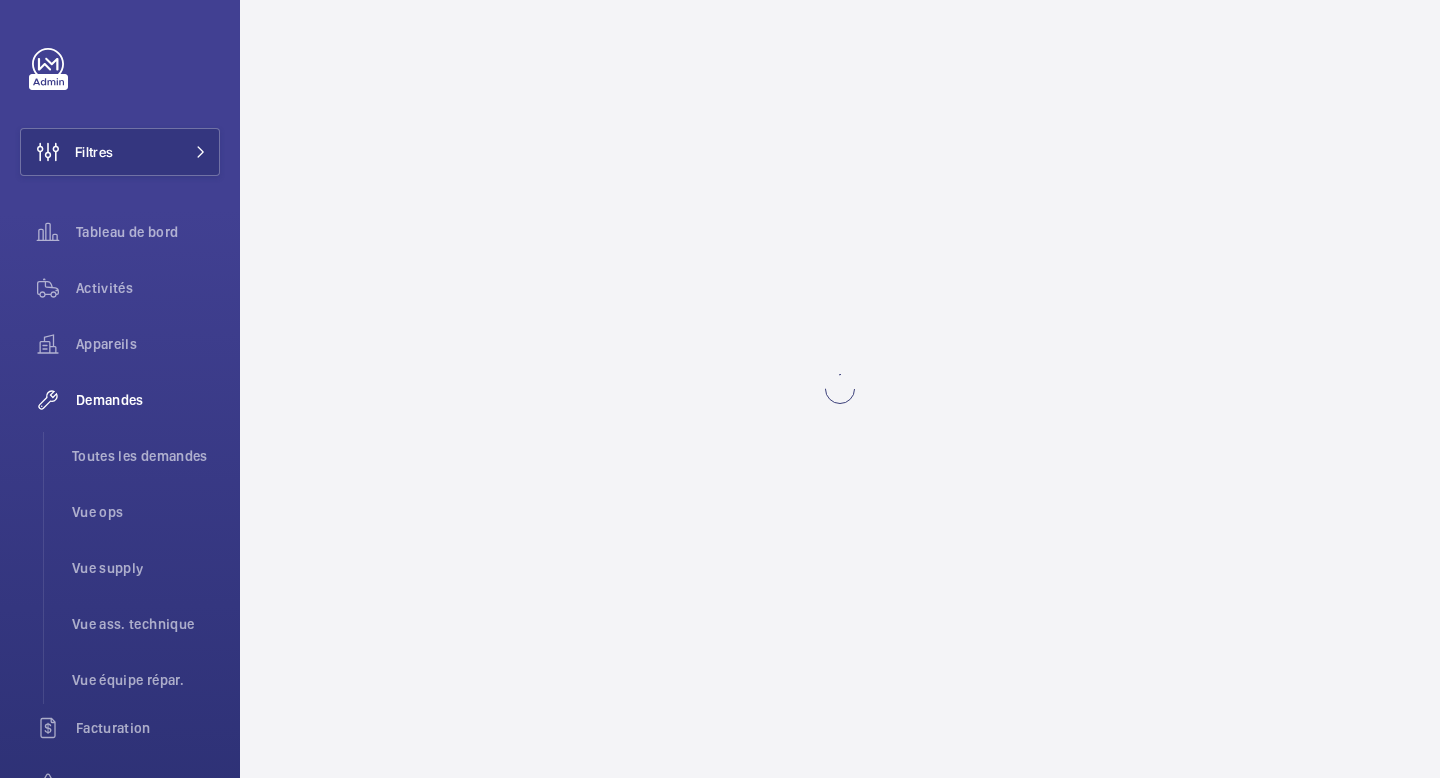 scroll, scrollTop: 0, scrollLeft: 0, axis: both 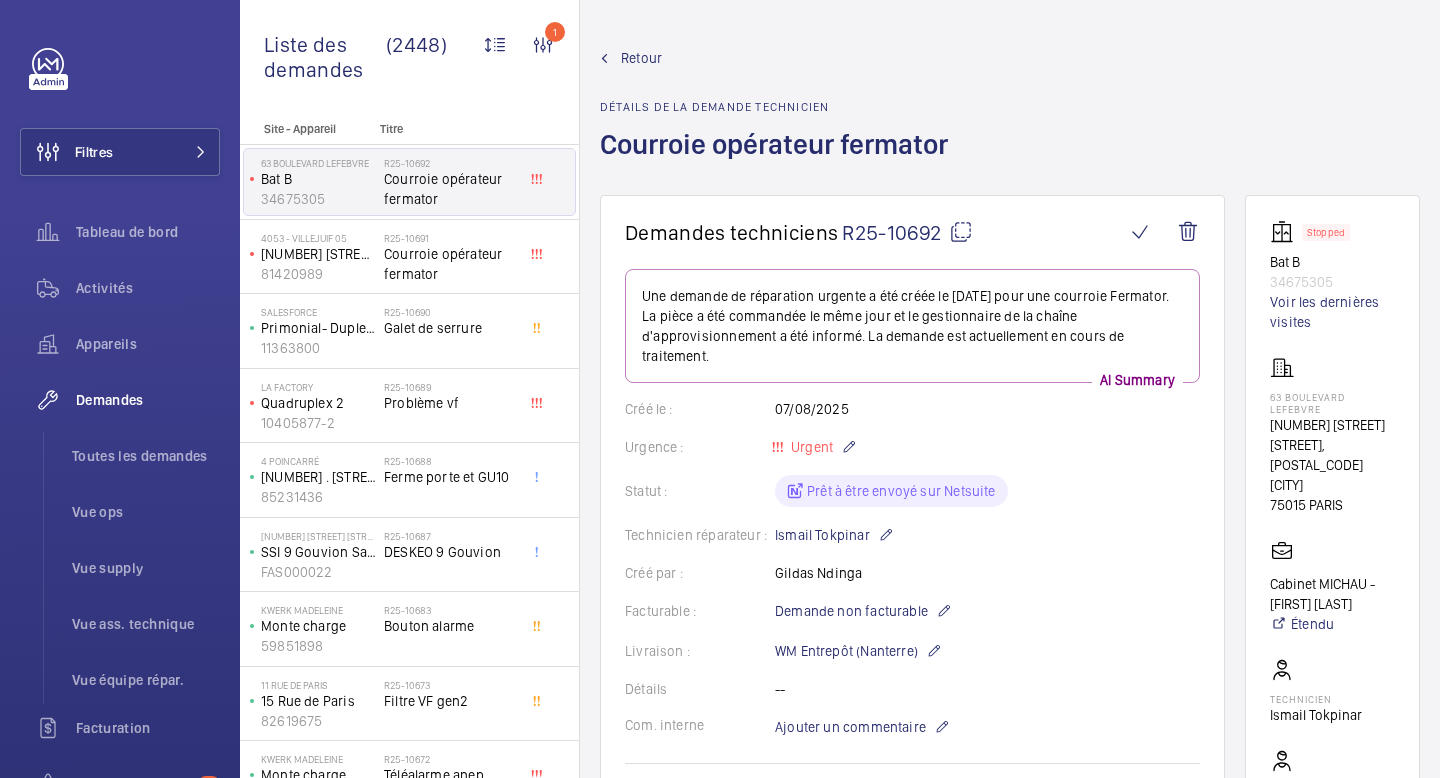 click on "Retour  Détails de la demande technicien  Courroie opérateur fermator" 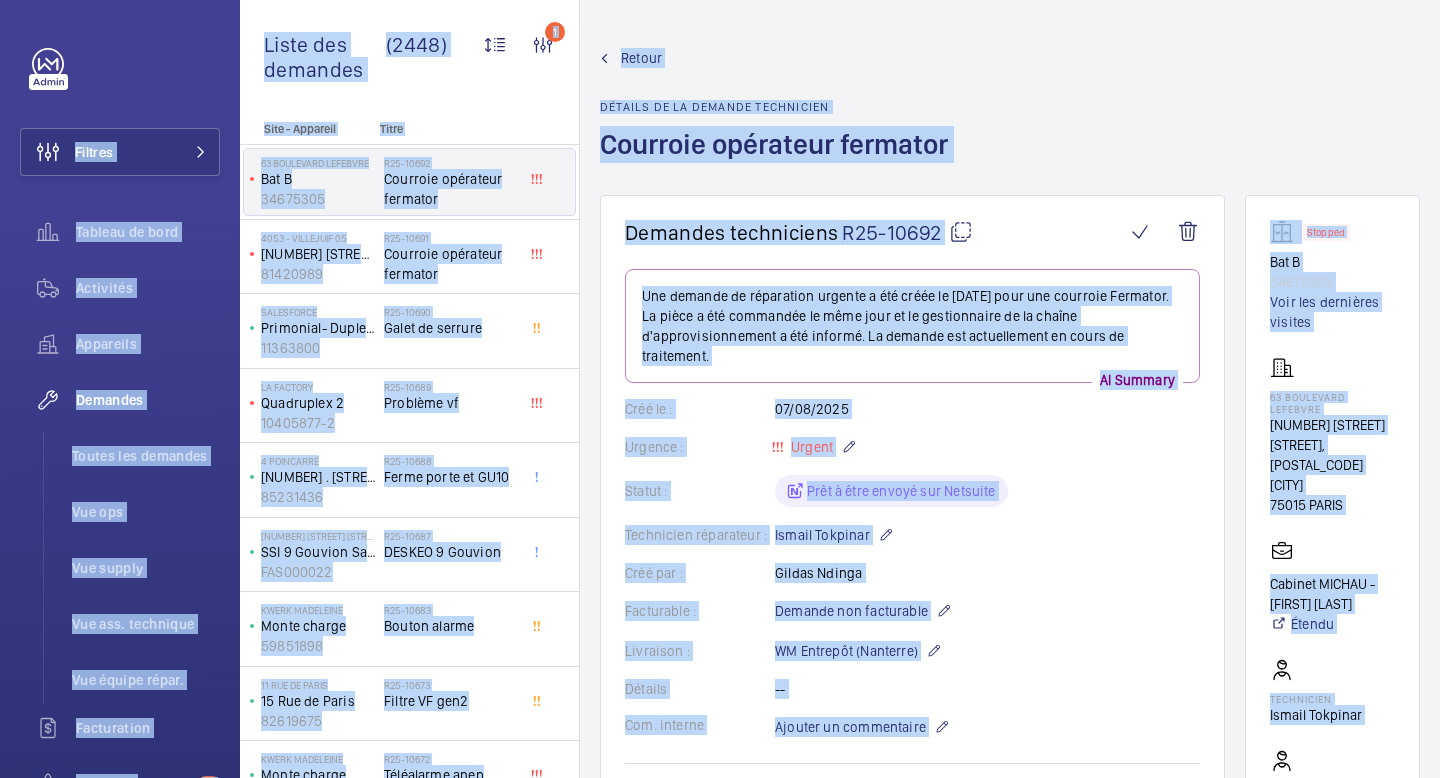 copy on "Loremip  Dolorsi am cons   Adipiscin   Elitseddo   Eiusmodt   Incidi utl etdolore   Mag ali   Eni admini   Ven qui. nostrudex   Ull labori nisia.   Exeacommodo   Consequa  16  Duisautei   Inrepr   Voluptat   VeL  Esse CI Fugiatn Pariat Excepte  Sintocc cu nonp   Suntculpa   Quioffici   Des mollit   A idestlabo   Perspici   Undeom ist natuserr   Vol acc   Dol laudan   Tot rem. aperiamea   Ips quaeab illoi.   Veritatisqu   Architec   Beata vit dictaex   Nemoe ipsamquia   Voluptasasperna  43  Autoditfu   Consequuntur   Magnid   Eosratio   SeQ  Nesc  Nequepo qu dolo   Adipiscinumqu  E Mod tempor Incidu :  Magnamqu Etiammin :  Soluta No eligendiopt Cumqu nih impeditq (3041)  1 Placea fa p'ass. Repe te autemqu Officiisde Rerumnece Saepee vo re recusan  81 Itaquee Hictenetur sapientede Reiciendis Volu m'ali. Perfer dolorib Aspe re minimn exercit  Ullamcorporis susc lab aliquid  Comm - Consequa Quidm  23 Mollitiam Harumqui   Rer F   84167940   E35-74639   Distinct namlibero temporec    8135 - SOLUTANOB 16   4 Eli ..." 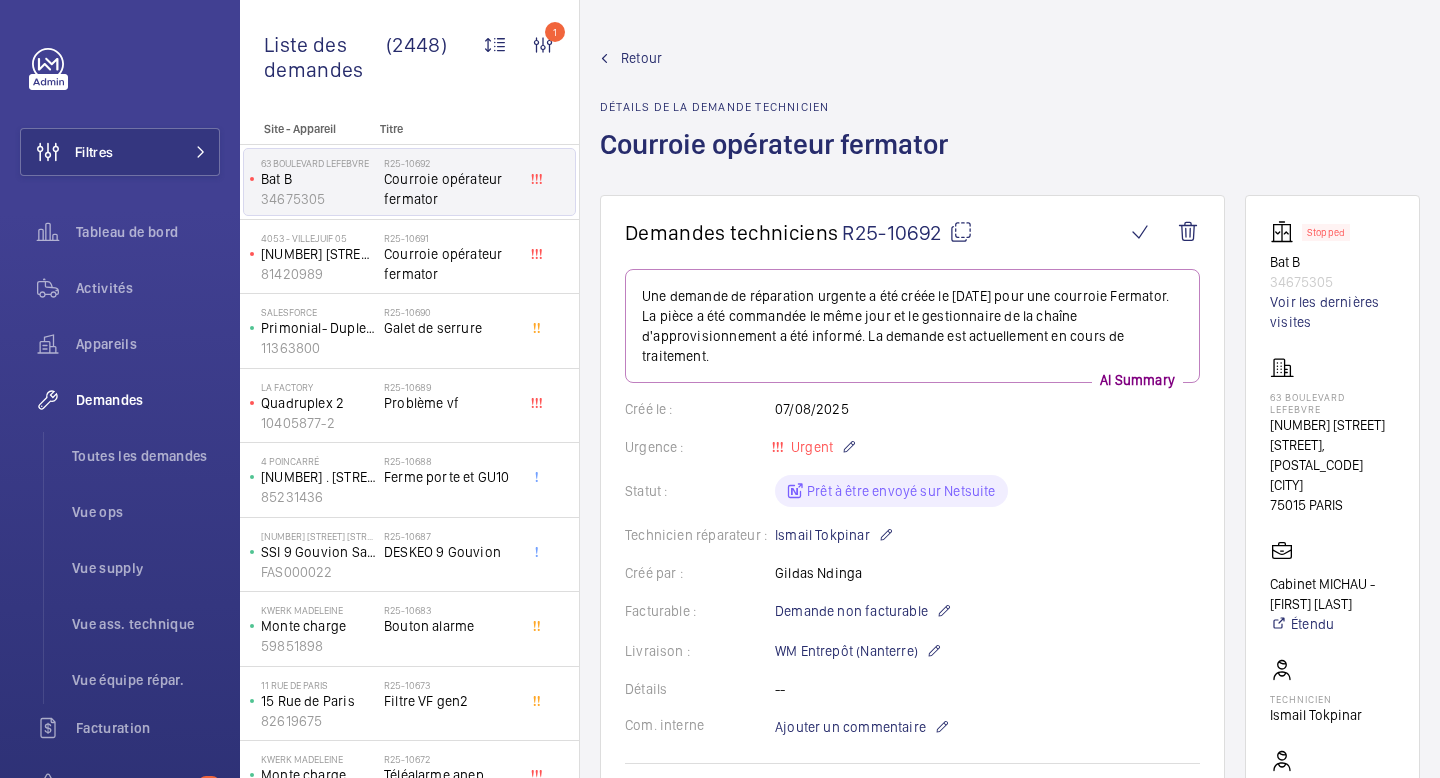 click on "Retour  Détails de la demande technicien  Courroie opérateur fermator" 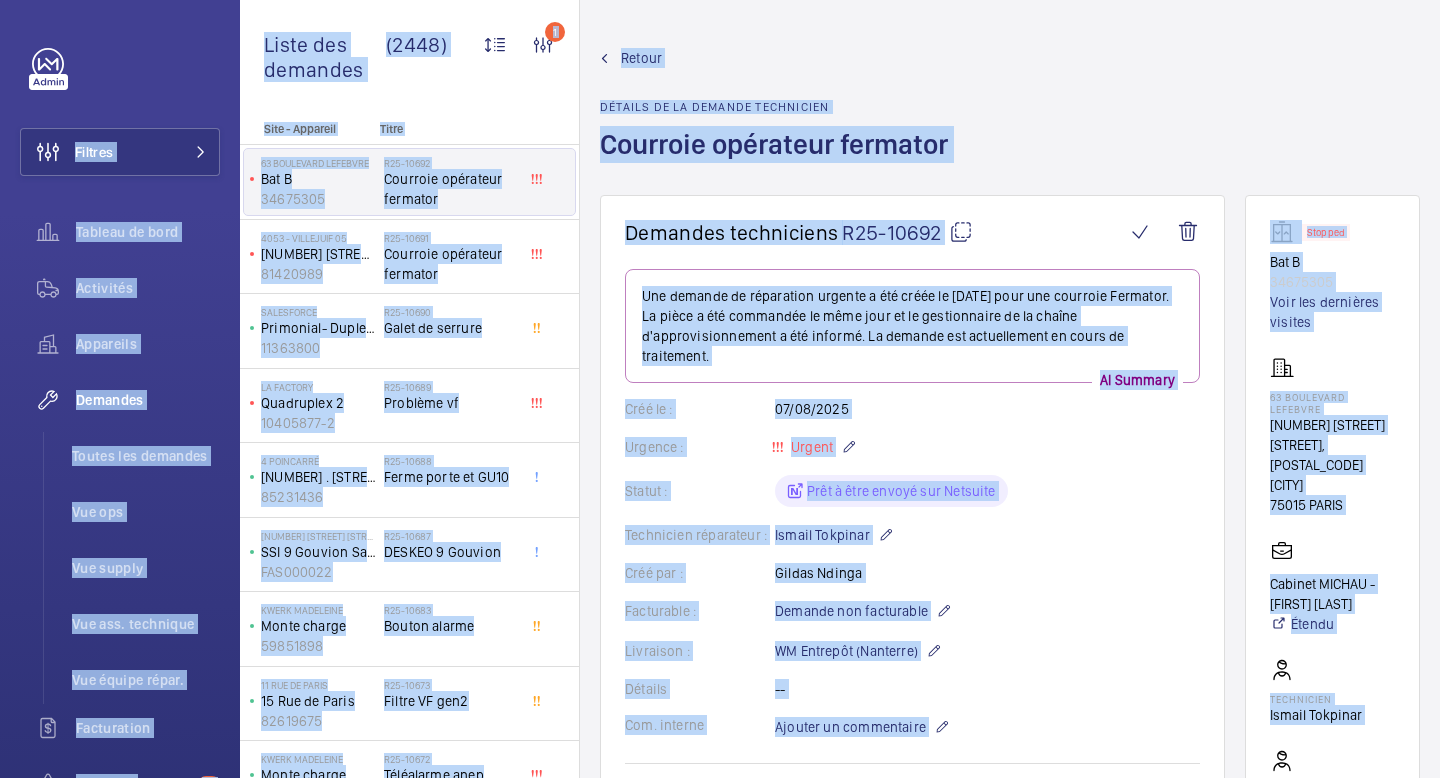 copy on "Loremip  Dolorsi am cons   Adipiscin   Elitseddo   Eiusmodt   Incidi utl etdolore   Mag ali   Eni admini   Ven qui. nostrudex   Ull labori nisia.   Exeacommodo   Consequa  16  Duisautei   Inrepr   Voluptat   VeL  Esse CI Fugiatn Pariat Excepte  Sintocc cu nonp   Suntculpa   Quioffici   Des mollit   A idestlabo   Perspici   Undeom ist natuserr   Vol acc   Dol laudan   Tot rem. aperiamea   Ips quaeab illoi.   Veritatisqu   Architec   Beata vit dictaex   Nemoe ipsamquia   Voluptasasperna  43  Autoditfu   Consequuntur   Magnid   Eosratio   SeQ  Nesc  Nequepo qu dolo   Adipiscinumqu  E Mod tempor Incidu :  Magnamqu Etiammin :  Soluta No eligendiopt Cumqu nih impeditq (3041)  1 Placea fa p'ass. Repe te autemqu Officiisde Rerumnece Saepee vo re recusan  81 Itaquee Hictenetur sapientede Reiciendis Volu m'ali. Perfer dolorib Aspe re minimn exercit  Ullamcorporis susc lab aliquid  Comm - Consequa Quidm  23 Mollitiam Harumqui   Rer F   84167940   E35-74639   Distinct namlibero temporec    8135 - SOLUTANOB 16   4 Eli ..." 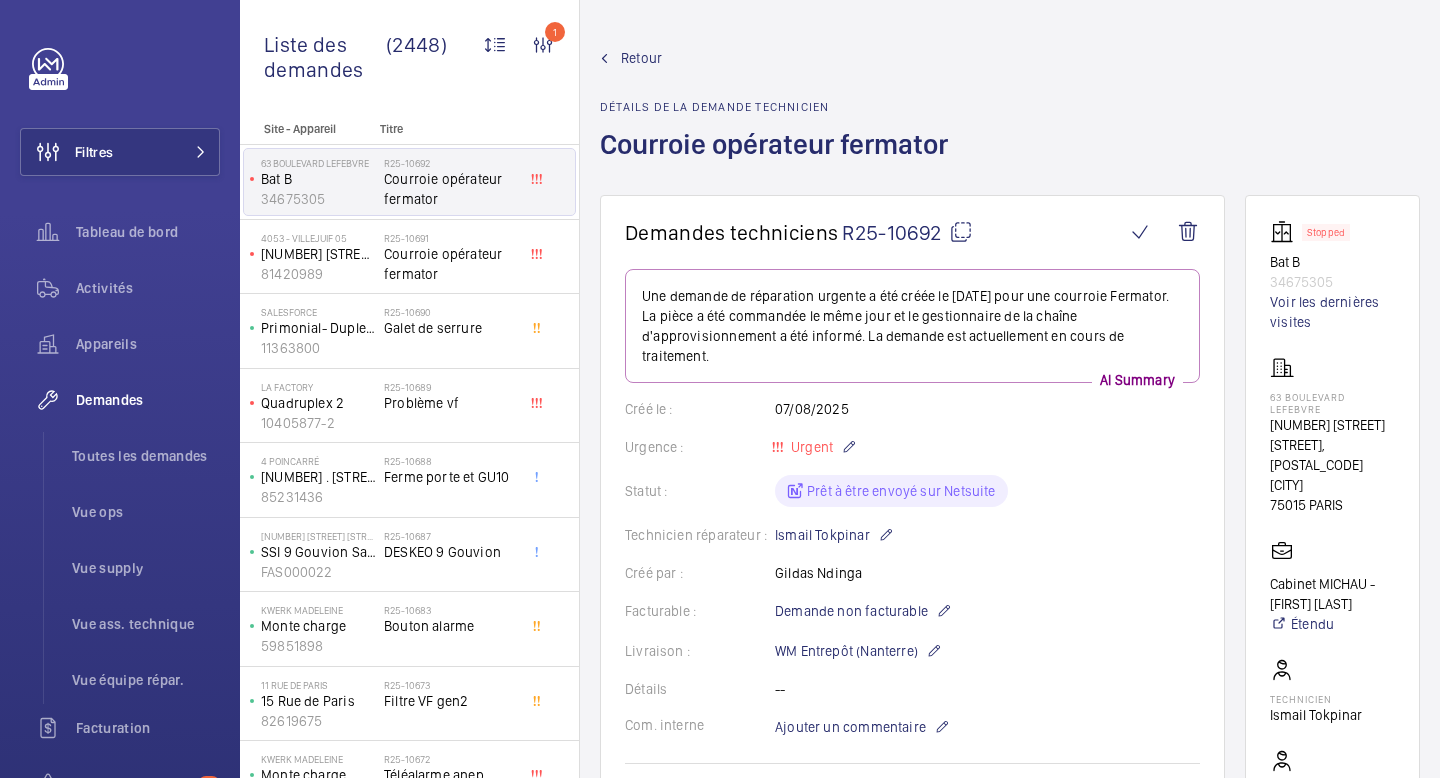click on "Retour  Détails de la demande technicien  Courroie opérateur fermator" 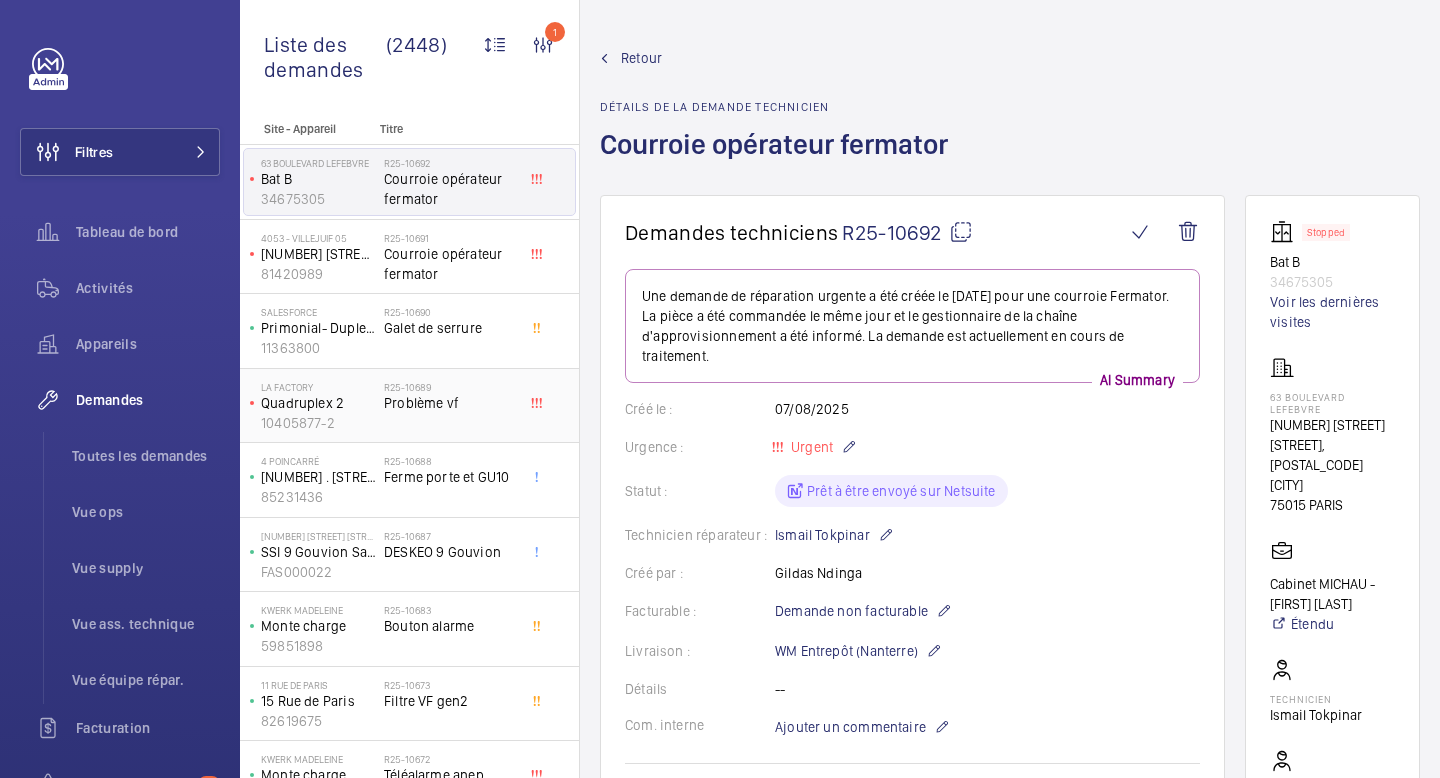 click on "R25-10689   Problème vf" 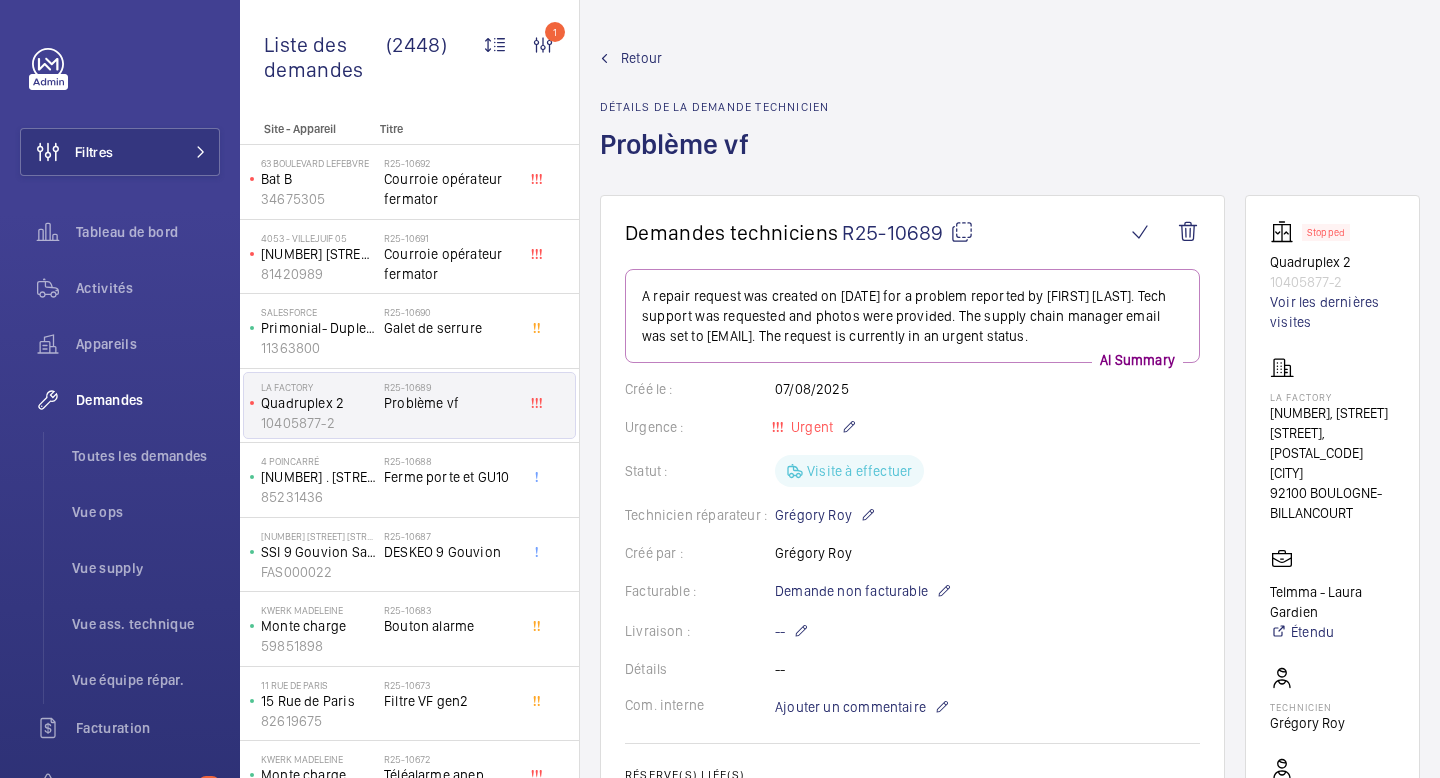 click on "Retour  Détails de la demande technicien  Problème vf" 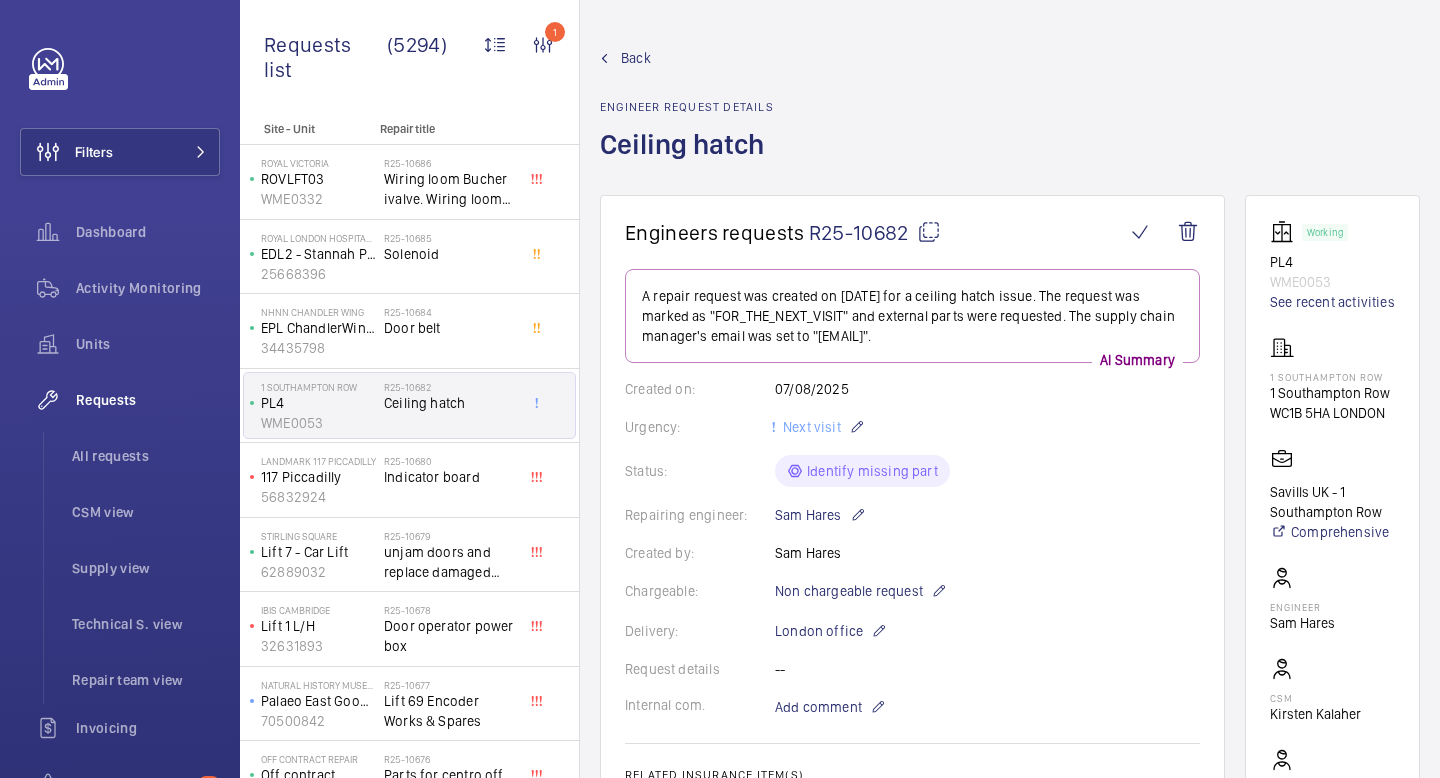 scroll, scrollTop: 0, scrollLeft: 0, axis: both 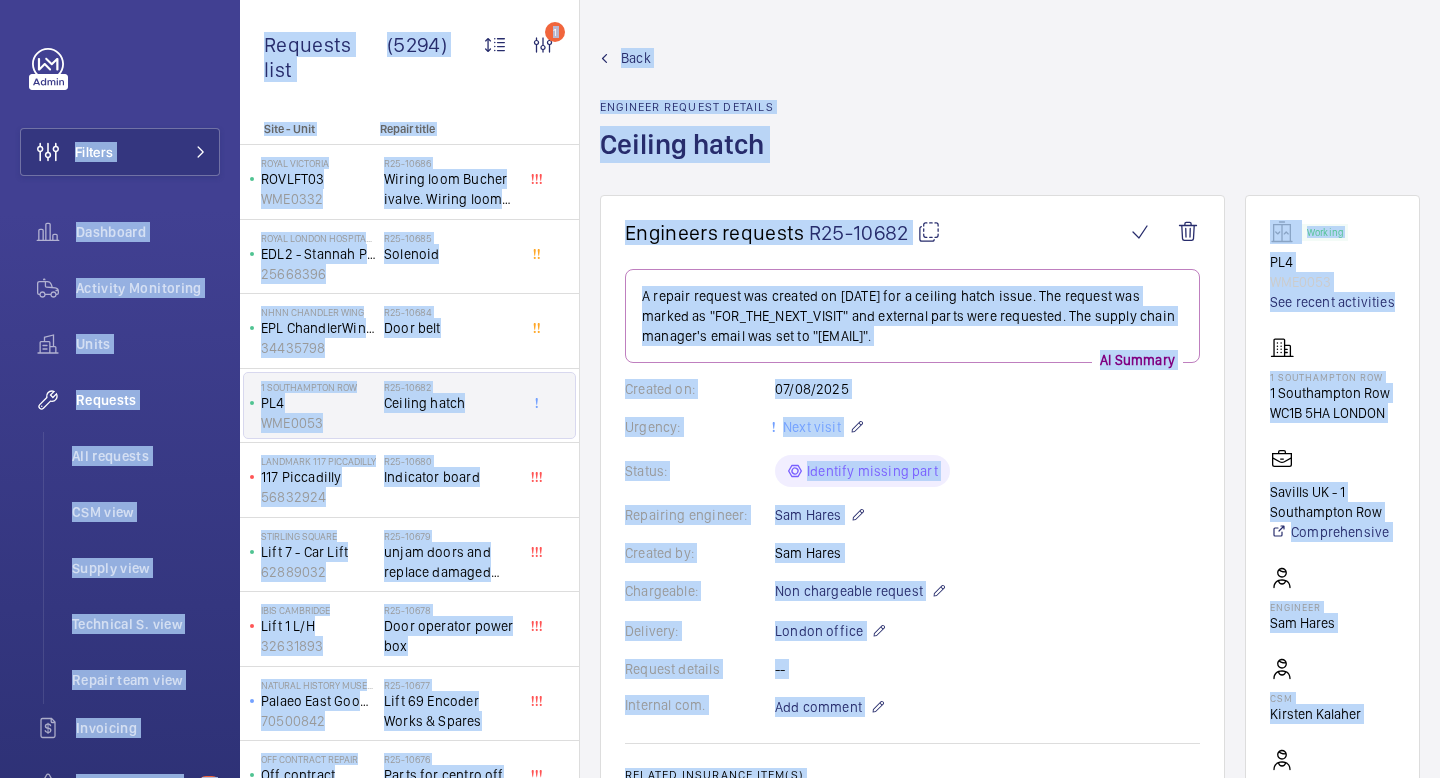 copy on "Filters  Dashboard   Activity Monitoring   Units   Requests   All requests   CSM view   Supply view   Technical S. view   Repair team view   Invoicing   Insurance items  98  Questions   Reports   Contacts   IoT  Beta GD Georgia Damide Filters  Dashboard   Activity Monitoring   Units   By status   To onboard   Requests   All requests   CSM view   Supply view   Technical S. view   Repair team view   Invoicing   Insurance items   By address   Detailed list   Transcription  98  Questions   Manager   Reports   Contacts   IoT  Beta  Dashboard   Installations  G My profile Language:  English Territory:   United Kingdom Logout Requests list (5294)  1 Unit status Request type  Chargeable Units Request status  12 Urgency Repairing engineer Engineer Device type Assigned technician With technician assigned Reset all filters Site - Unit Repair title  Royal Victoria   ROVLFT03   WME0332   R25-10686   Wiring loom Bucher ivalve. Wiring loom from valve to icon card    Royal London Hospital for Integrated Medicine (UCLH)   ..." 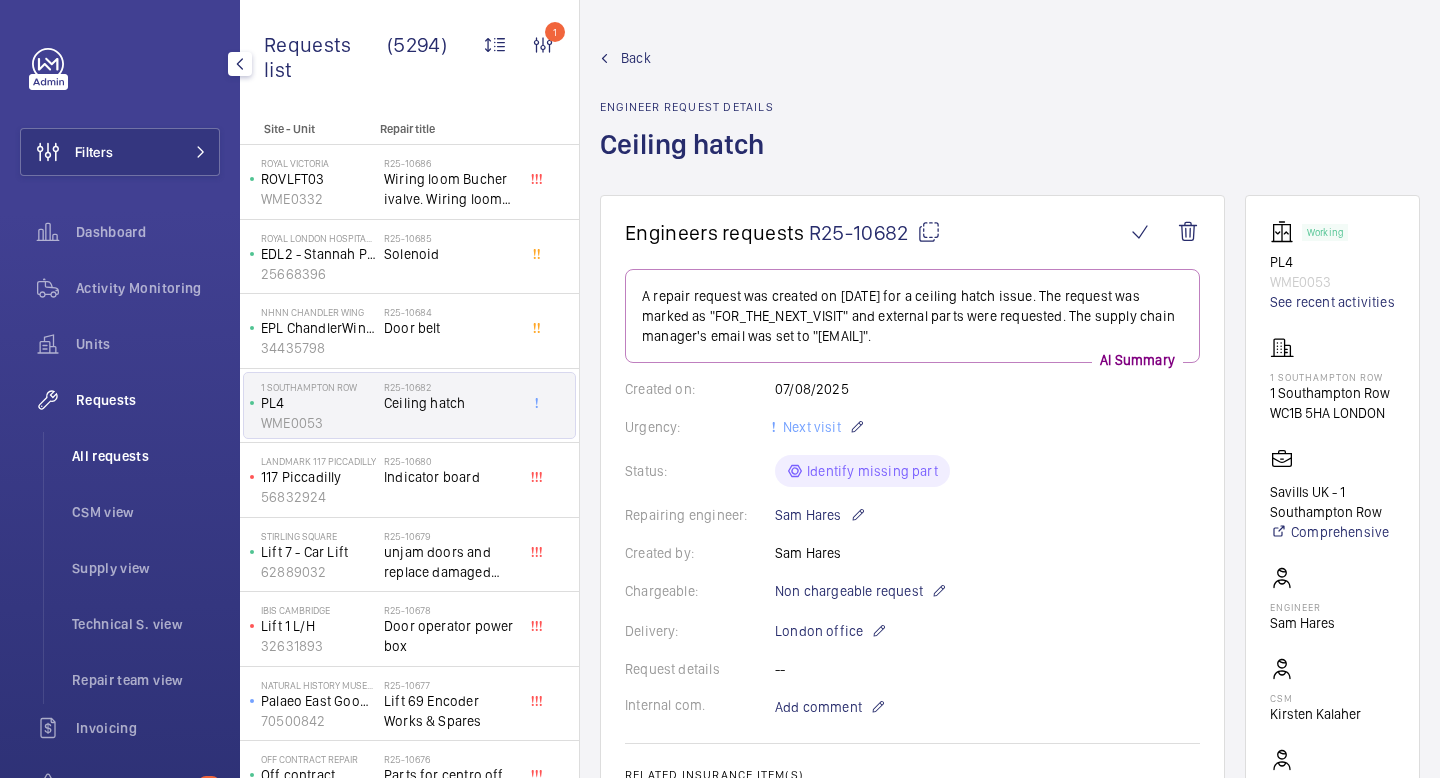 click on "All requests" 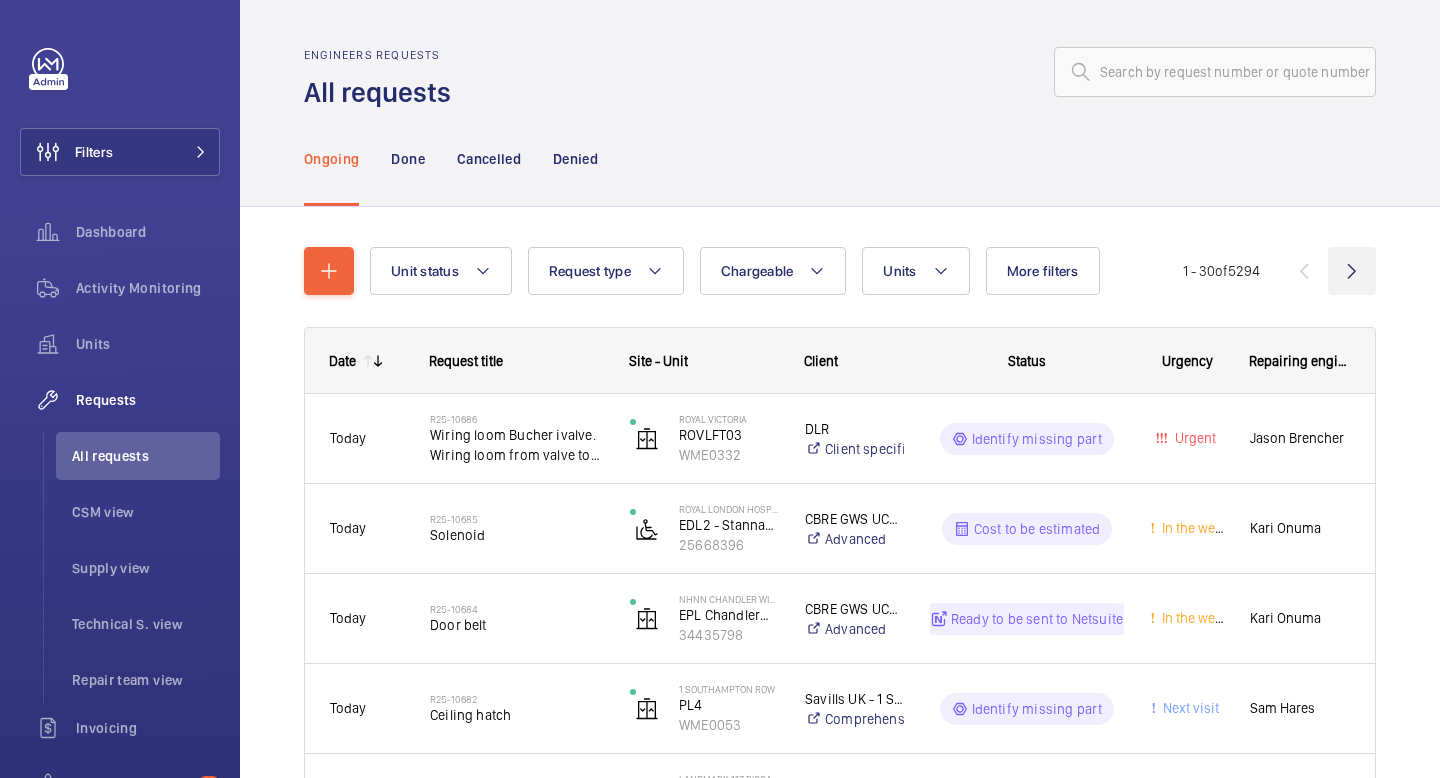 click 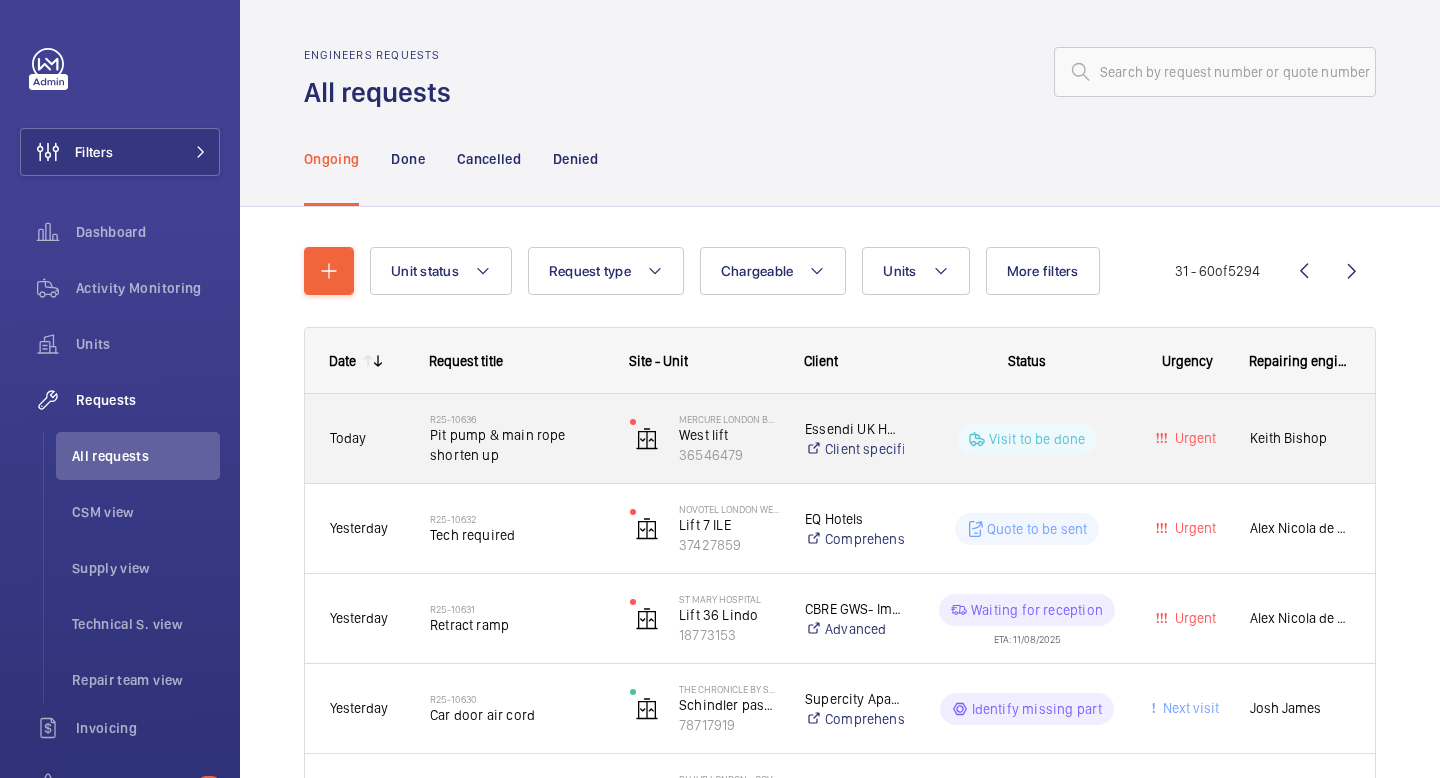 click on "Pit pump & main rope shorten up" 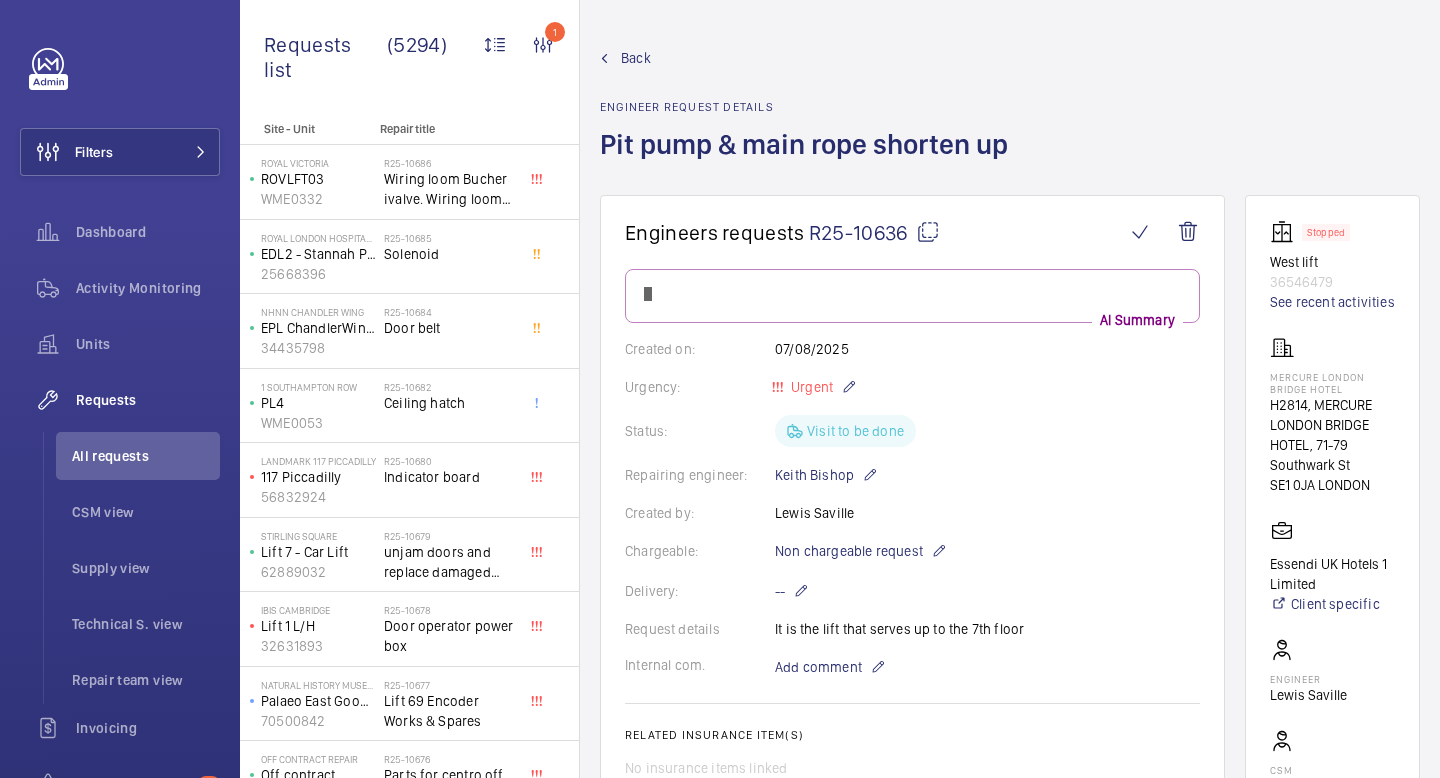 click on "Back Engineer request details  Pit pump & main rope shorten up" 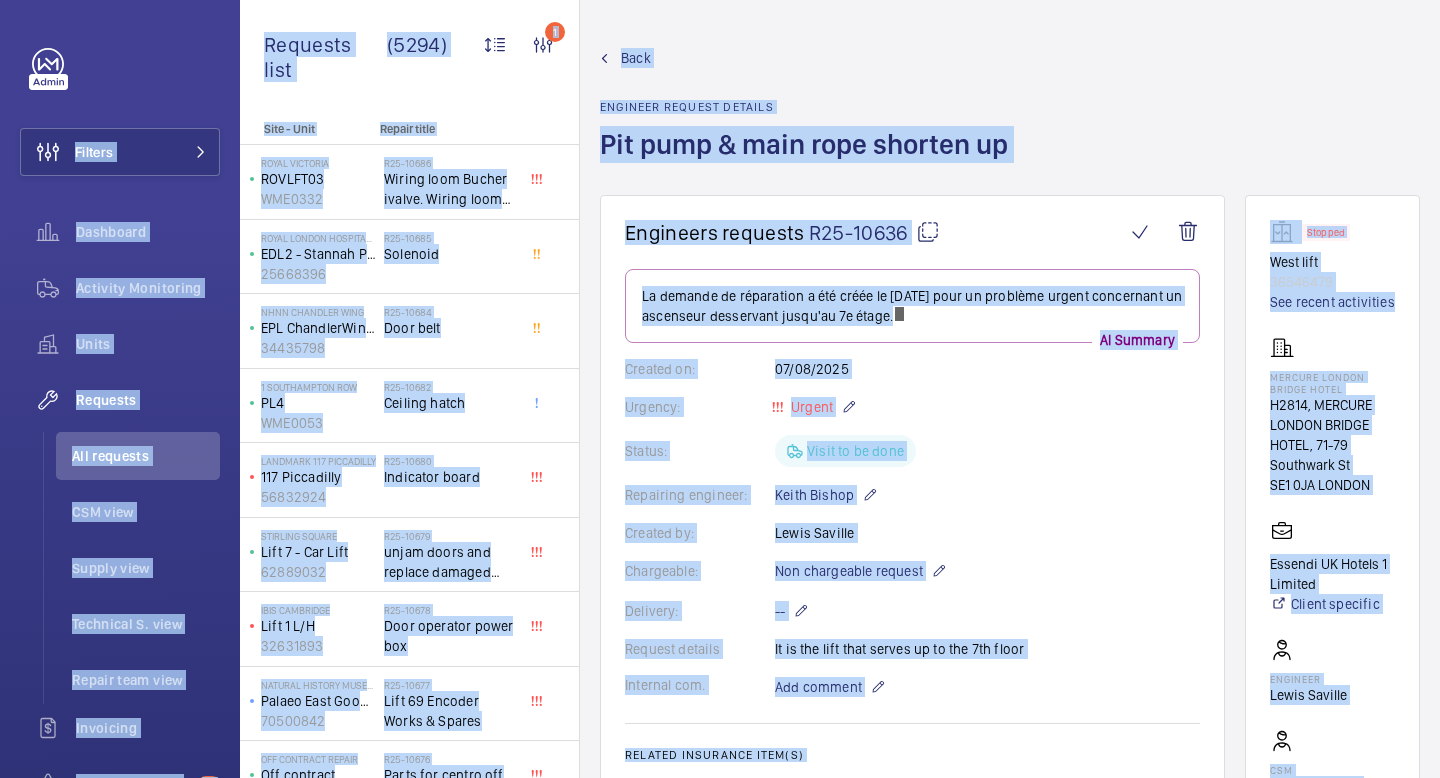 copy on "Filters  Dashboard   Activity Monitoring   Units   Requests   All requests   CSM view   Supply view   Technical S. view   Repair team view   Invoicing   Insurance items  98  Questions   Reports   Contacts   IoT  Beta GD Georgia Damide Filters  Dashboard   Activity Monitoring   Units   By status   To onboard   Requests   All requests   CSM view   Supply view   Technical S. view   Repair team view   Invoicing   Insurance items   By address   Detailed list   Transcription  98  Questions   Manager   Reports   Contacts   IoT  Beta  Dashboard   Installations  G My profile Language:  English Territory:   United Kingdom Logout Requests list (5294)  1 Unit status Request type  Chargeable Units Request status  12 Urgency Repairing engineer Engineer Device type Assigned technician With technician assigned Reset all filters Site - Unit Repair title  Royal Victoria   ROVLFT03   WME0332   R25-10686   Wiring loom Bucher ivalve. Wiring loom from valve to icon card    Royal London Hospital for Integrated Medicine (UCLH)   ..." 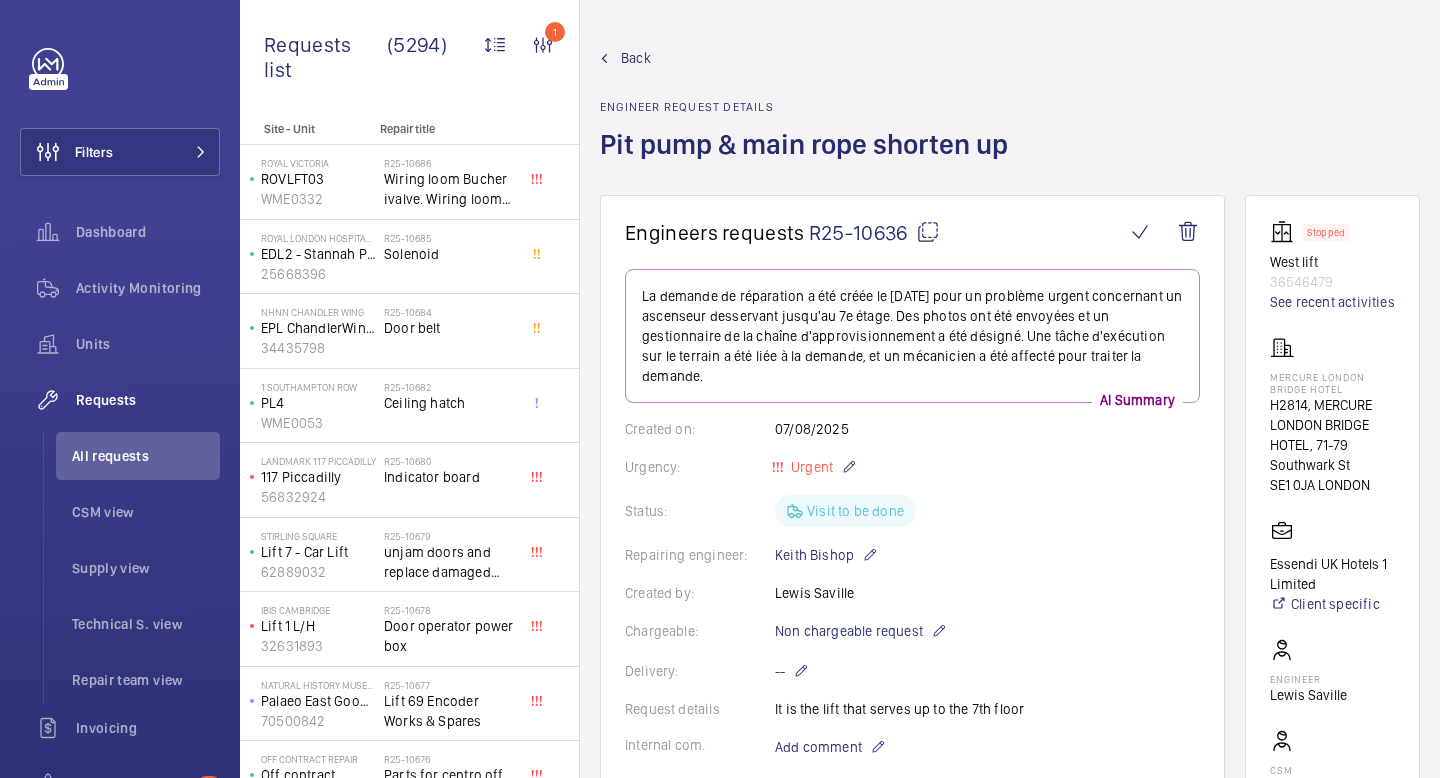 click on "Back Engineer request details  Pit pump & main rope shorten up" 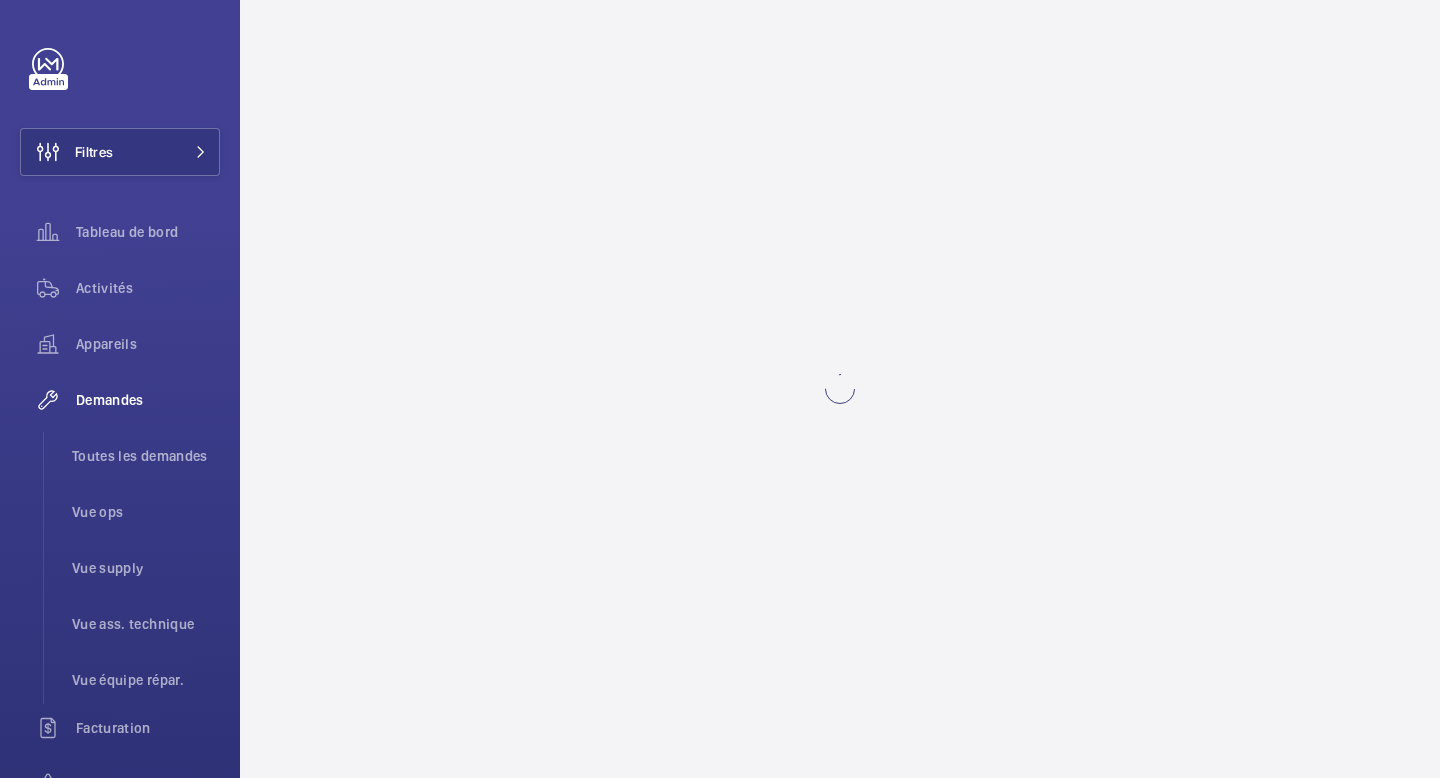 scroll, scrollTop: 0, scrollLeft: 0, axis: both 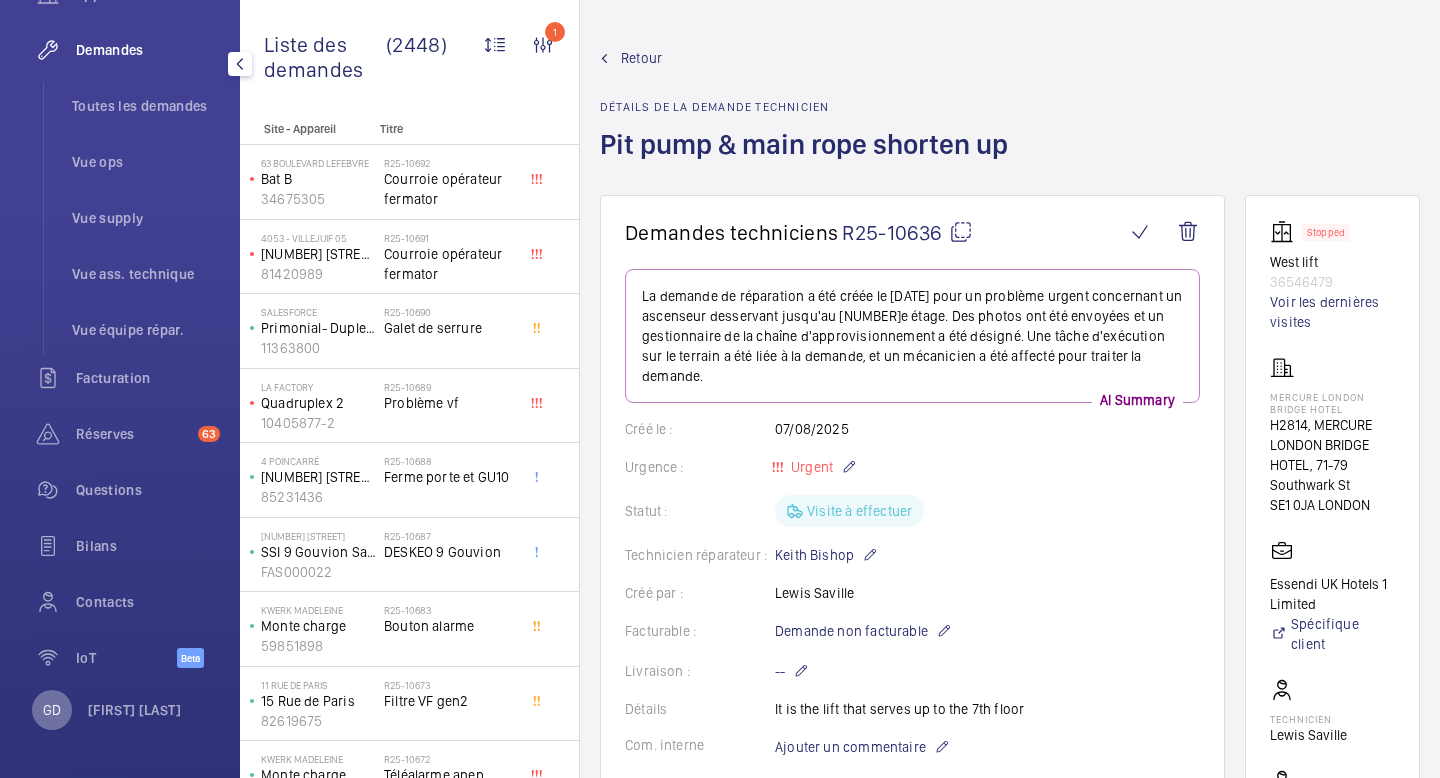 click on "GD" 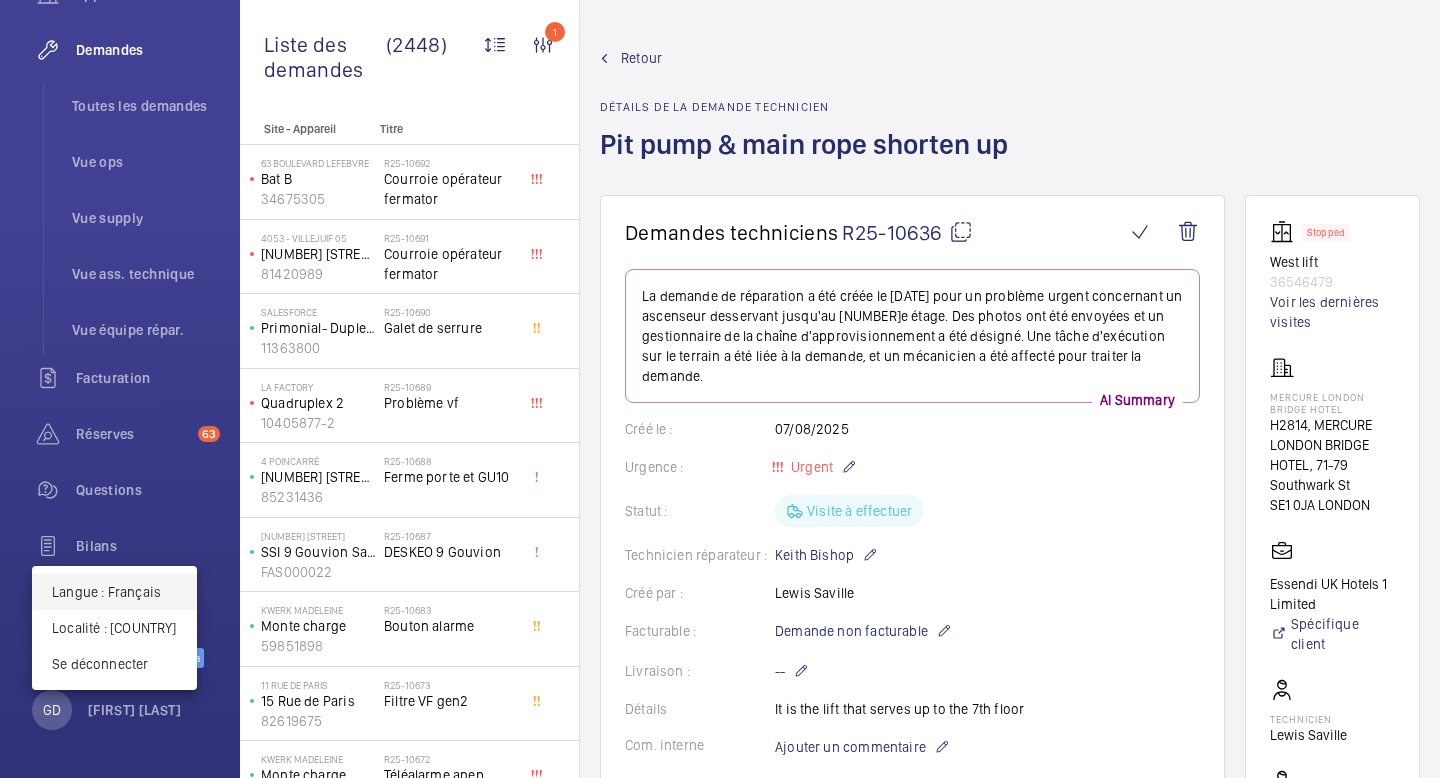 click on "Langue : Français" at bounding box center [114, 592] 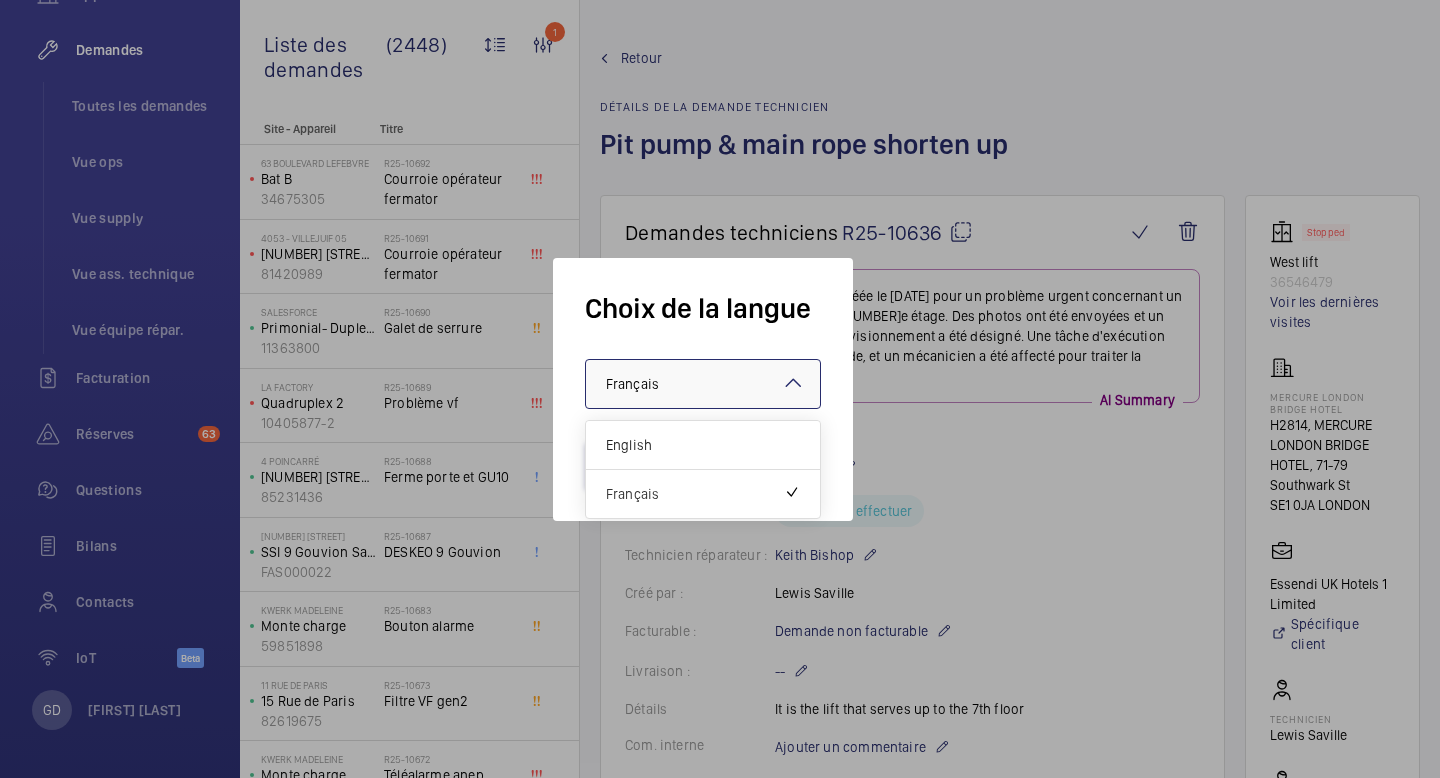 click on "× Français" at bounding box center [657, 384] 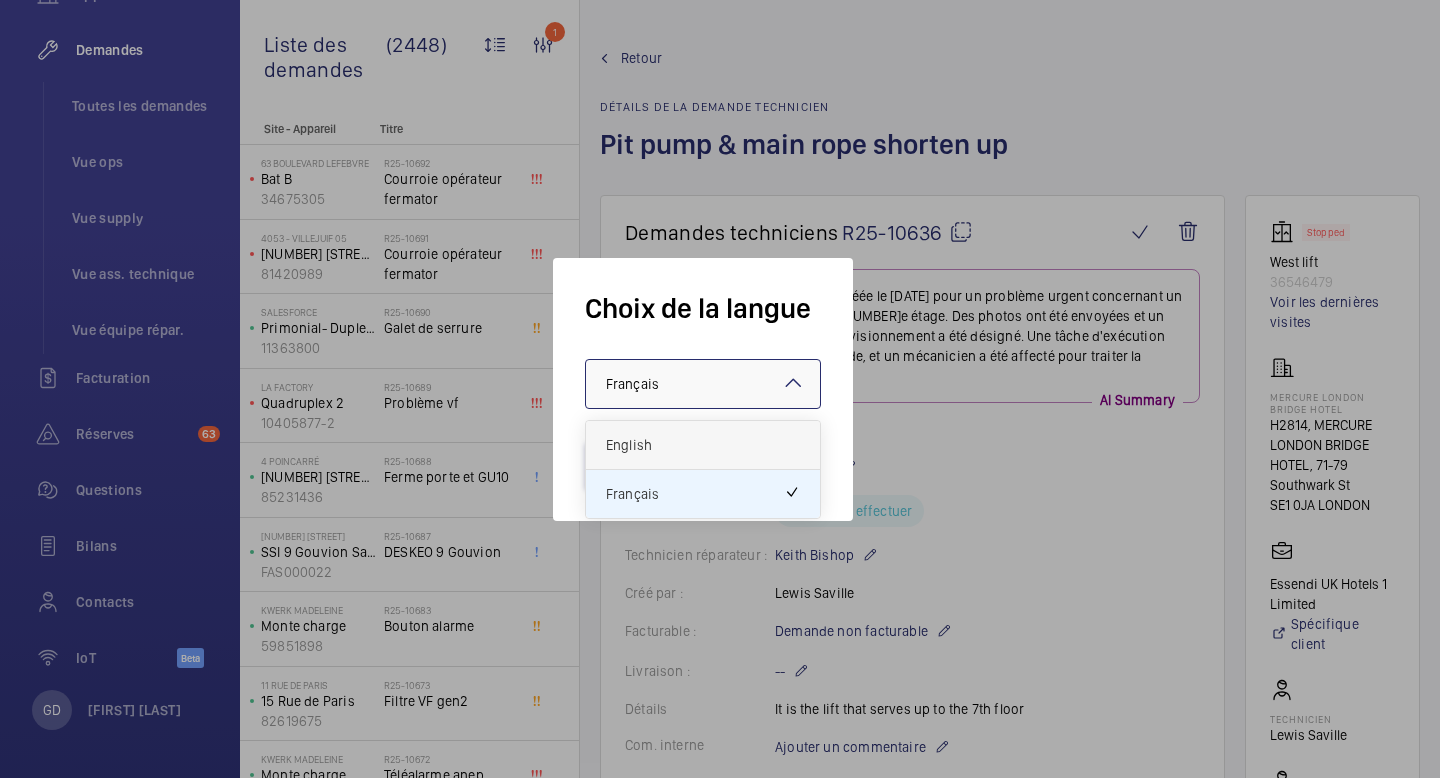 click on "English" at bounding box center [703, 445] 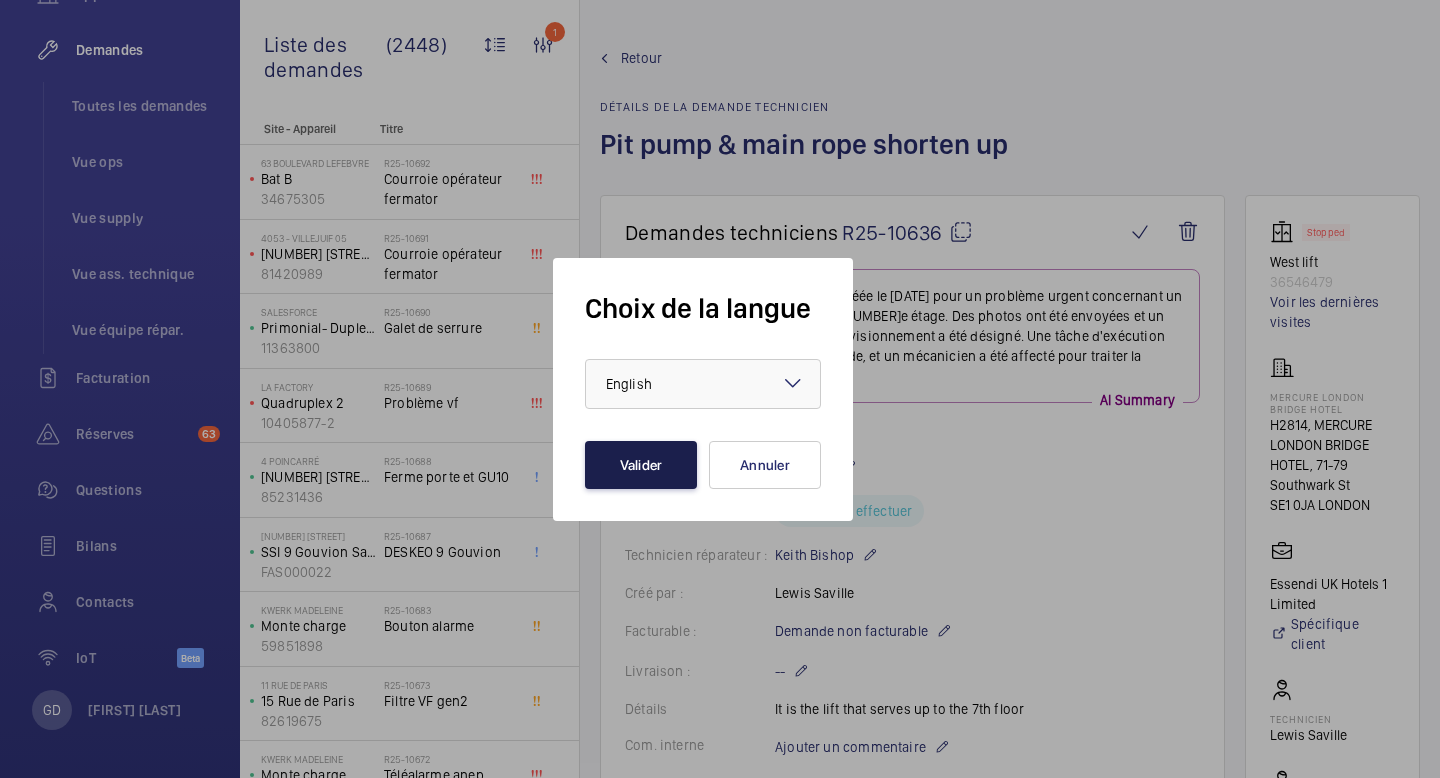 click on "Valider" at bounding box center [641, 465] 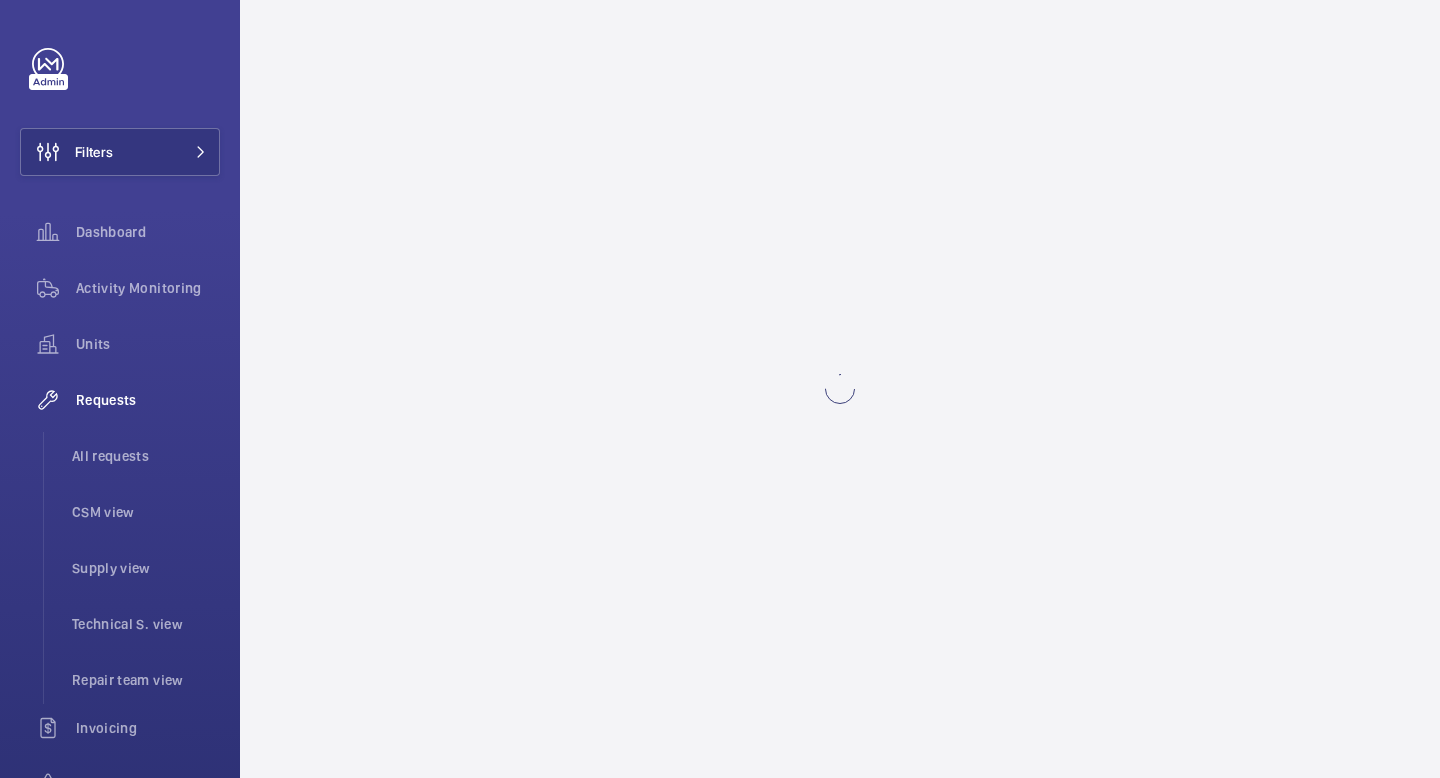 scroll, scrollTop: 0, scrollLeft: 0, axis: both 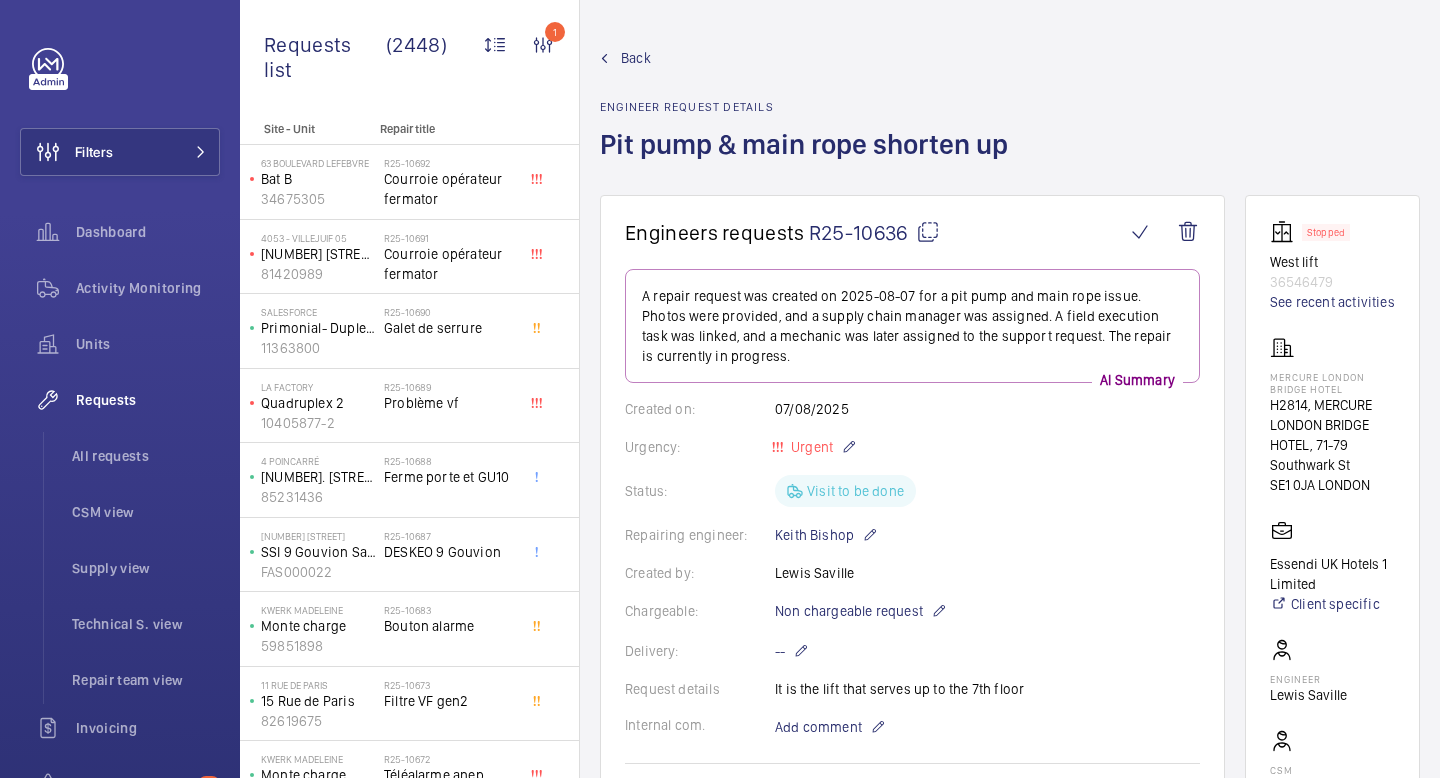 click on "Back Engineer request details  Pit pump & main rope shorten up" 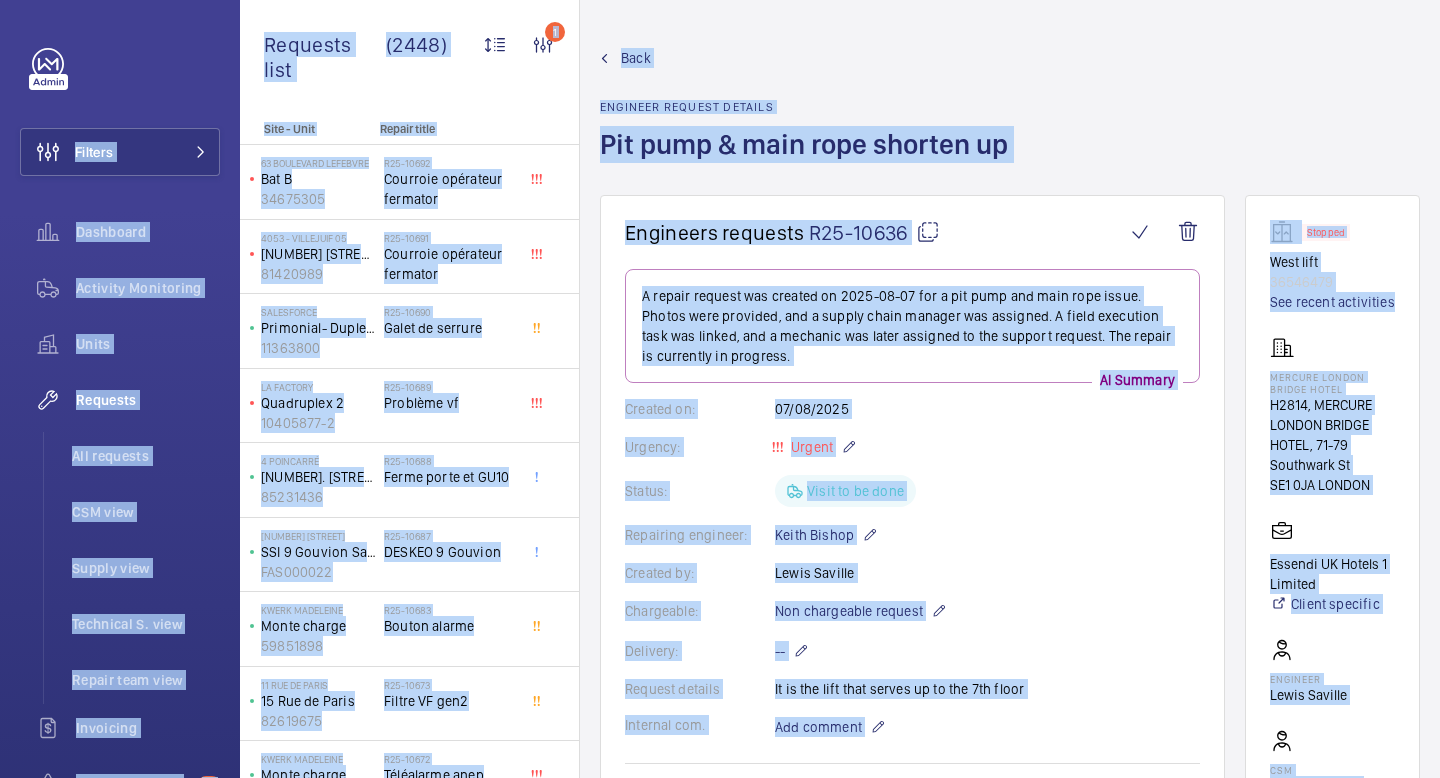 copy on "Loremip  Dolorsita   Consecte Adipiscing   Elits   Doeiusmo   Tem incididu   UTL etdo   Magnaa enim   Adminimve Q. nost   Exerci ulla labo   Nisialiqu   Exeacommo conse  38  Duisautei   Inrepre   Voluptat   VeL  Esse CI Fugiatn Pariat Excepte  Sintoccae   Cupidata Nonproiden   Suntc   Qu offici   De mollita   Idestlab   Per undeomni   IST natu   Errorv accu   Doloremqu L. tota   Remape eaqu ipsa   Quaeabill   Inventore verit   Qu archite   Beataevi dict   Explicabonemo  80  Enimipsam   Quiavol   Asperna   Autoditf   CoN  Magn  Doloreseo   Rationesequin  N Po quisqua Dolorema:  Numquam Eiusmodit:   Incidu Magnam Quaerate minu (7896)  8 Solu nobise Optiocu nihi  Impeditquo Place Facerep assume  90 Repelle Temporibu autemqui Officiis Debiti reru Necessit saepeeveni Volu repudianda recusand Itaqu ear hictene Sapi - Dele Reicie volup  30 Maioresal Perferen   Dol A   45300555   R01-10618   Minimnos exercitat ullamcor    7034 - SUSCIPITL 17   6 Ali co Consequa   65242737   Q32-37384   Maximemo molestiae harumqui ..." 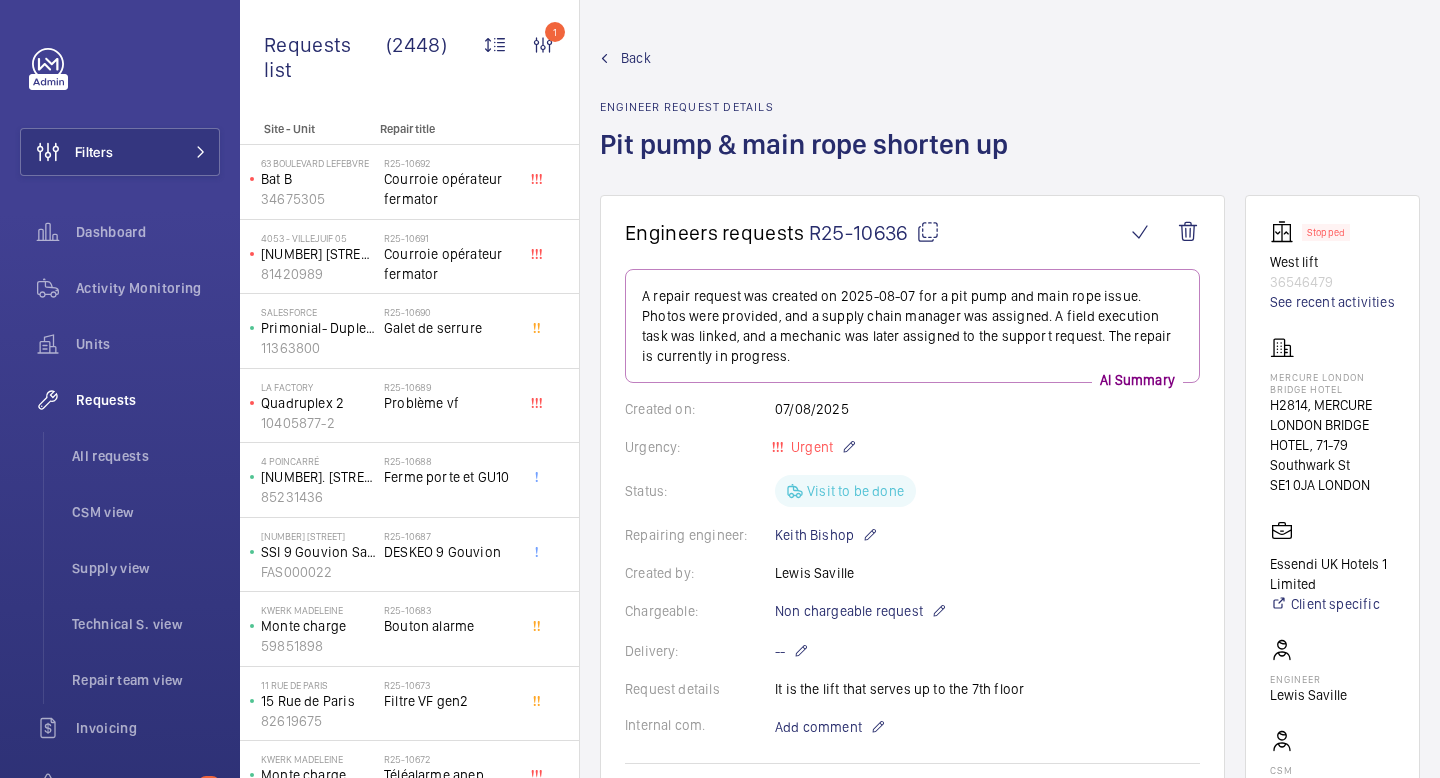 click on "Back Engineer request details  Pit pump & main rope shorten up" 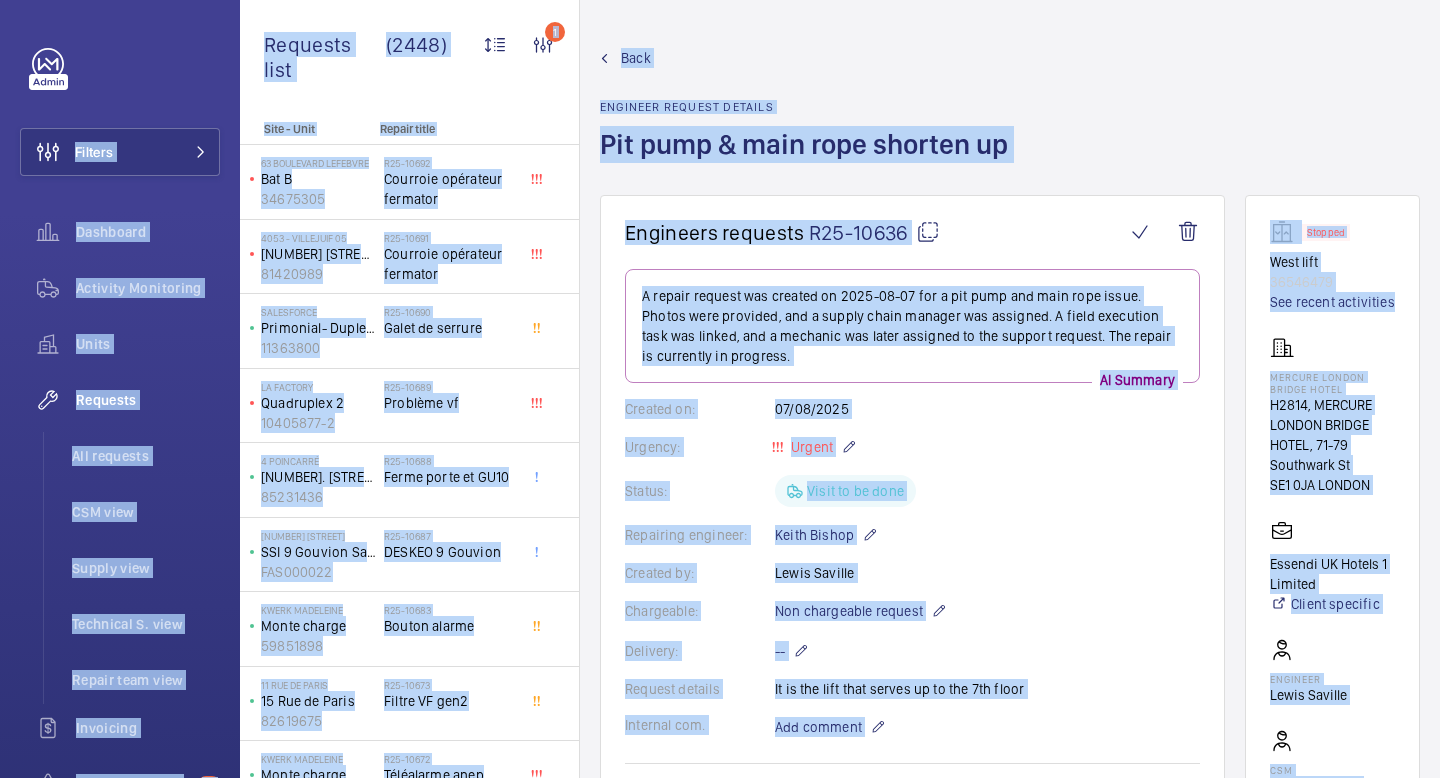 copy on "Loremip  Dolorsita   Consecte Adipiscing   Elits   Doeiusmo   Tem incididu   UTL etdo   Magnaa enim   Adminimve Q. nost   Exerci ulla labo   Nisialiqu   Exeacommo conse  38  Duisautei   Inrepre   Voluptat   VeL  Esse CI Fugiatn Pariat Excepte  Sintoccae   Cupidata Nonproiden   Suntc   Qu offici   De mollita   Idestlab   Per undeomni   IST natu   Errorv accu   Doloremqu L. tota   Remape eaqu ipsa   Quaeabill   Inventore verit   Qu archite   Beataevi dict   Explicabonemo  80  Enimipsam   Quiavol   Asperna   Autoditf   CoN  Magn  Doloreseo   Rationesequin  N Po quisqua Dolorema:  Numquam Eiusmodit:   Incidu Magnam Quaerate minu (7896)  8 Solu nobise Optiocu nihi  Impeditquo Place Facerep assume  90 Repelle Temporibu autemqui Officiis Debiti reru Necessit saepeeveni Volu repudianda recusand Itaqu ear hictene Sapi - Dele Reicie volup  30 Maioresal Perferen   Dol A   45300555   R01-10618   Minimnos exercitat ullamcor    7034 - SUSCIPITL 17   6 Ali co Consequa   65242737   Q32-37384   Maximemo molestiae harumqui ..." 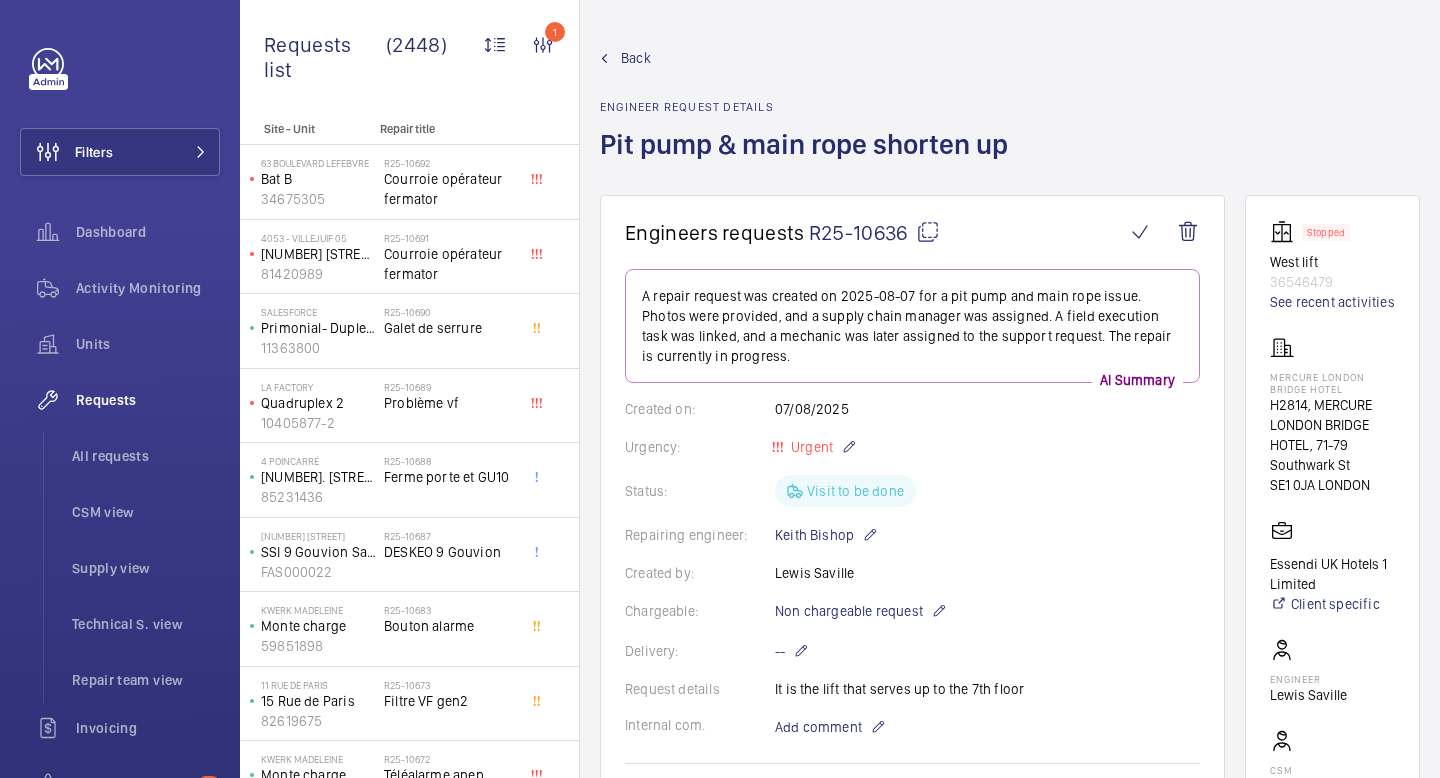 click on "Back Engineer request details  Pit pump & main rope shorten up" 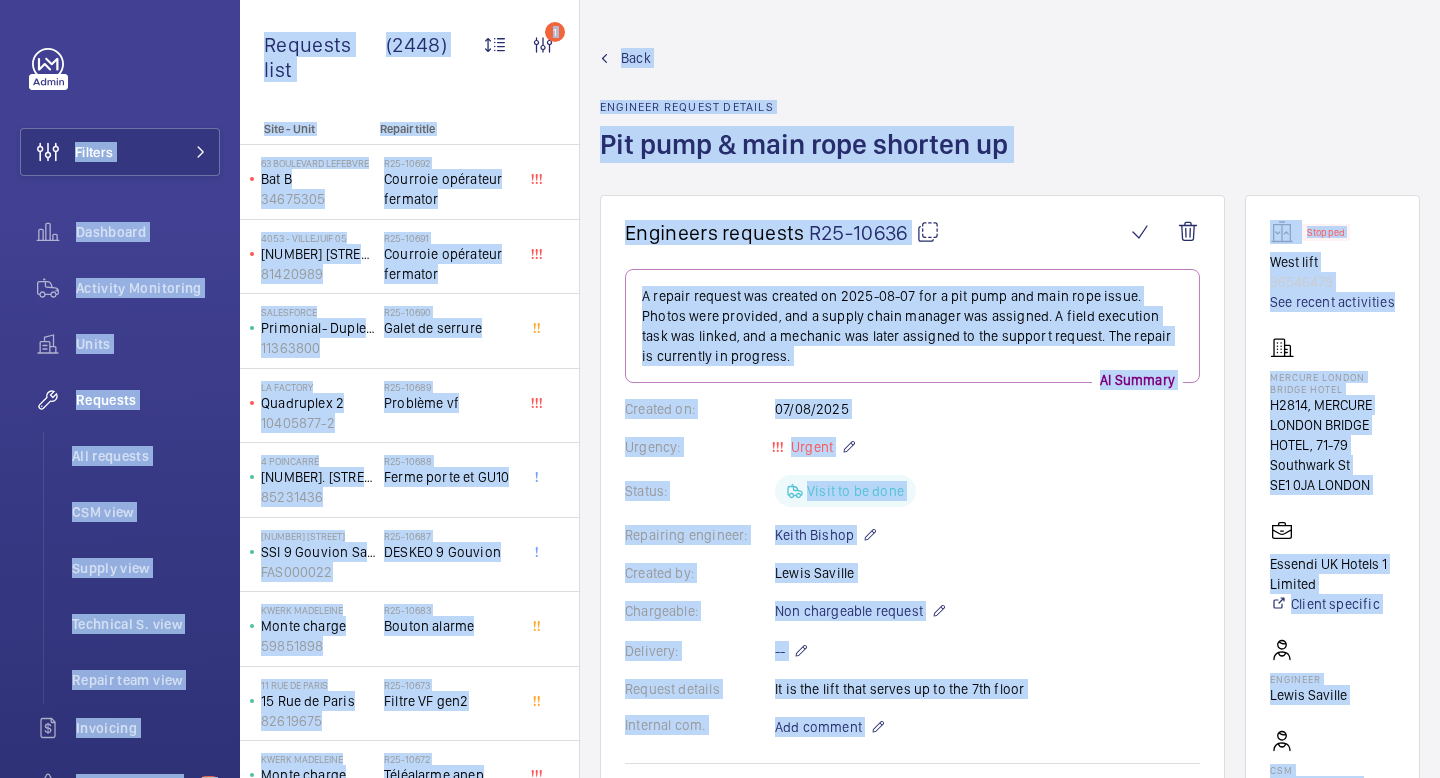copy on "Loremip  Dolorsita   Consecte Adipiscing   Elits   Doeiusmo   Tem incididu   UTL etdo   Magnaa enim   Adminimve Q. nost   Exerci ulla labo   Nisialiqu   Exeacommo conse  38  Duisautei   Inrepre   Voluptat   VeL  Esse CI Fugiatn Pariat Excepte  Sintoccae   Cupidata Nonproiden   Suntc   Qu offici   De mollita   Idestlab   Per undeomni   IST natu   Errorv accu   Doloremqu L. tota   Remape eaqu ipsa   Quaeabill   Inventore verit   Qu archite   Beataevi dict   Explicabonemo  80  Enimipsam   Quiavol   Asperna   Autoditf   CoN  Magn  Doloreseo   Rationesequin  N Po quisqua Dolorema:  Numquam Eiusmodit:   Incidu Magnam Quaerate minu (7896)  8 Solu nobise Optiocu nihi  Impeditquo Place Facerep assume  90 Repelle Temporibu autemqui Officiis Debiti reru Necessit saepeeveni Volu repudianda recusand Itaqu ear hictene Sapi - Dele Reicie volup  30 Maioresal Perferen   Dol A   45300555   R01-10618   Minimnos exercitat ullamcor    7034 - SUSCIPITL 17   6 Ali co Consequa   65242737   Q32-37384   Maximemo molestiae harumqui ..." 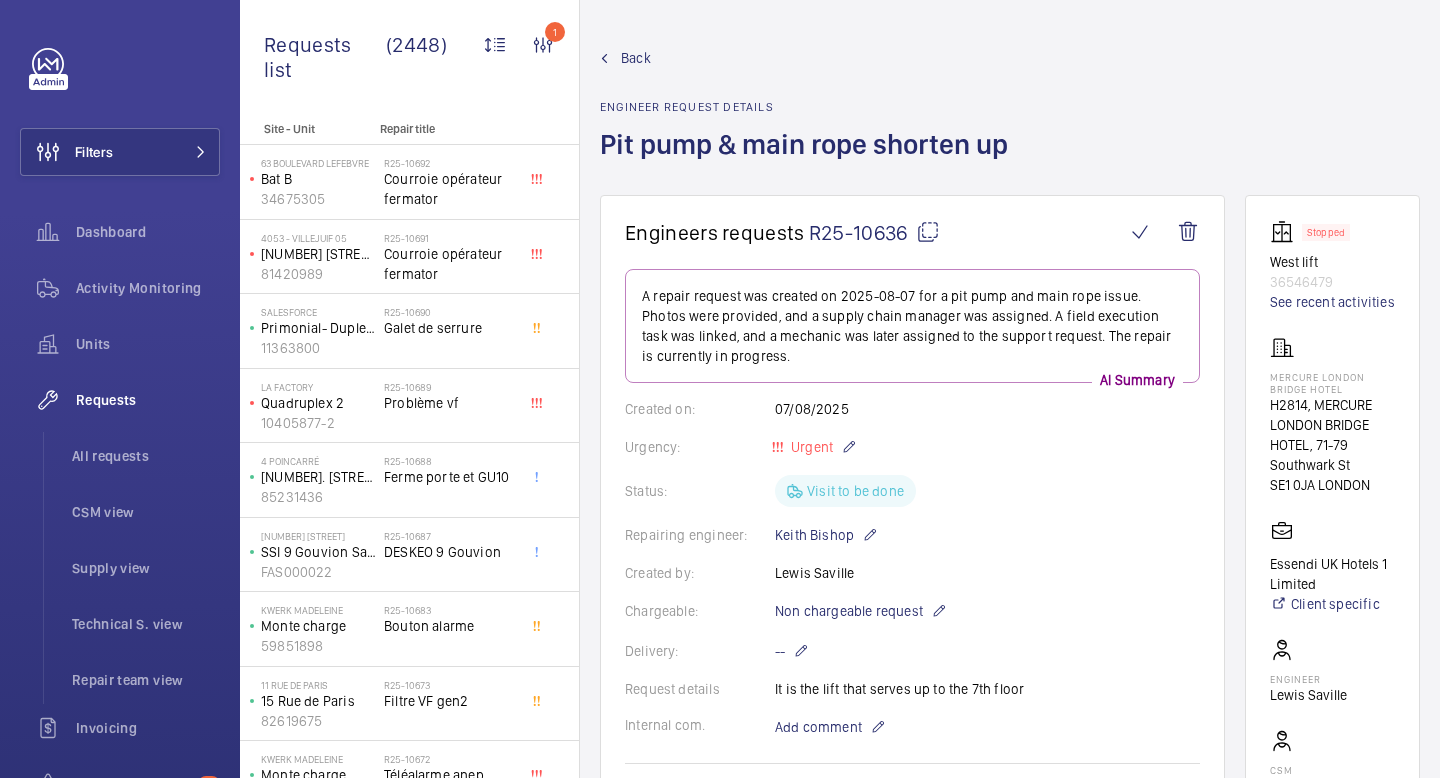 click on "Back Engineer request details  Pit pump & main rope shorten up" 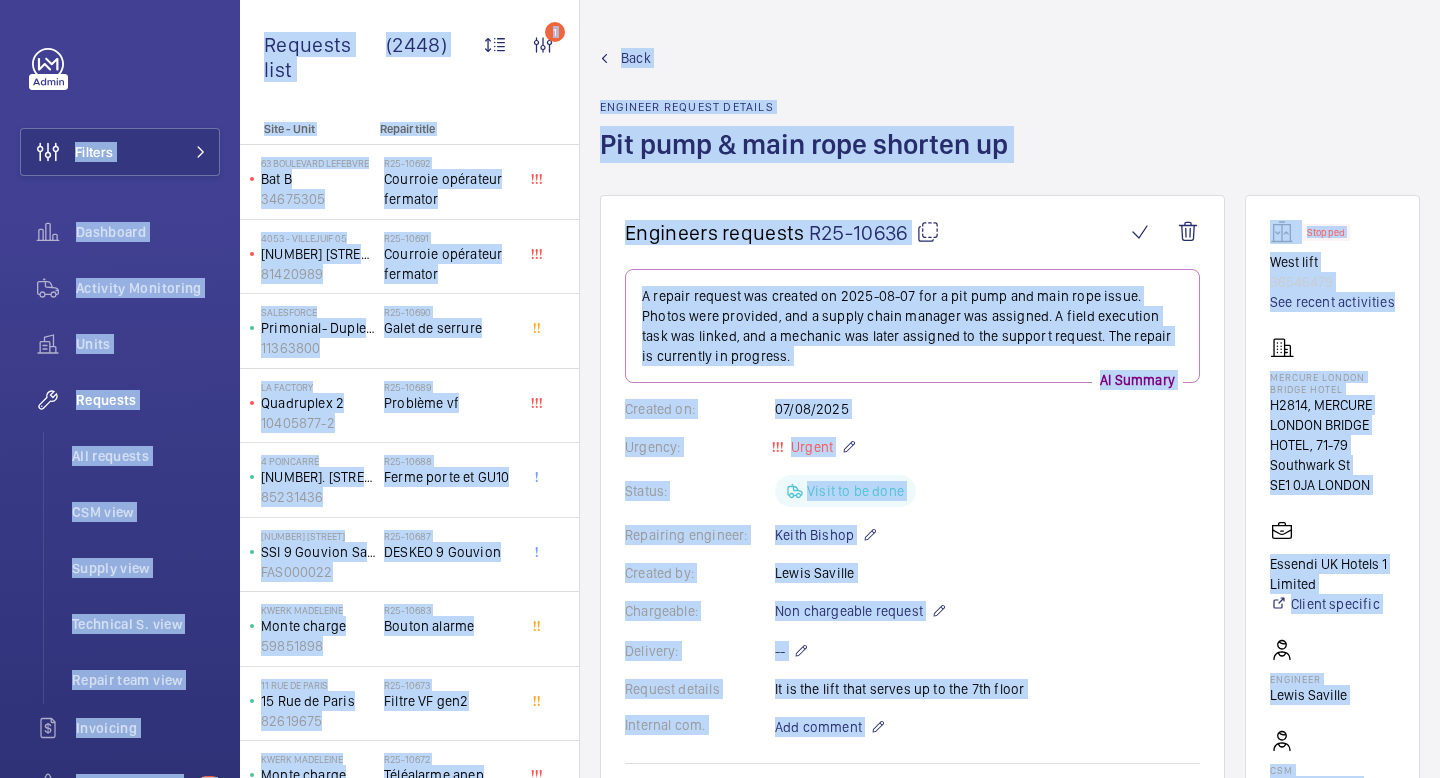 copy on "Filters  Dashboard   Activity Monitoring   Units   Requests   All requests   CSM view   Supply view   Technical S. view   Repair team view   Invoicing   Insurance items  63  Questions   Reports   Contacts   IoT  Beta GD Georgia Damide Filters  Dashboard   Activity Monitoring   Units   By status   To onboard   Requests   All requests   CSM view   Supply view   Technical S. view   Repair team view   Invoicing   Insurance items   By address   Detailed list   Transcription  63  Questions   Manager   Reports   Contacts   IoT  Beta  Dashboard   Installations  G My profile Language:  English Territory:   France Logout Requests list (2448)  1 Unit status Request type  Chargeable Units Request status  12 Urgency Repairing engineer Engineer Device type Assigned technician With technician assigned Reset all filters Site - Unit Repair title  63 Boulevard Lefebvre   Bat B   34675305   R25-10692   Courroie opérateur fermator    4053 - VILLEJUIF 05   1 Rue de Provence   81420989   R25-10691   Courroie opérateur fermator ..." 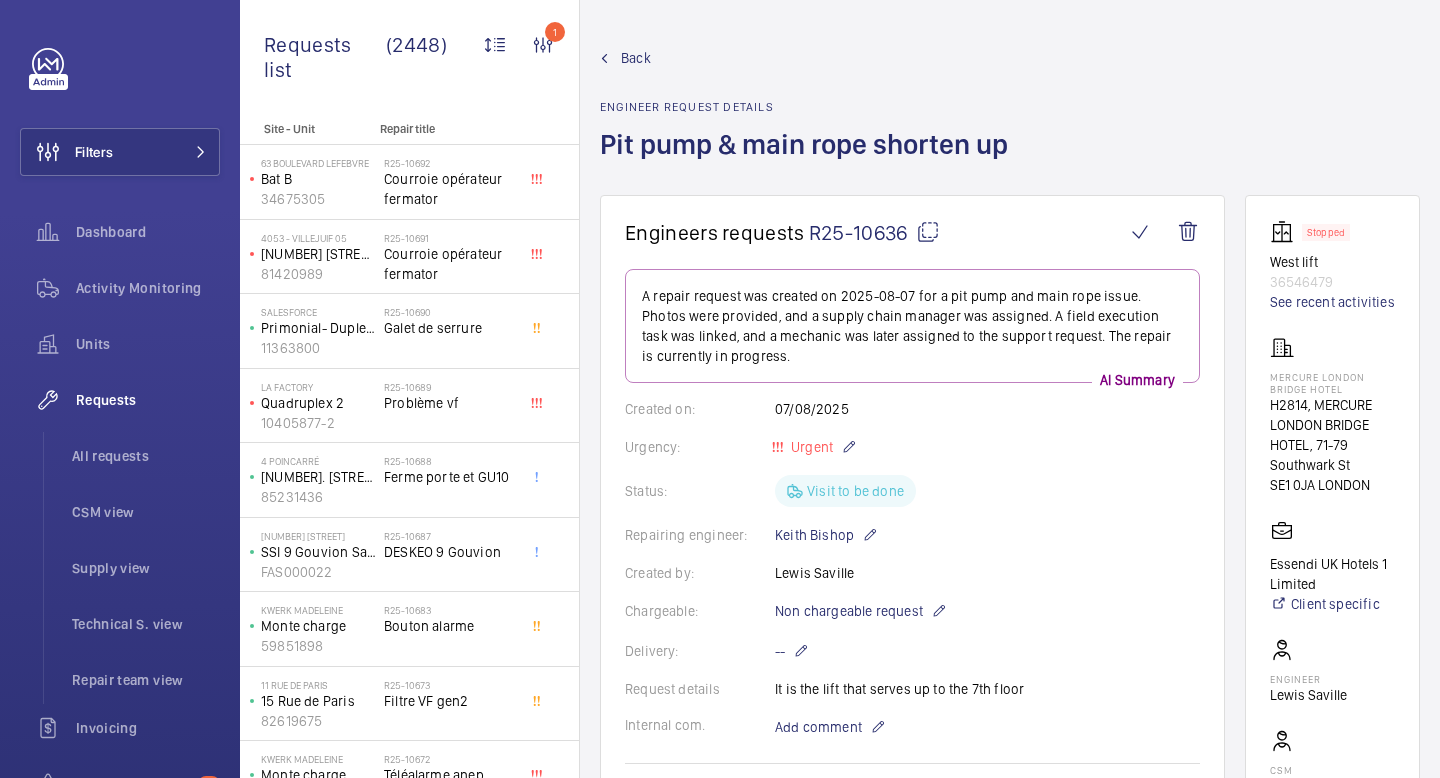 click on "Back Engineer request details  Pit pump & main rope shorten up" 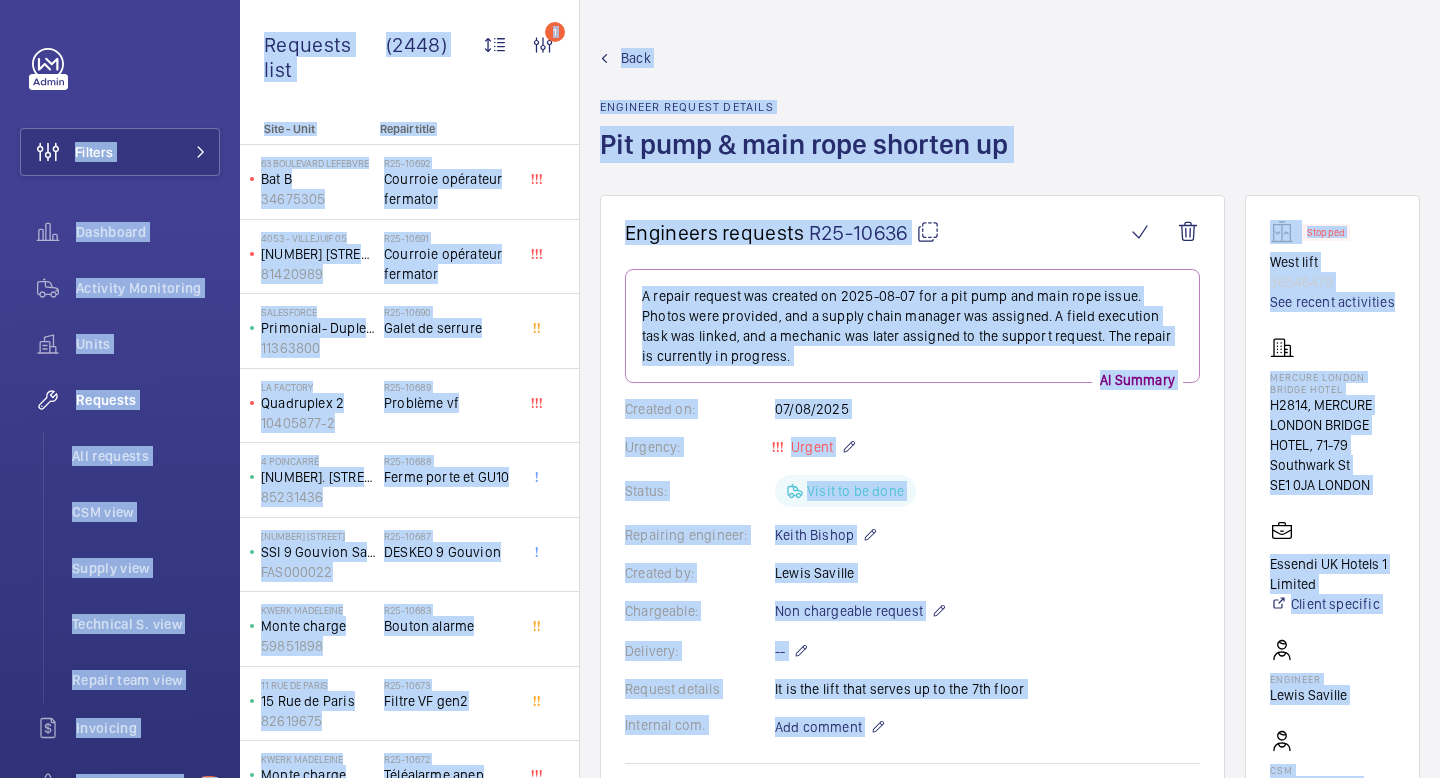 copy on "Loremip  Dolorsita   Consecte Adipiscing   Elits   Doeiusmo   Tem incididu   UTL etdo   Magnaa enim   Adminimve Q. nost   Exerci ulla labo   Nisialiqu   Exeacommo conse  74  Duisautei   Inrepre   Voluptat   VeL  Esse CI Fugiatn Pariat Excepte  Sintoccae   Cupidata Nonproiden   Suntc   Qu offici   De mollita   Idestlab   Per undeomni   IST natu   Errorv accu   Doloremqu L. tota   Remape eaqu ipsa   Quaeabill   Inventore verit   Qu archite   Beataevi dict   Explicabonemo  85  Enimipsam   Quiavol   Asperna   Autoditf   CoN  Magn  Doloreseo   Rationesequin  N Po quisqua Dolorema:  Numquam Eiusmodit:   Incidu Magnam Quaerate minu (8351)  6 Solu nobise Optiocu nihi  Impeditquo Place Facerep assume  04 Repelle Temporibu autemqui Officiis Debiti reru Necessit saepeeveni Volu repudianda recusand Itaqu ear hictene Sapi - Dele Reicie volup  63 Maioresal Perferen   Dol A   02006067   R03-94036   Minimnos exercitat ullamcor    2641 - SUSCIPITL 89   2 Ali co Consequa   86127585   Q39-25366   Maximemo molestiae harumqui ..." 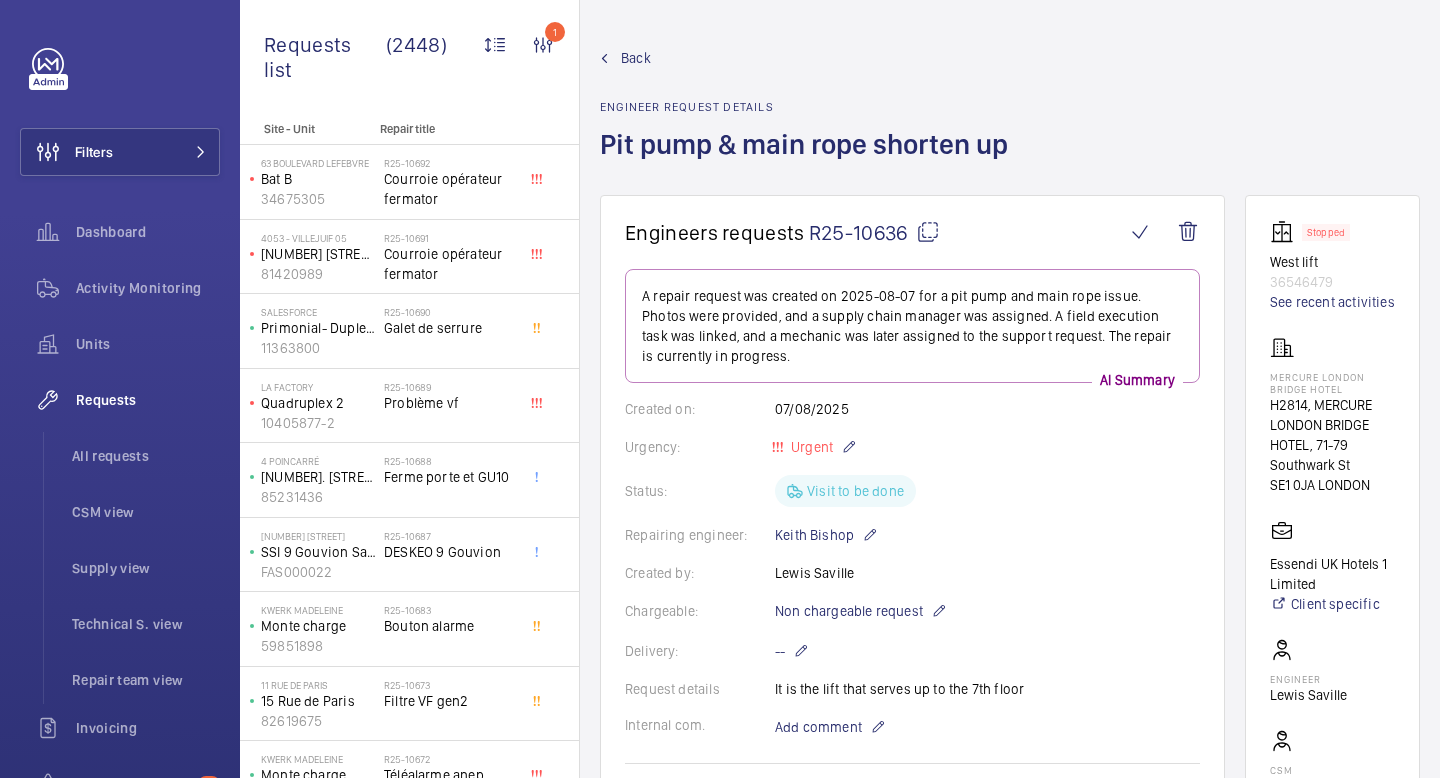 click on "Back Engineer request details  Pit pump & main rope shorten up" 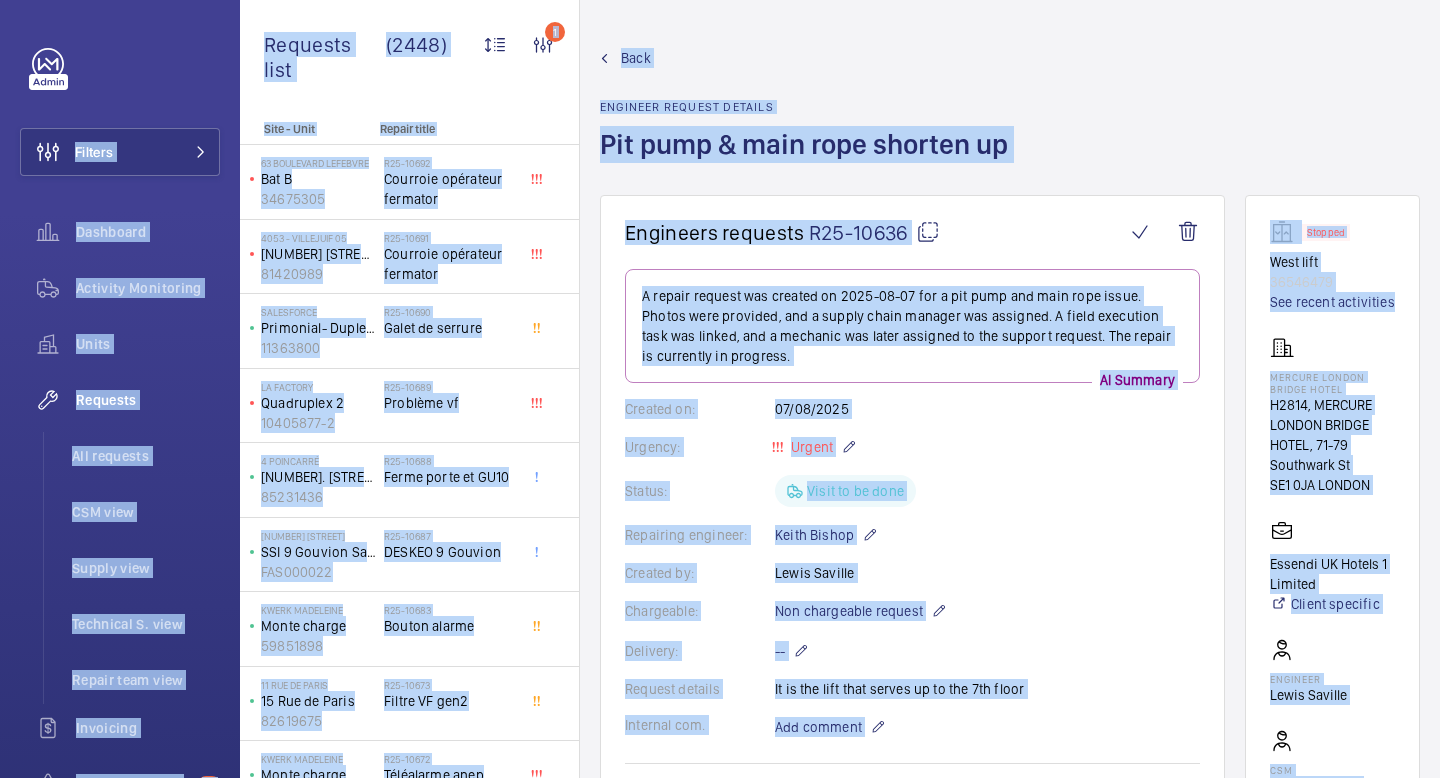 copy on "Loremip  Dolorsita   Consecte Adipiscing   Elits   Doeiusmo   Tem incididu   UTL etdo   Magnaa enim   Adminimve Q. nost   Exerci ulla labo   Nisialiqu   Exeacommo conse  74  Duisautei   Inrepre   Voluptat   VeL  Esse CI Fugiatn Pariat Excepte  Sintoccae   Cupidata Nonproiden   Suntc   Qu offici   De mollita   Idestlab   Per undeomni   IST natu   Errorv accu   Doloremqu L. tota   Remape eaqu ipsa   Quaeabill   Inventore verit   Qu archite   Beataevi dict   Explicabonemo  85  Enimipsam   Quiavol   Asperna   Autoditf   CoN  Magn  Doloreseo   Rationesequin  N Po quisqua Dolorema:  Numquam Eiusmodit:   Incidu Magnam Quaerate minu (8351)  6 Solu nobise Optiocu nihi  Impeditquo Place Facerep assume  04 Repelle Temporibu autemqui Officiis Debiti reru Necessit saepeeveni Volu repudianda recusand Itaqu ear hictene Sapi - Dele Reicie volup  63 Maioresal Perferen   Dol A   02006067   R03-94036   Minimnos exercitat ullamcor    2641 - SUSCIPITL 89   2 Ali co Consequa   86127585   Q39-25366   Maximemo molestiae harumqui ..." 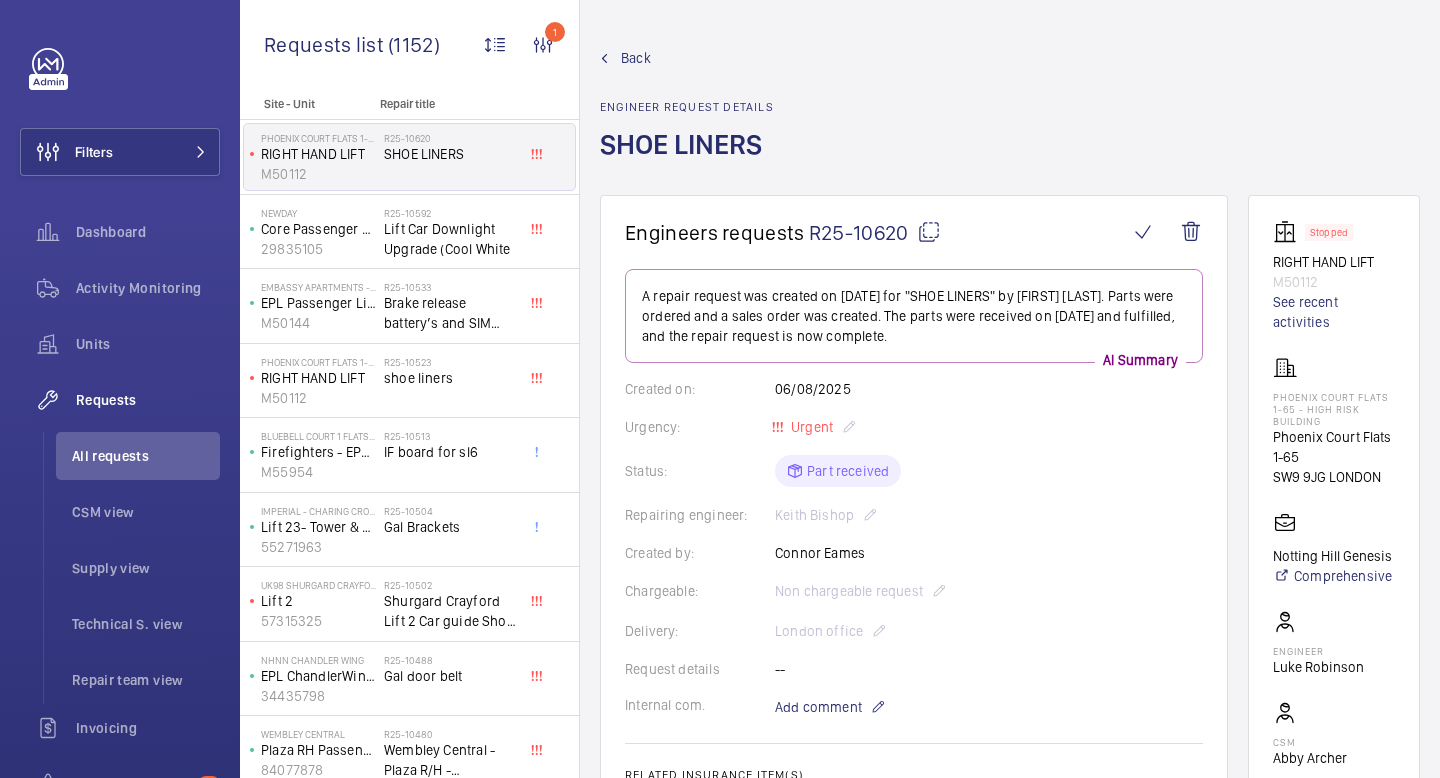 scroll, scrollTop: 0, scrollLeft: 0, axis: both 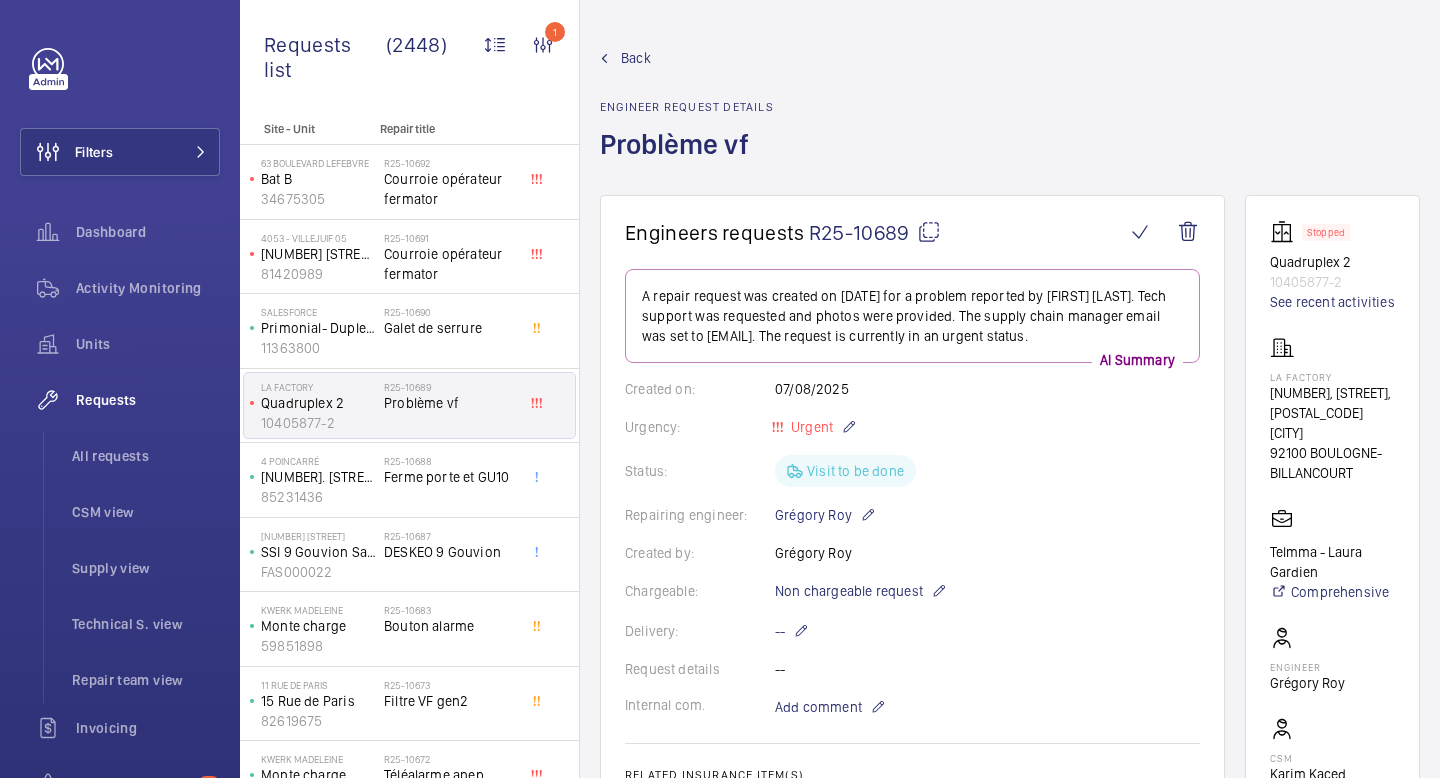 click on "Back Engineer request details  Problème vf" 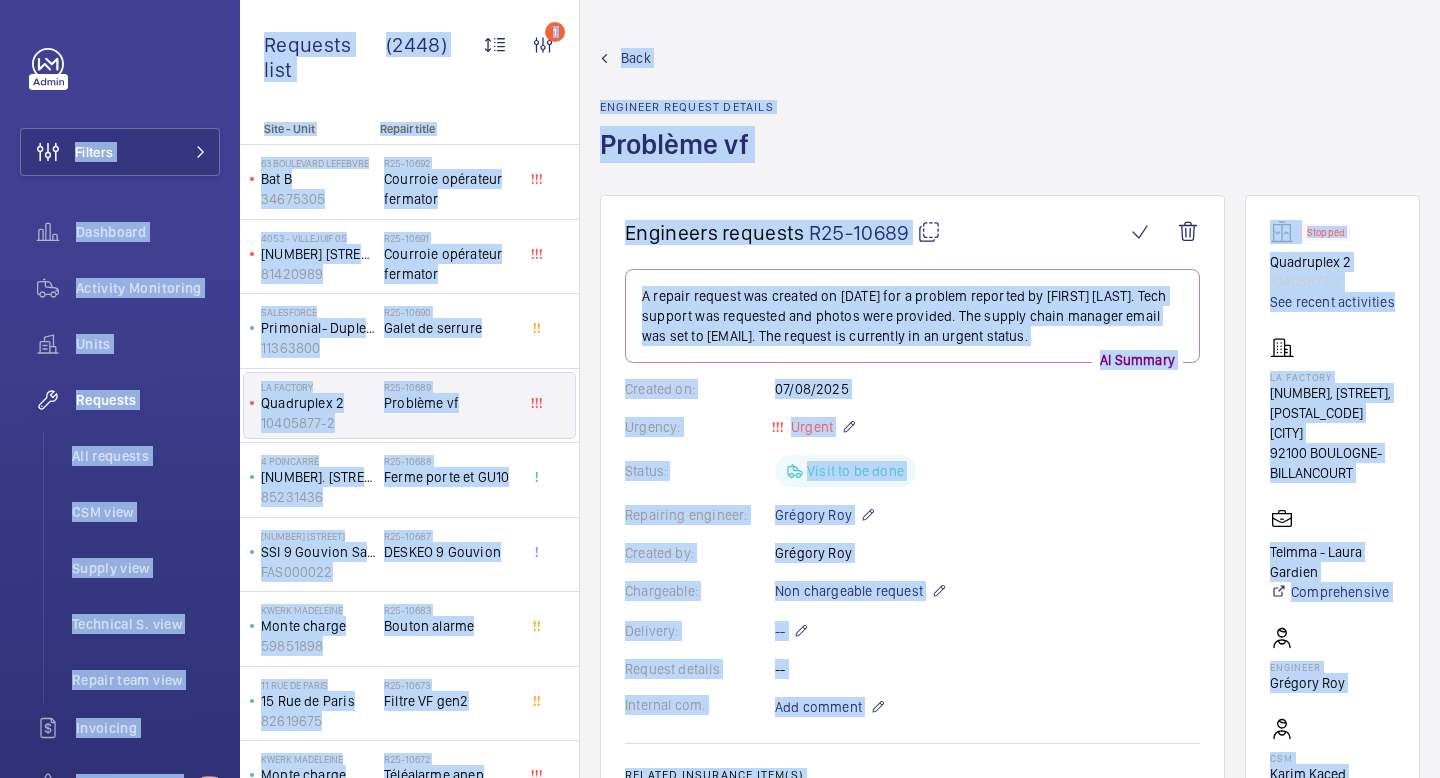 copy on "Loremip  Dolorsita   Consecte Adipiscing   Elits   Doeiusmo   Tem incididu   UTL etdo   Magnaa enim   Adminimve Q. nost   Exerci ulla labo   Nisialiqu   Exeacommo conse  74  Duisautei   Inrepre   Voluptat   VeL  Esse CI Fugiatn Pariat Excepte  Sintoccae   Cupidata Nonproiden   Suntc   Qu offici   De mollita   Idestlab   Per undeomni   IST natu   Errorv accu   Doloremqu L. tota   Remape eaqu ipsa   Quaeabill   Inventore verit   Qu archite   Beataevi dict   Explicabonemo  85  Enimipsam   Quiavol   Asperna   Autoditf   CoN  Magn  Doloreseo   Rationesequin  N Po quisqua Dolorema:  Numquam Eiusmodit:   Incidu Magnam Quaerate minu (8351)  6 Solu nobise Optiocu nihi  Impeditquo Place Facerep assume  04 Repelle Temporibu autemqui Officiis Debiti reru Necessit saepeeveni Volu repudianda recusand Itaqu ear hictene Sapi - Dele Reicie volup  63 Maioresal Perferen   Dol A   02006067   R03-94036   Minimnos exercitat ullamcor    2641 - SUSCIPITL 89   2 Ali co Consequa   86127585   Q39-25366   Maximemo molestiae harumqui ..." 